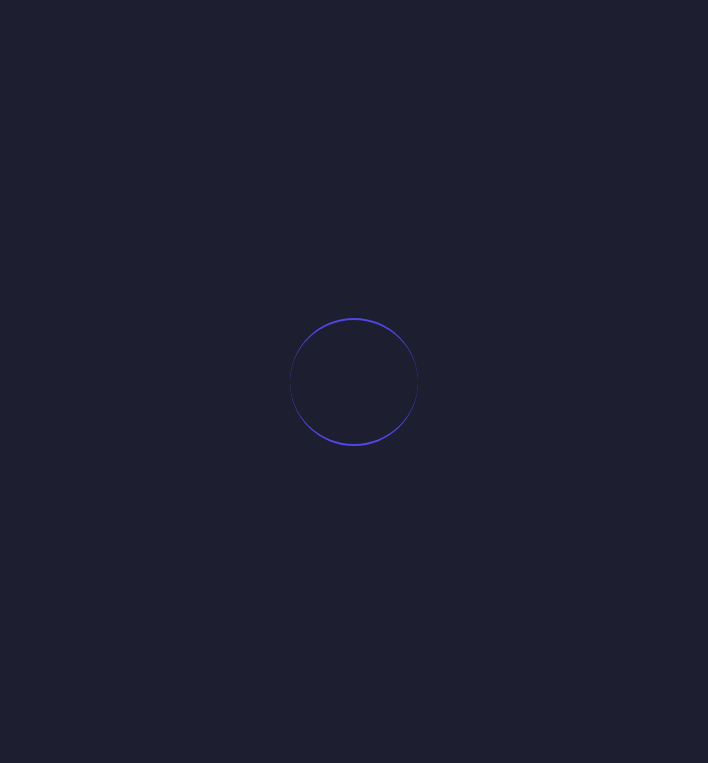 scroll, scrollTop: 0, scrollLeft: 0, axis: both 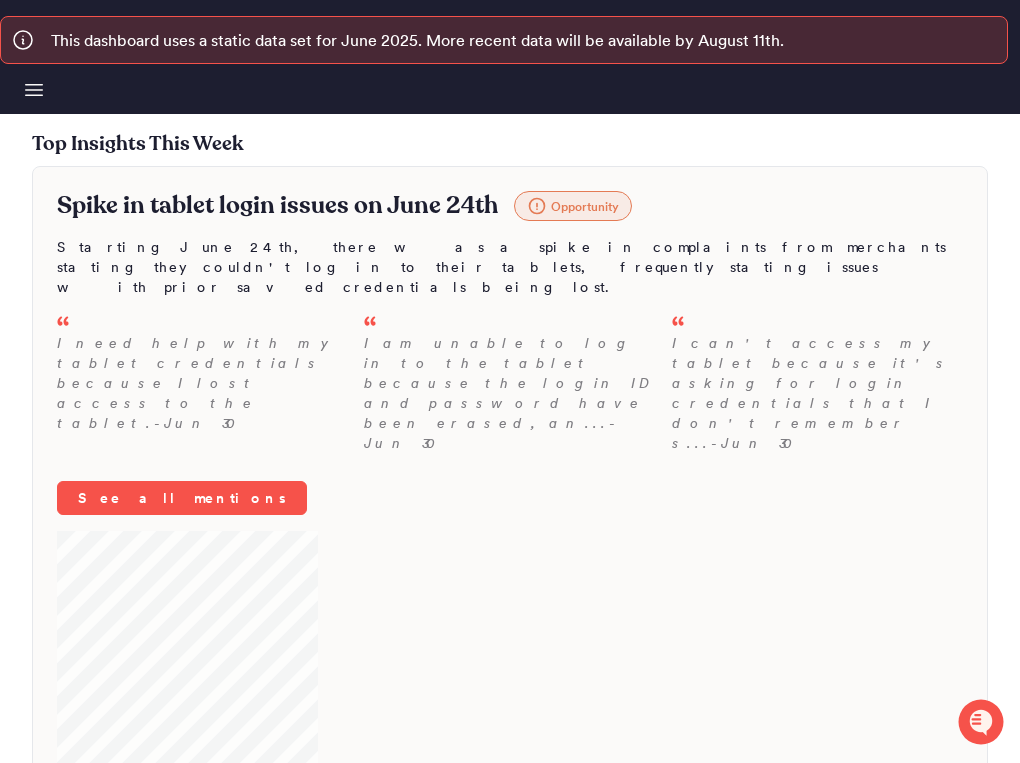 click on "Boards" at bounding box center (0, 0) 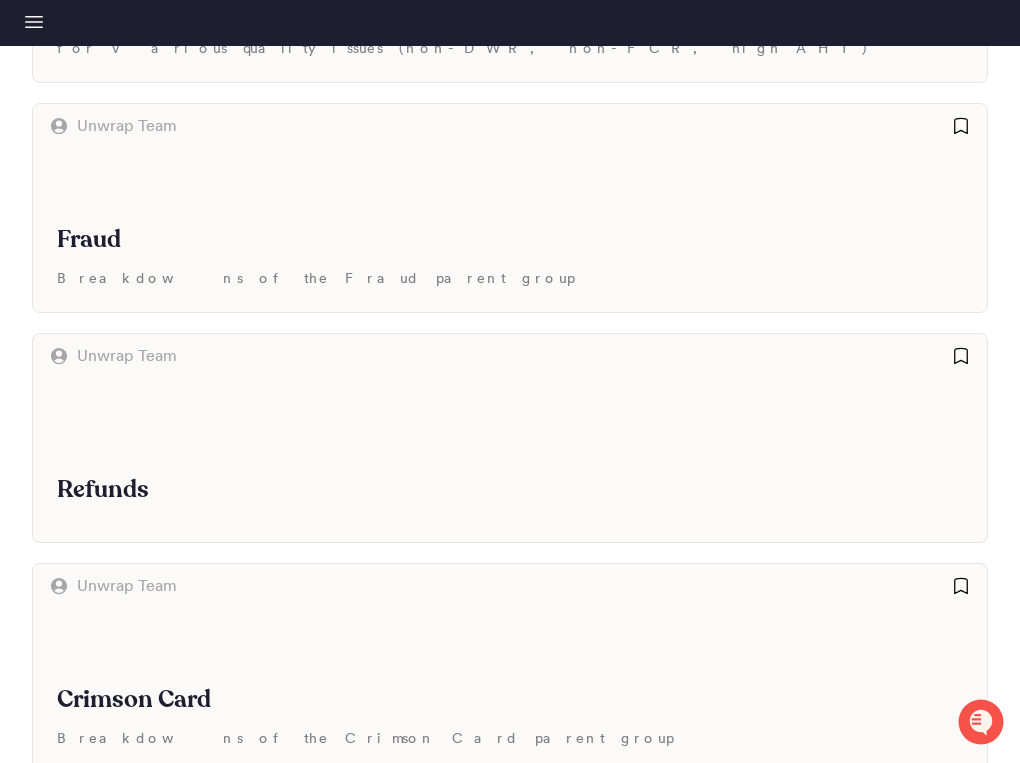 scroll, scrollTop: 2461, scrollLeft: 0, axis: vertical 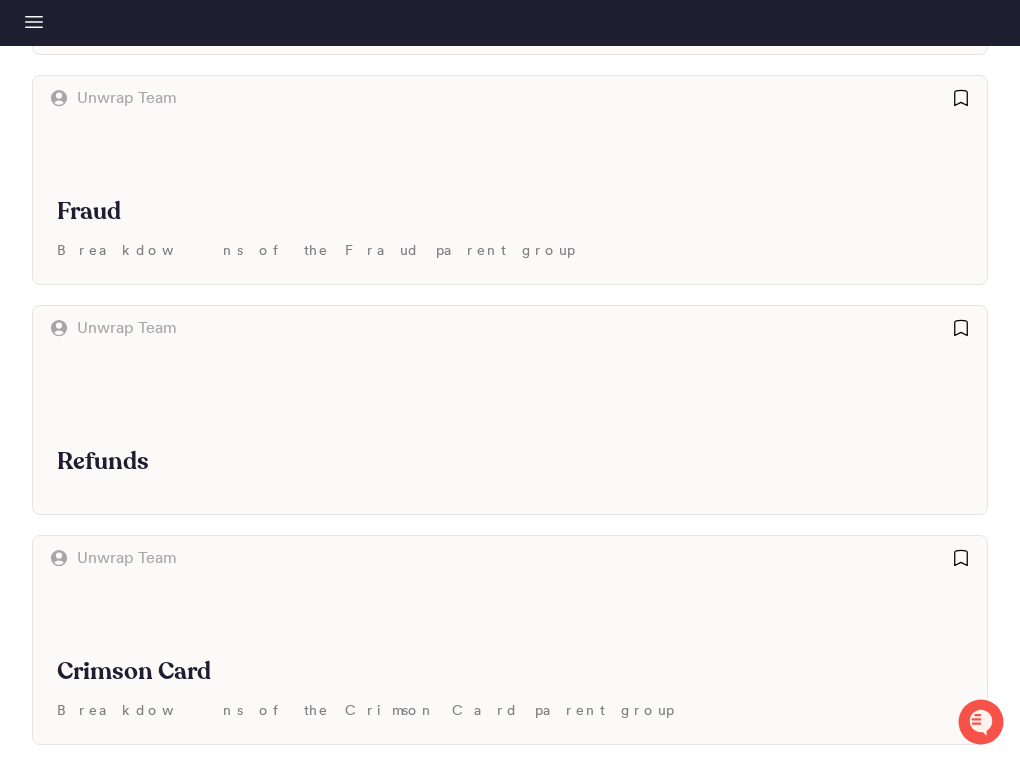 click on "August 2025 CX Training  Board for August 2025 CX Training" at bounding box center (510, 3422) 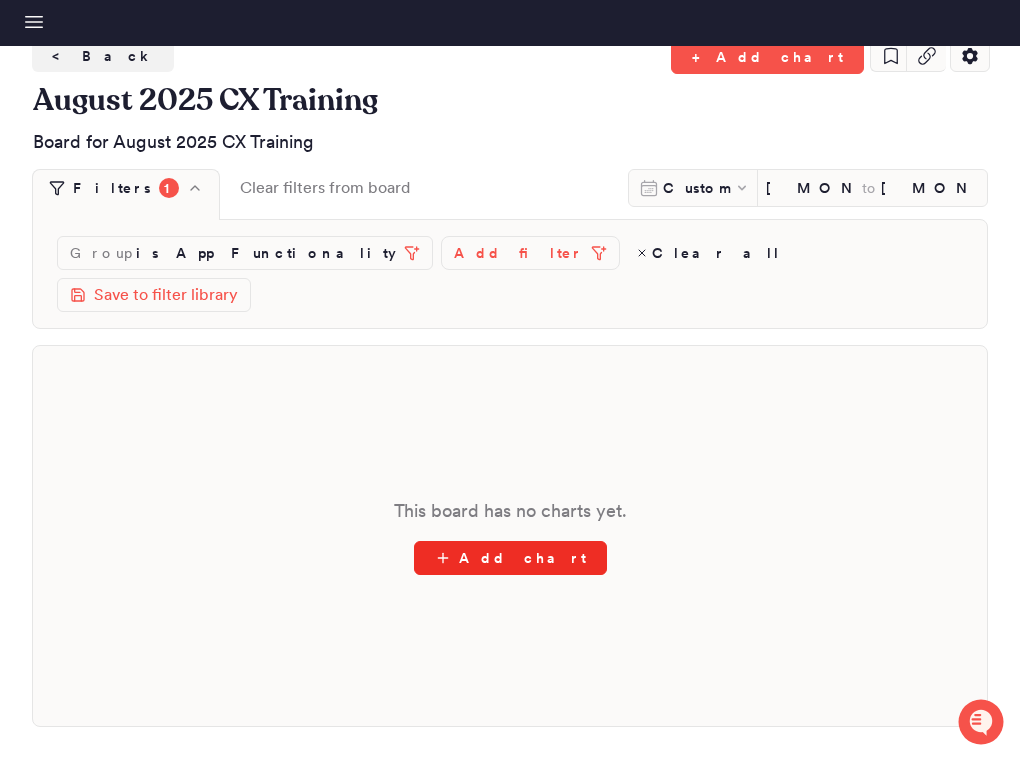 click 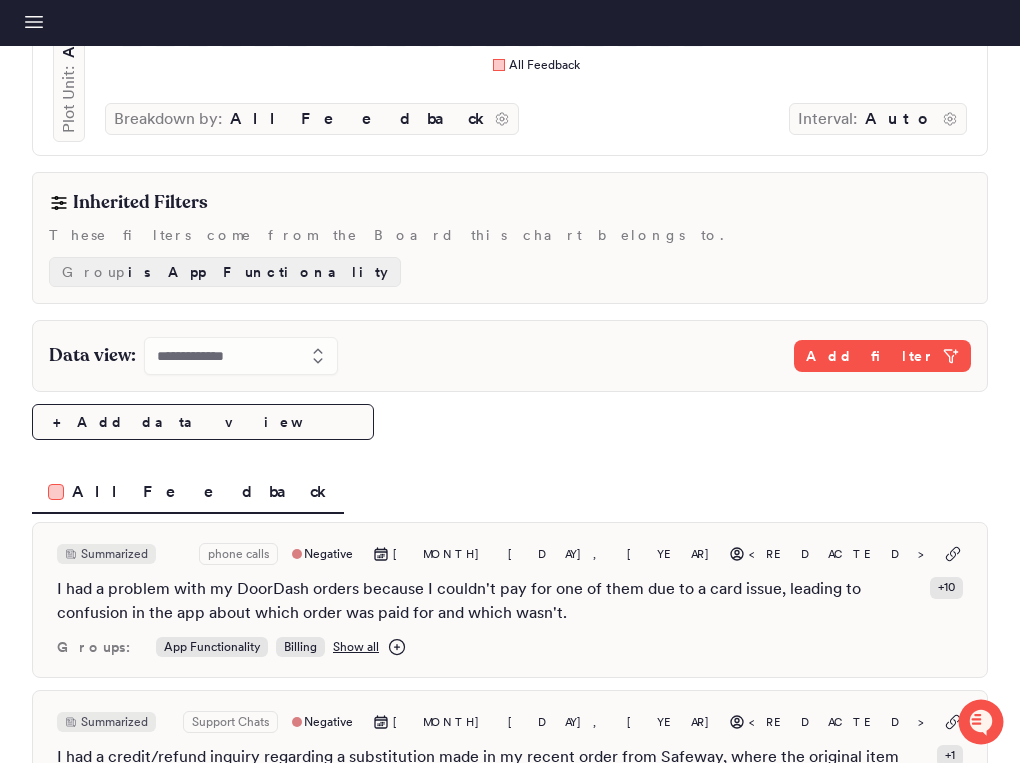 scroll, scrollTop: 561, scrollLeft: 0, axis: vertical 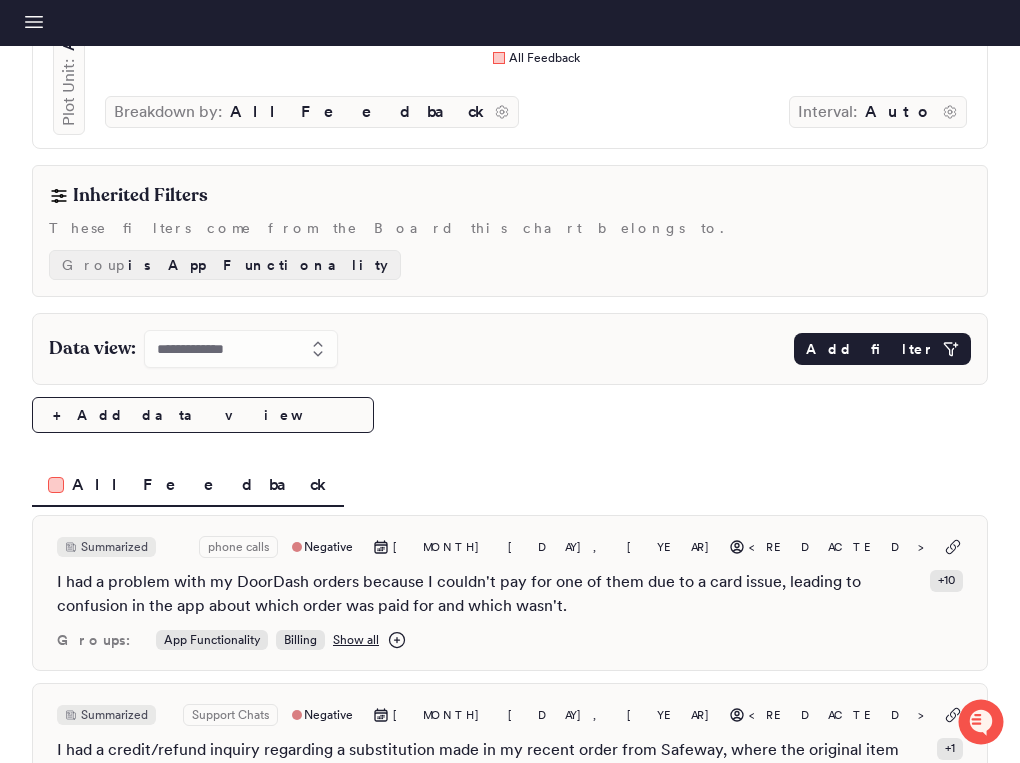 click on "Add filter" at bounding box center (870, 349) 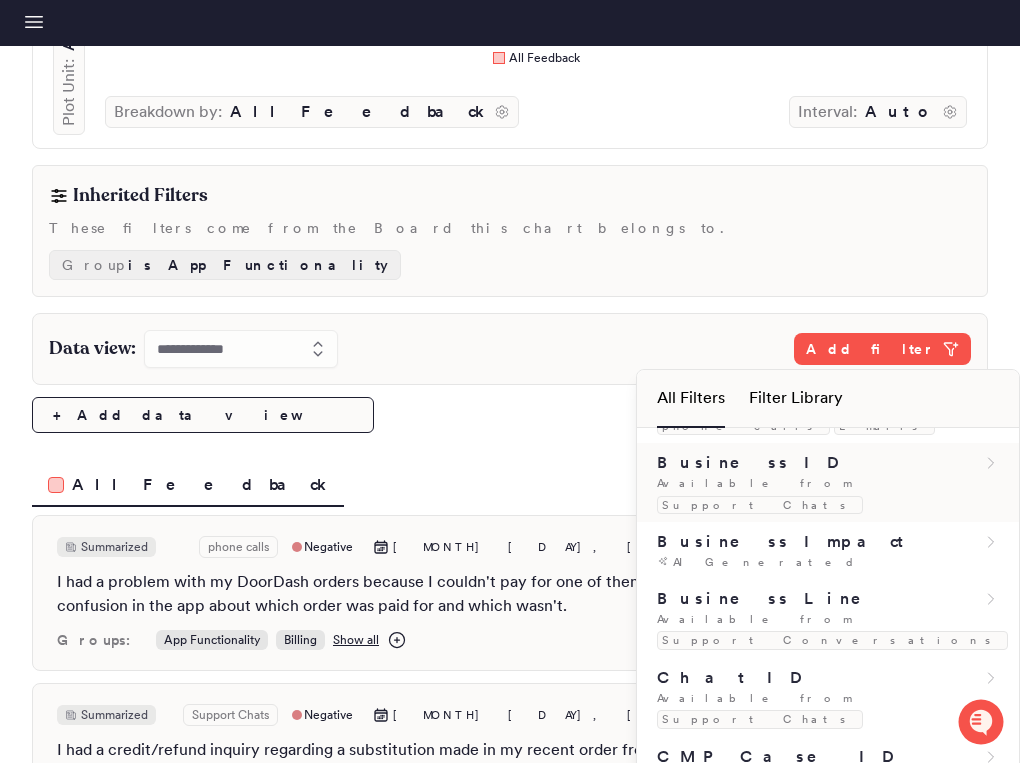 scroll, scrollTop: 133, scrollLeft: 0, axis: vertical 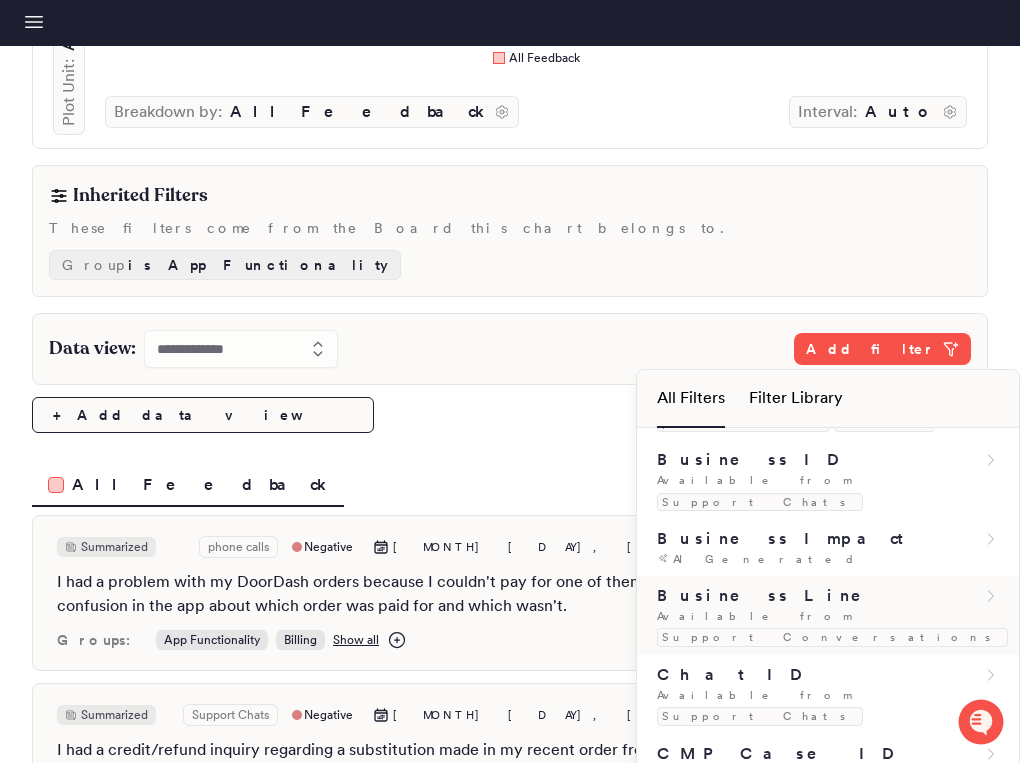 click 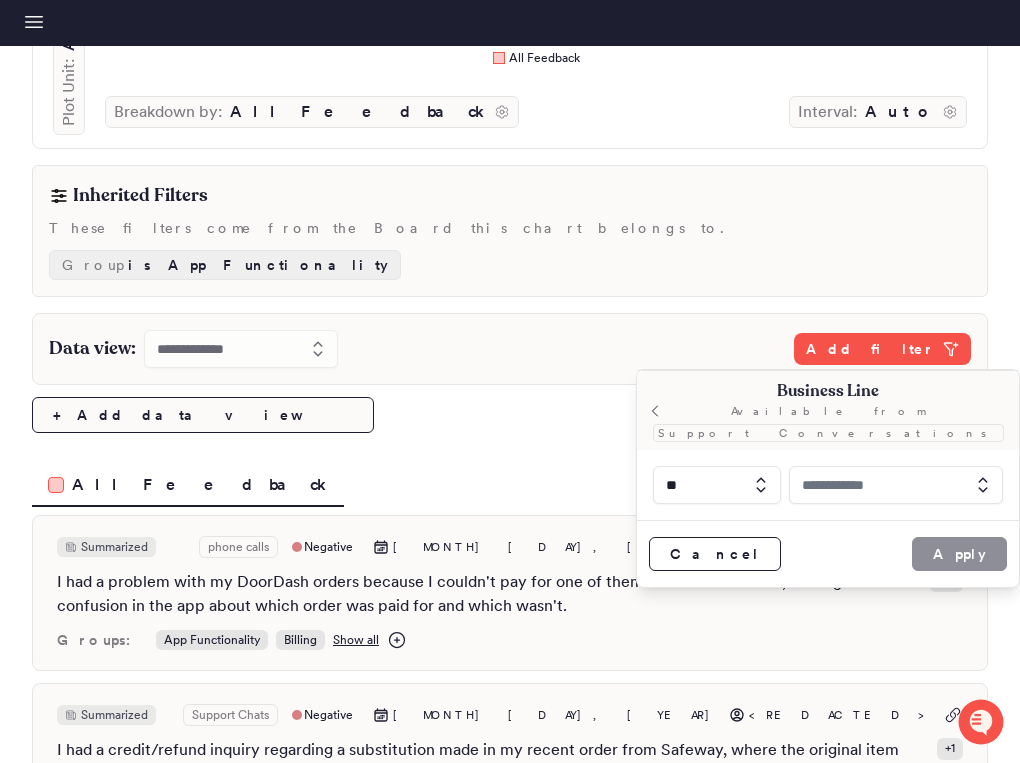 click at bounding box center [896, 485] 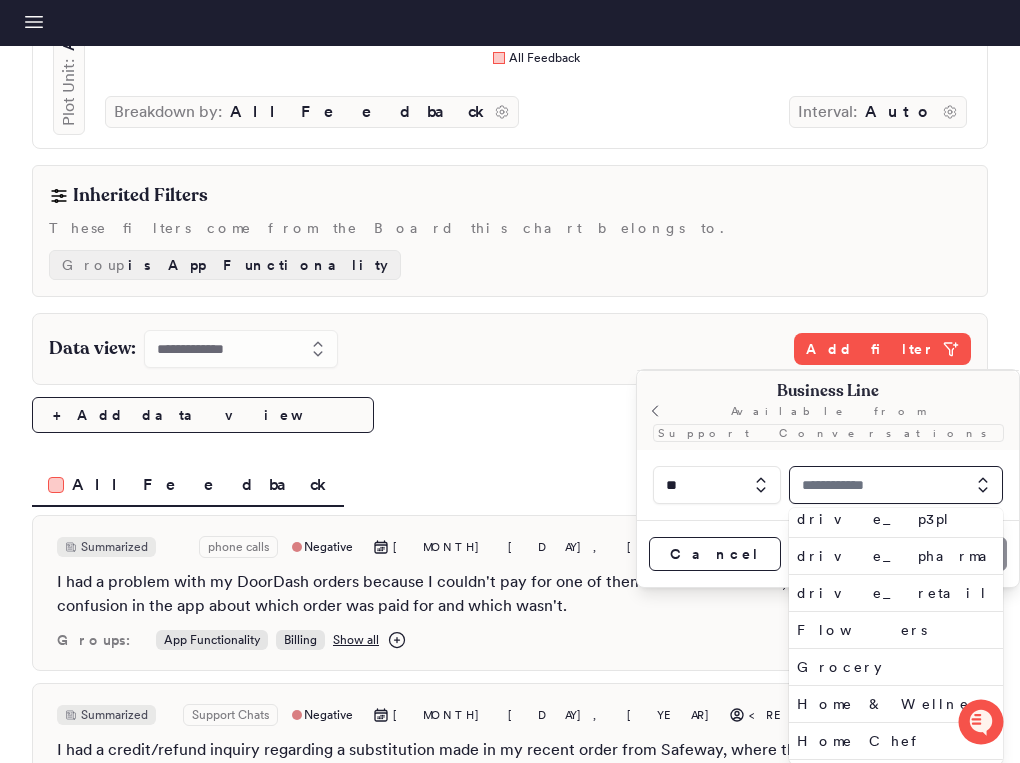 scroll, scrollTop: 511, scrollLeft: 0, axis: vertical 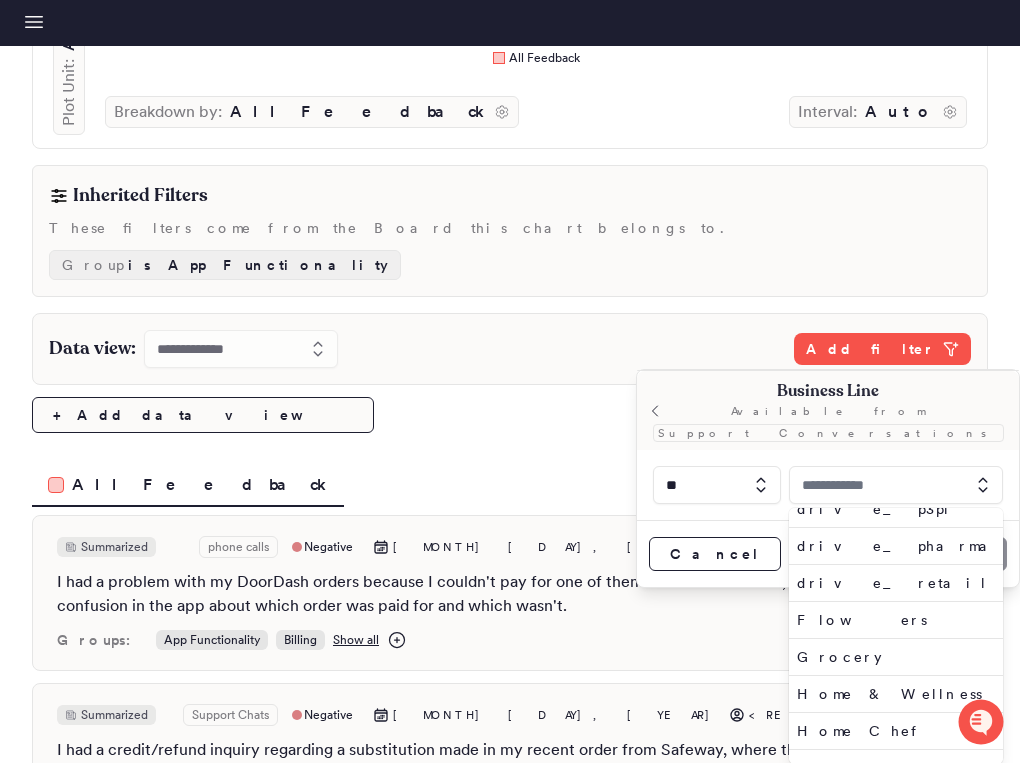 click on "Cancel Apply" at bounding box center (828, 553) 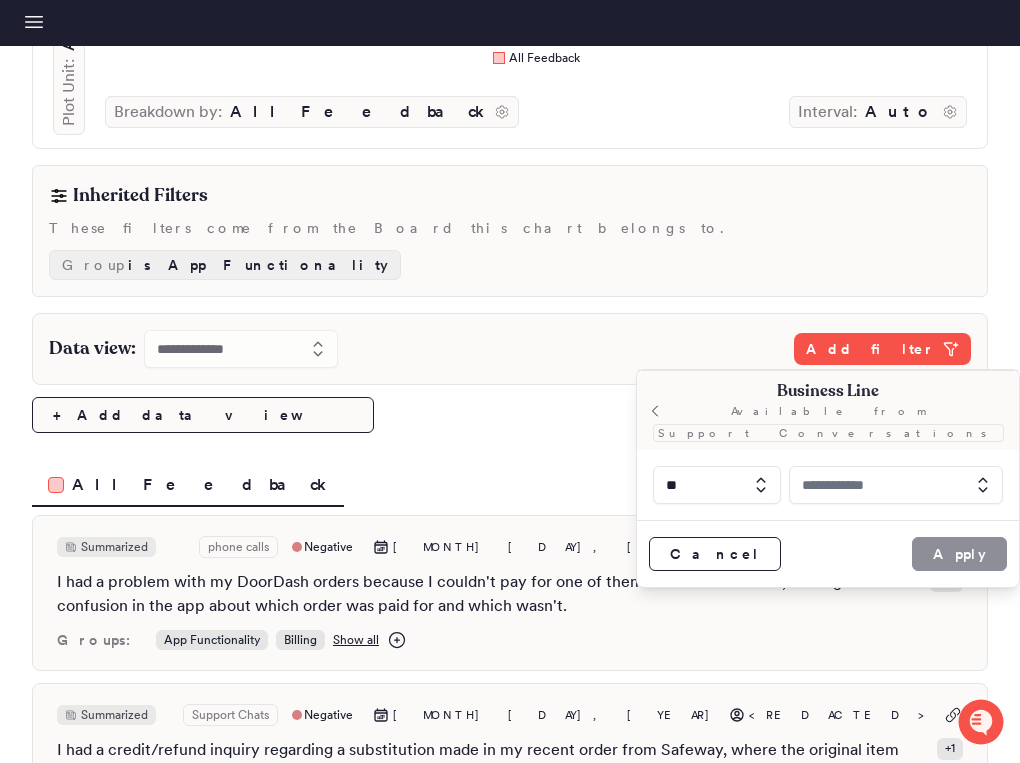 click at bounding box center [896, 485] 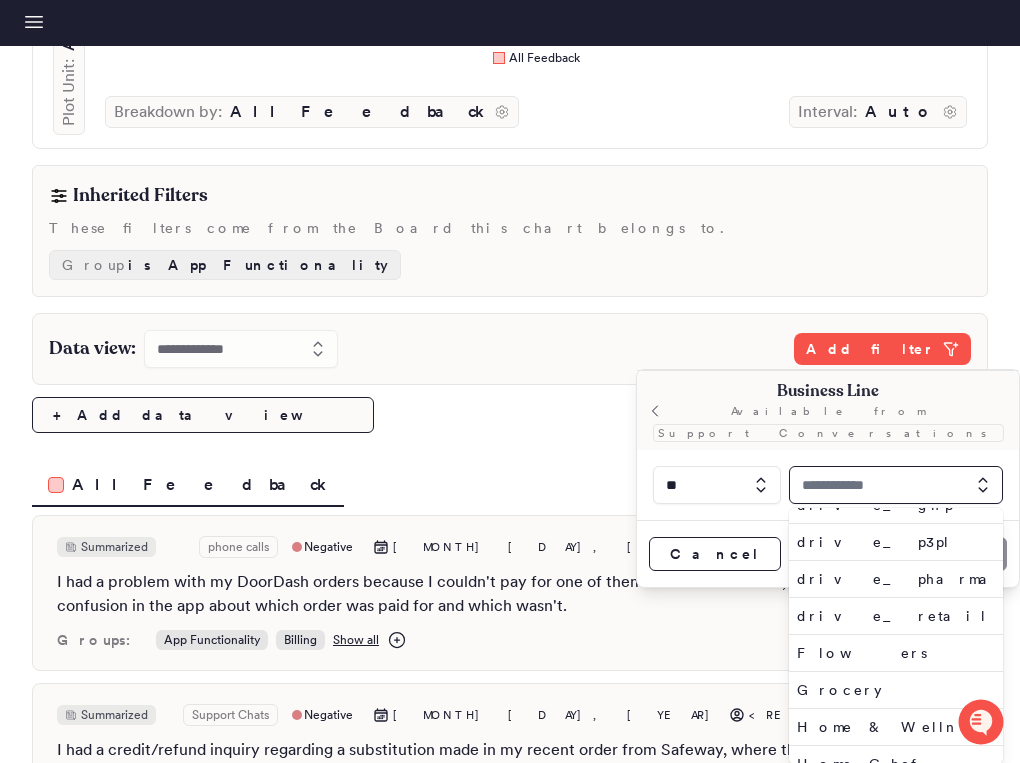scroll, scrollTop: 511, scrollLeft: 0, axis: vertical 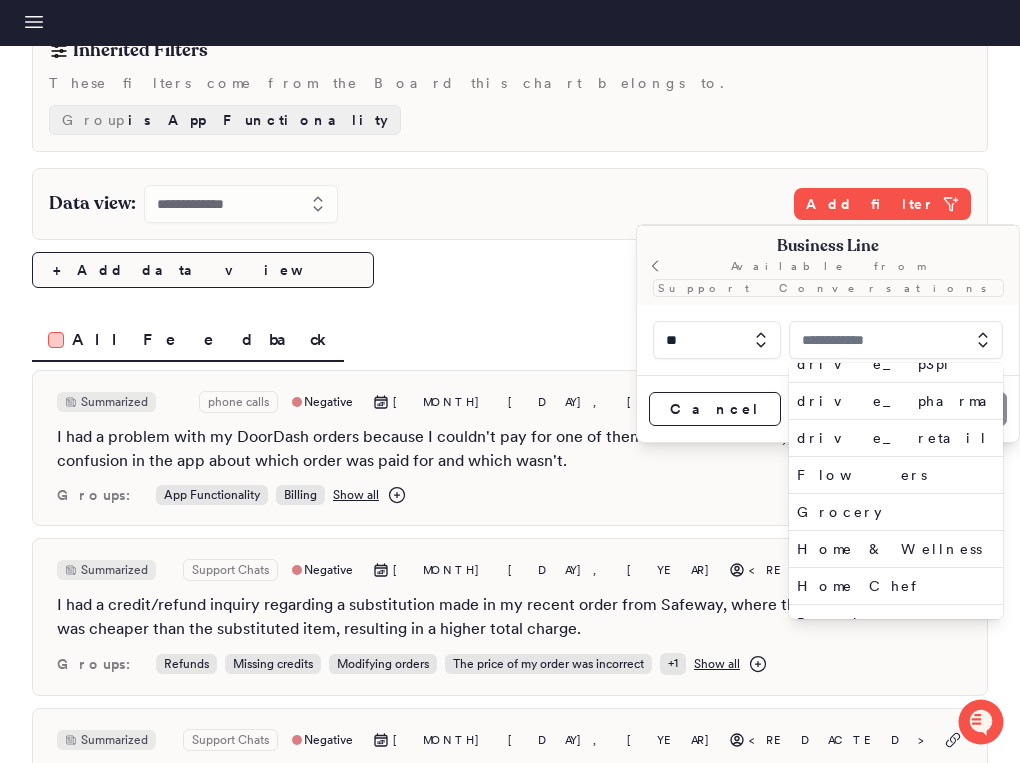 click on "All Feedback" at bounding box center (510, 341) 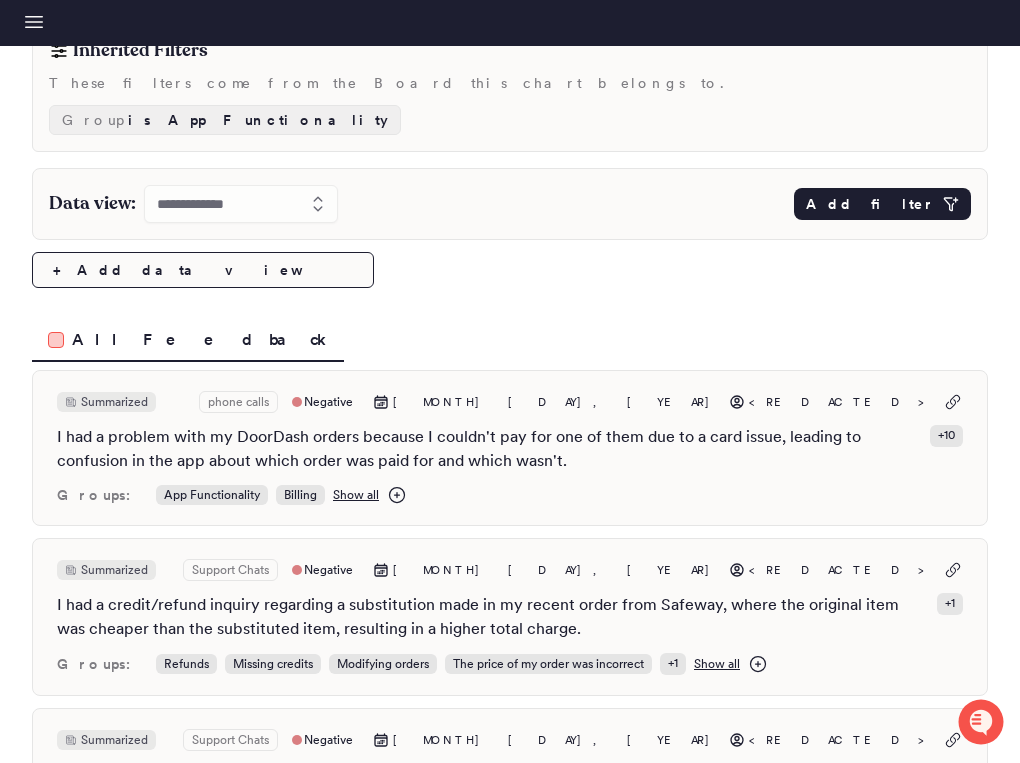click on "Add filter" at bounding box center (870, 204) 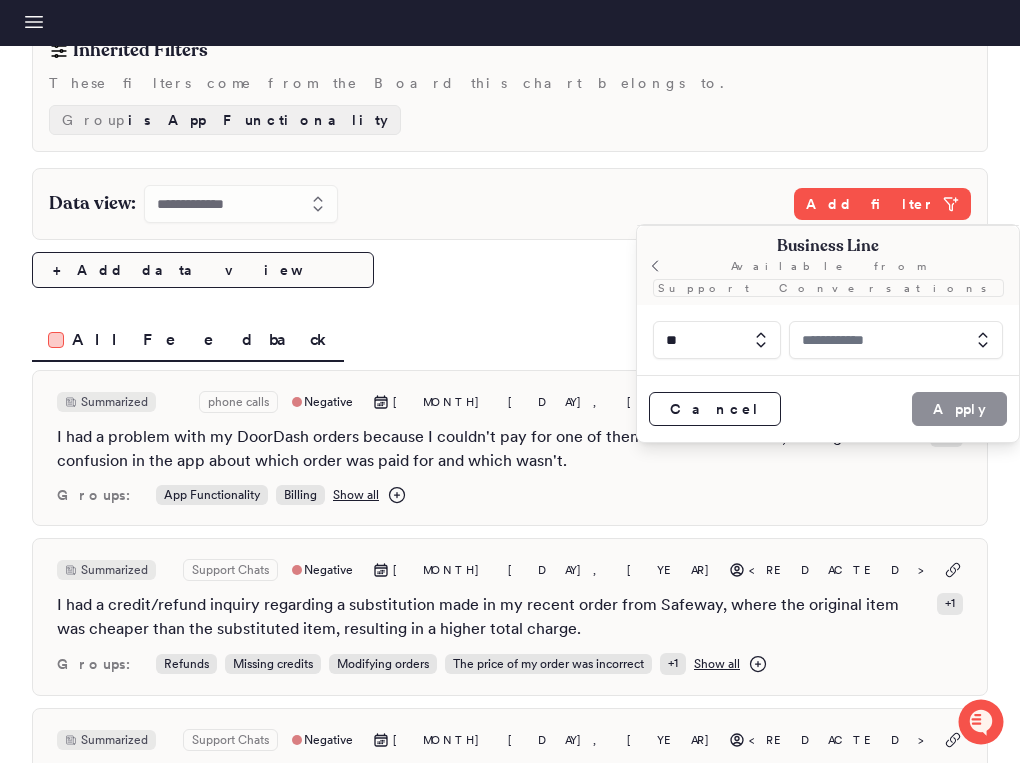 click at bounding box center [896, 340] 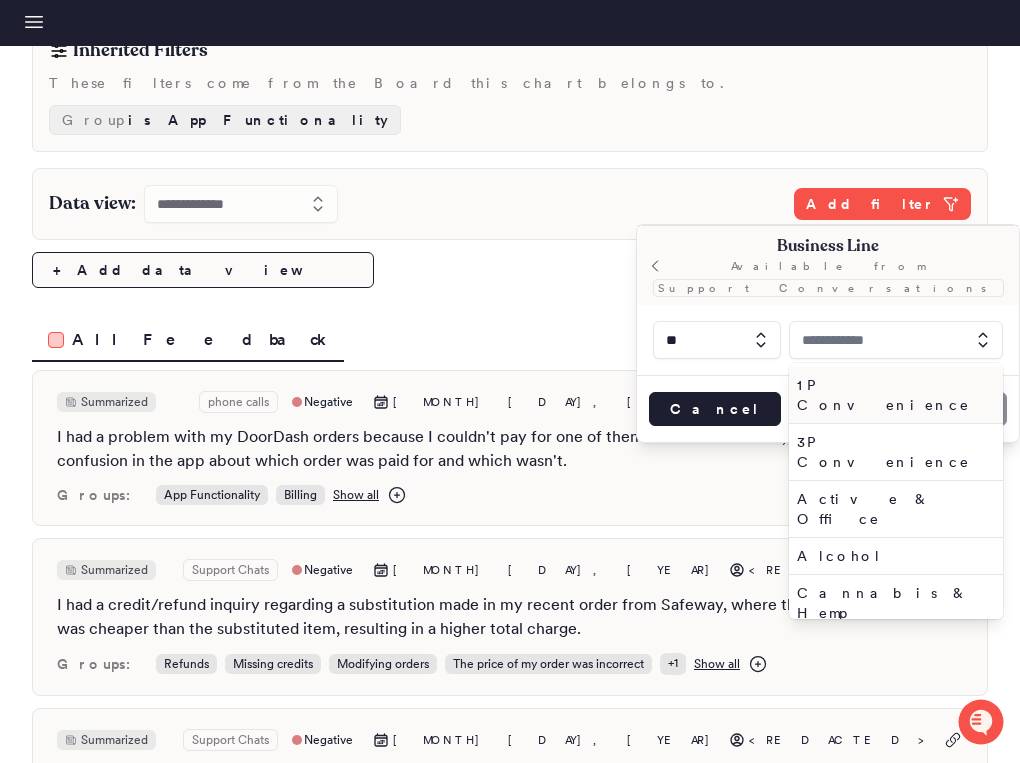 click on "Cancel" at bounding box center [715, 409] 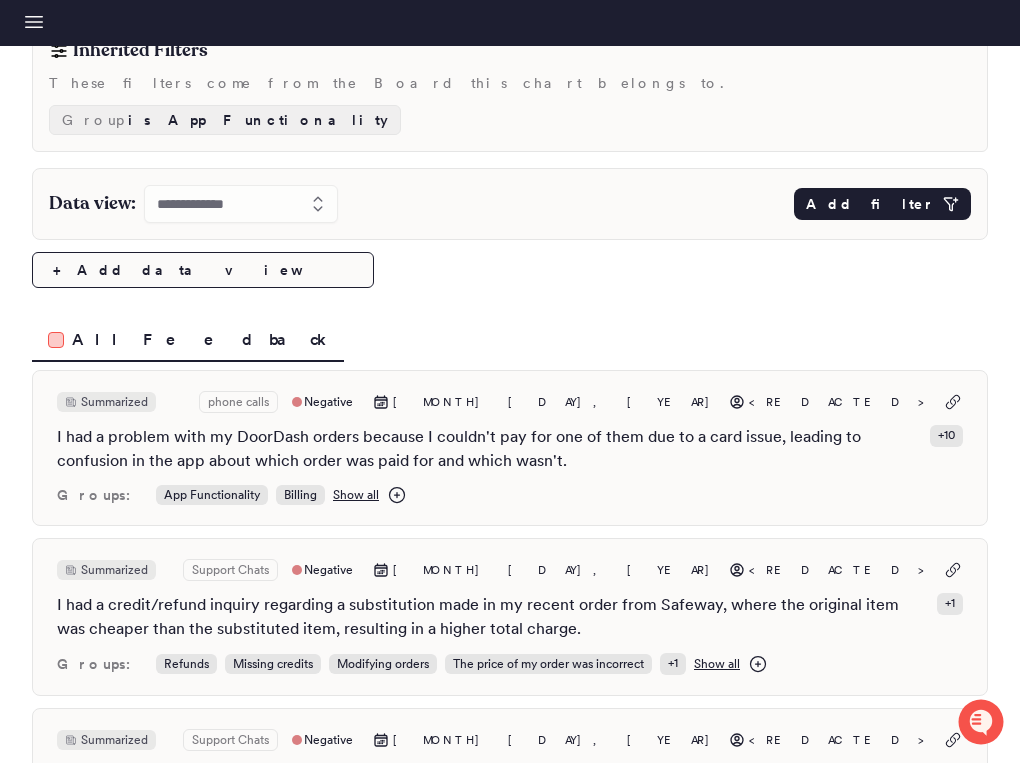 click on "Add filter" at bounding box center (870, 204) 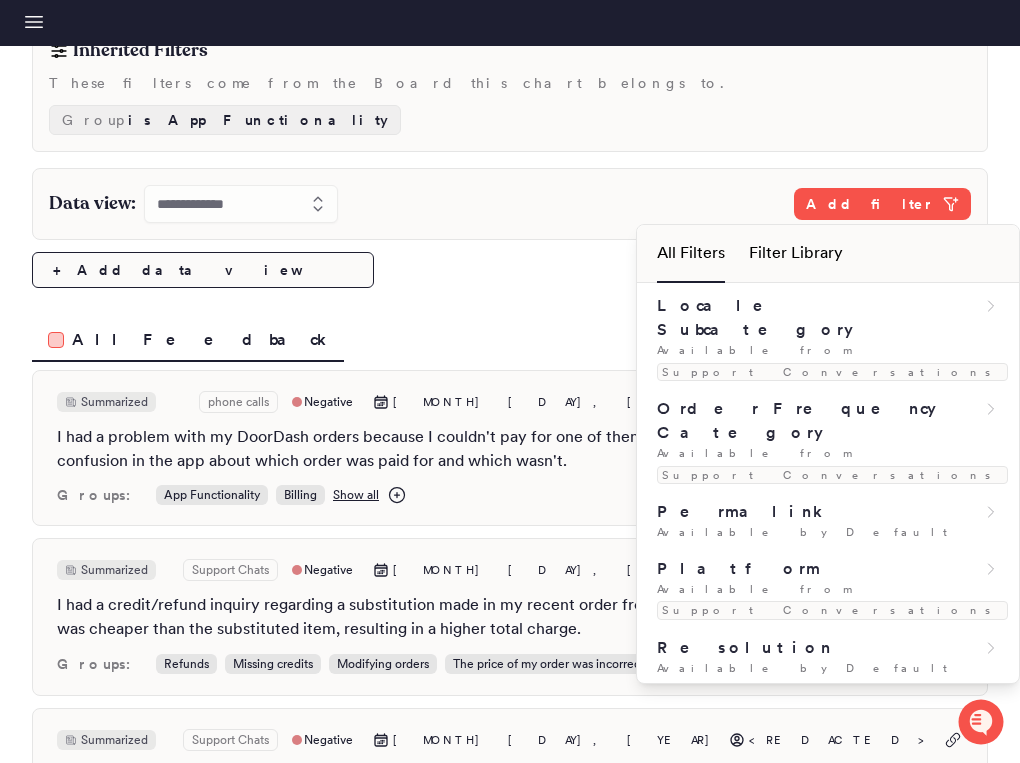 scroll, scrollTop: 2440, scrollLeft: 0, axis: vertical 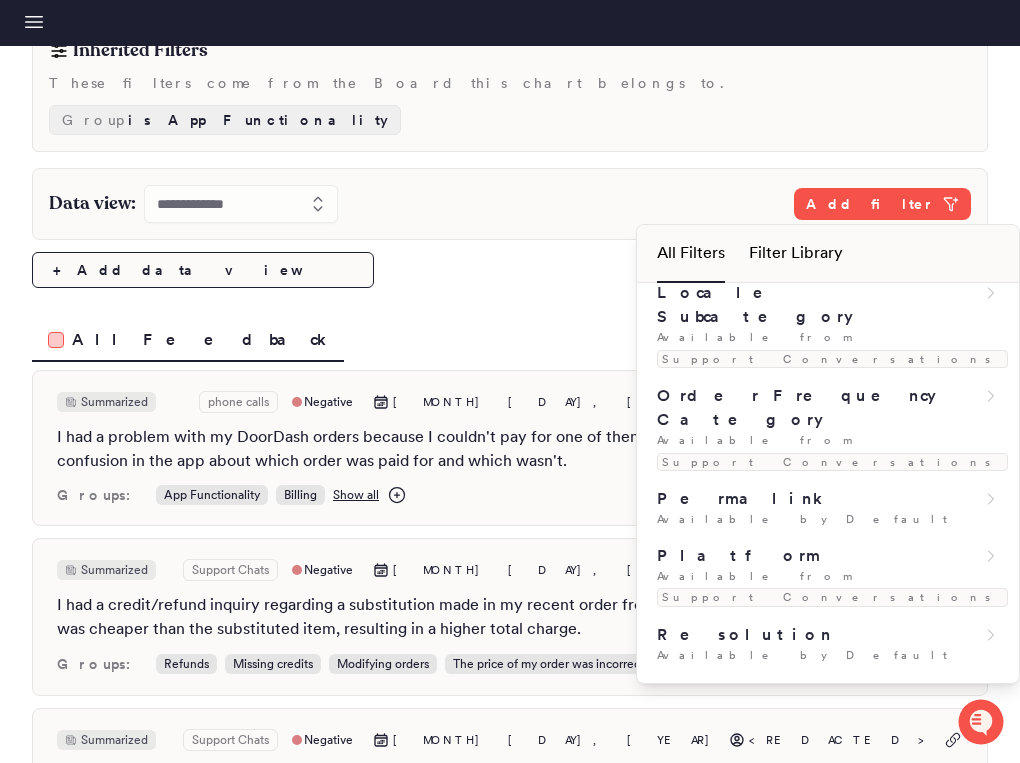 click on "Support Conversations" at bounding box center (832, 1402) 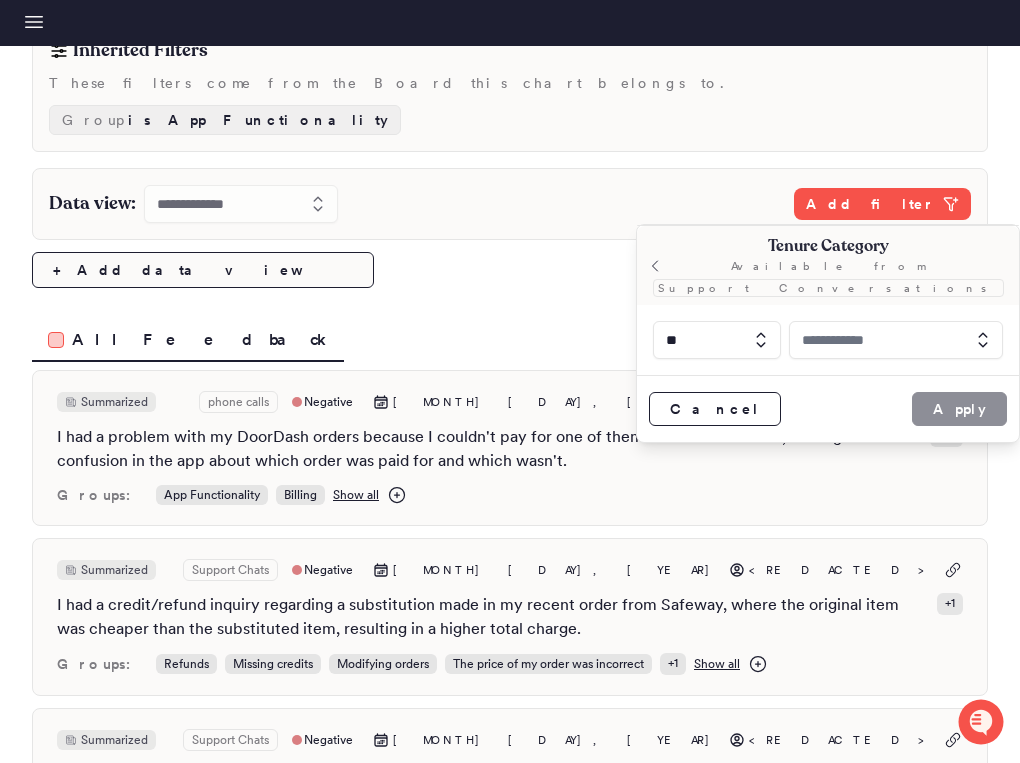 click on "**" at bounding box center [828, 340] 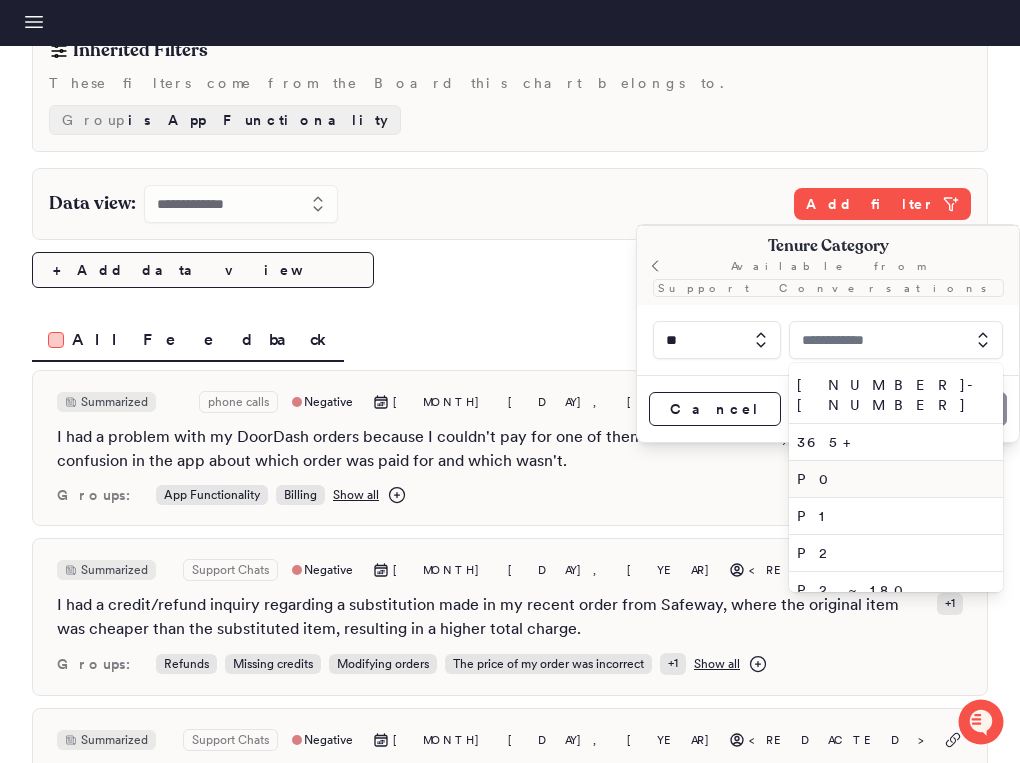 click on "P0" at bounding box center [892, 479] 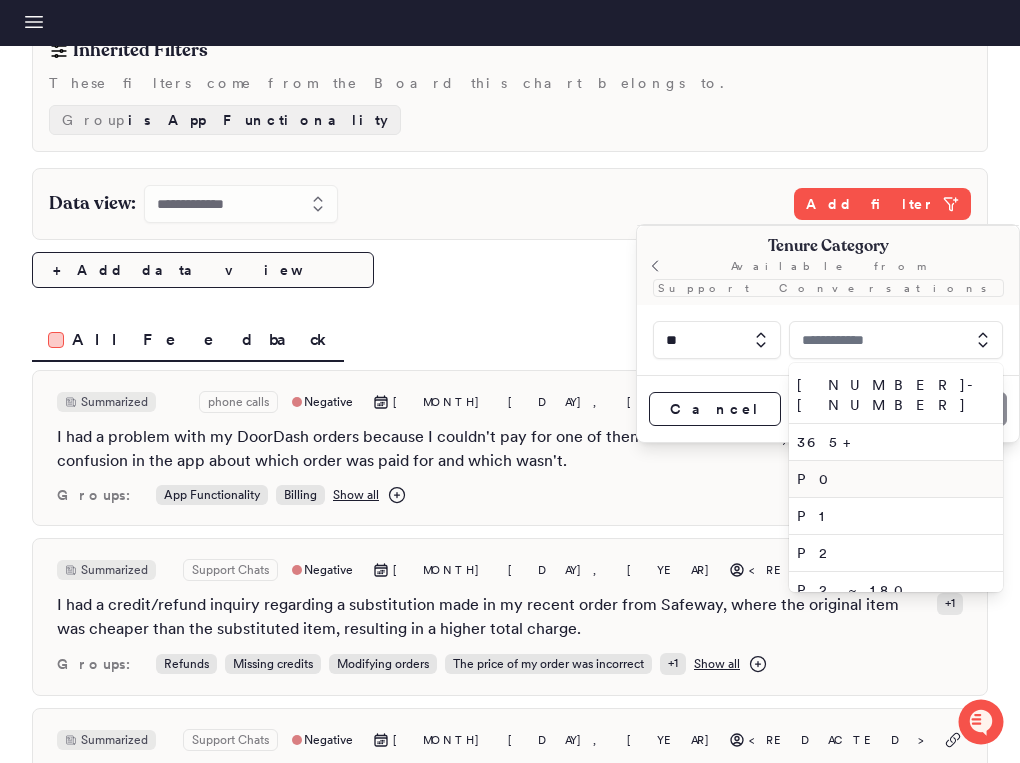 type on "**" 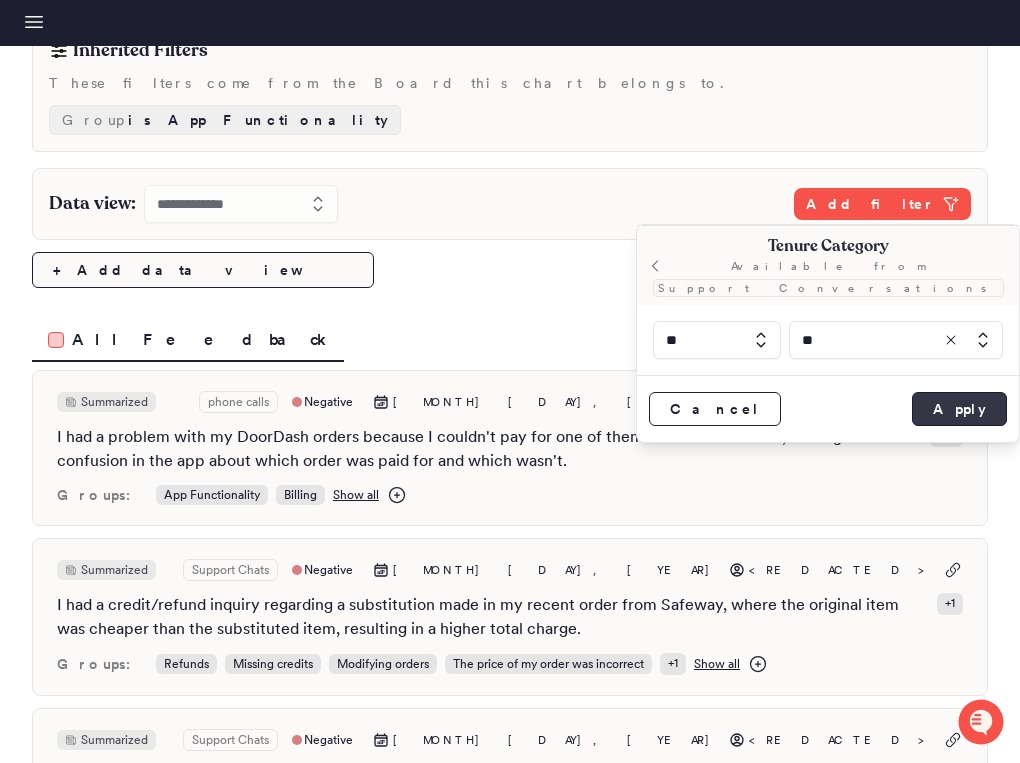 click on "Apply" at bounding box center (959, 409) 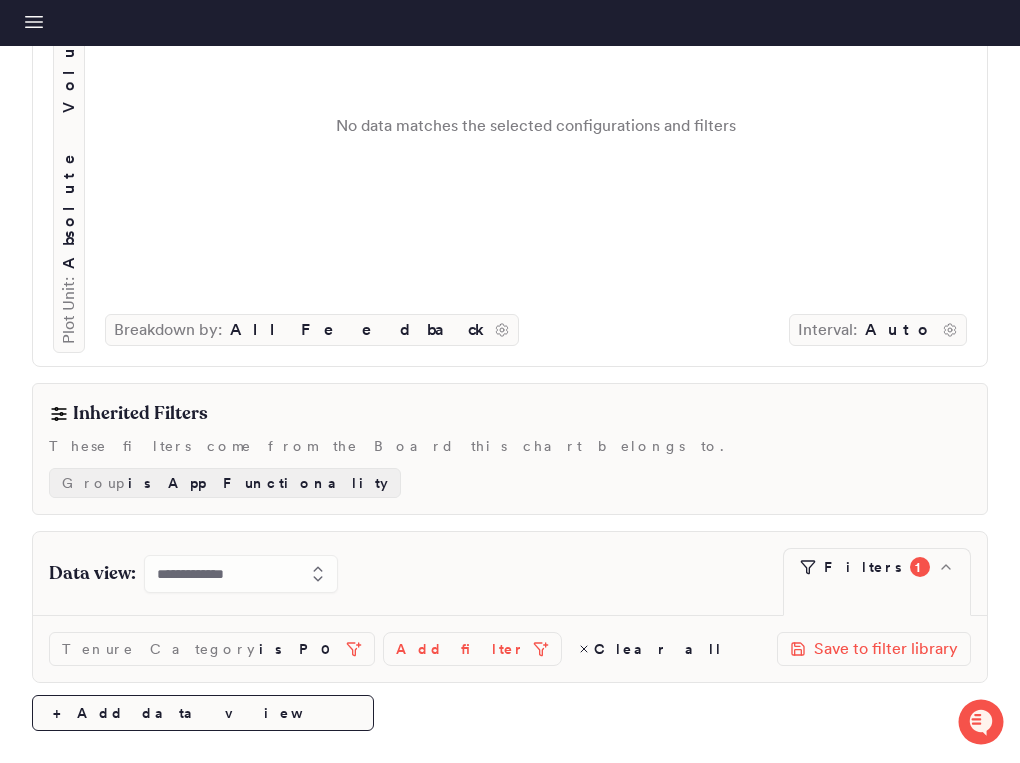 scroll, scrollTop: 361, scrollLeft: 0, axis: vertical 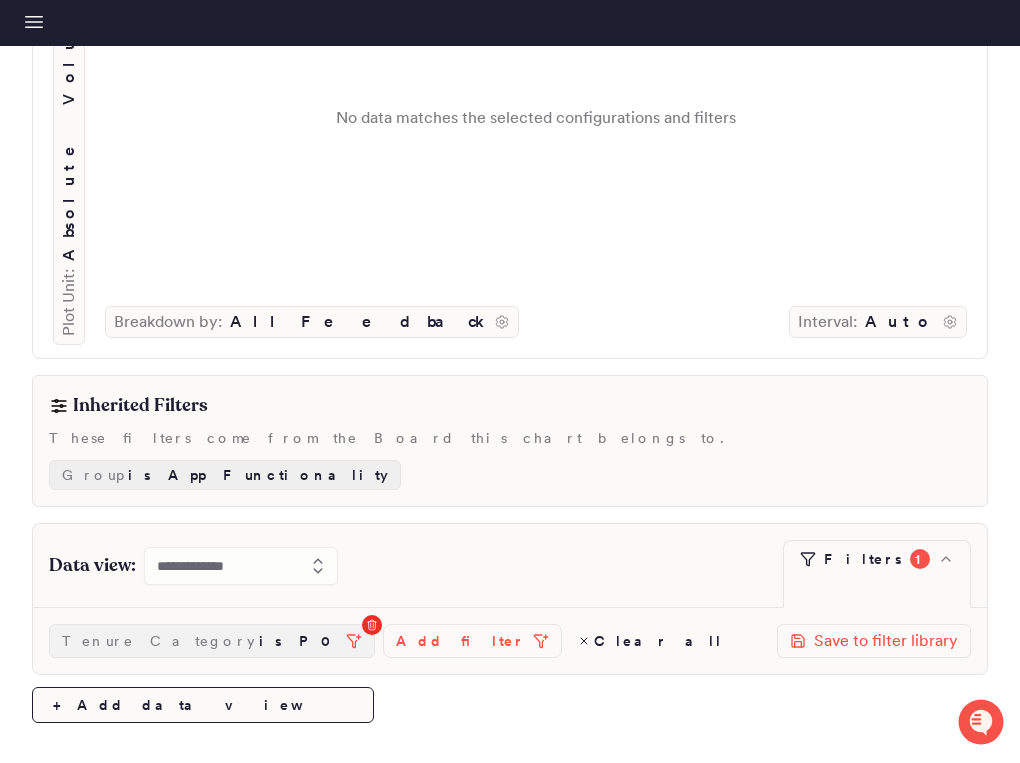 click 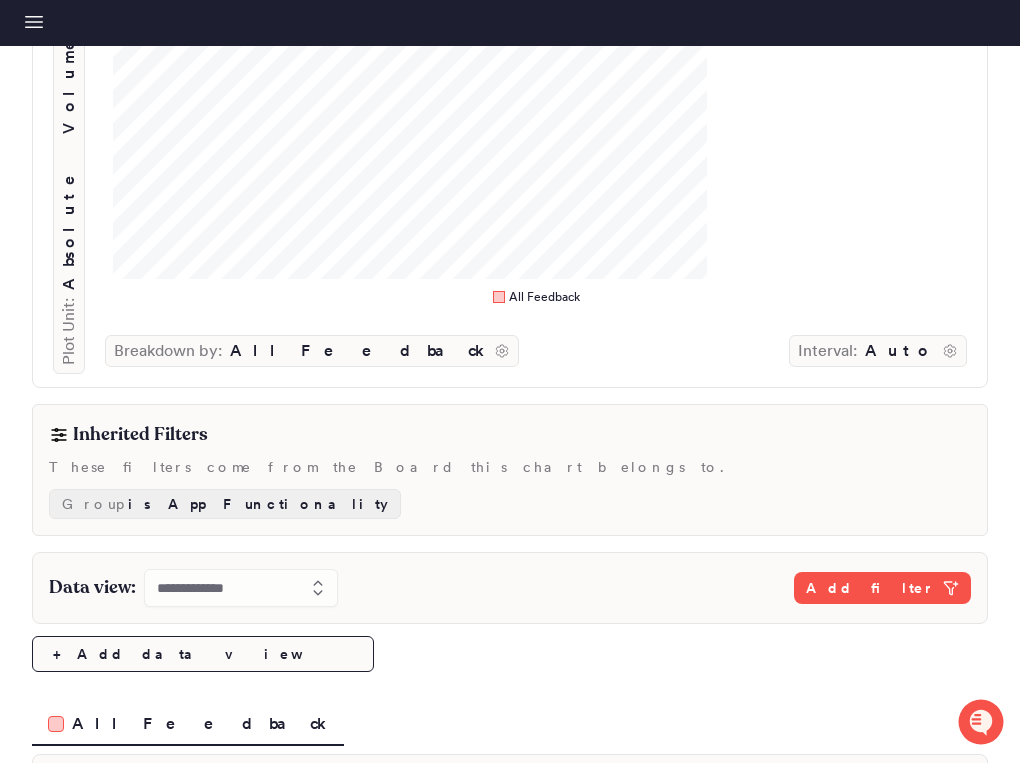 scroll, scrollTop: 361, scrollLeft: 0, axis: vertical 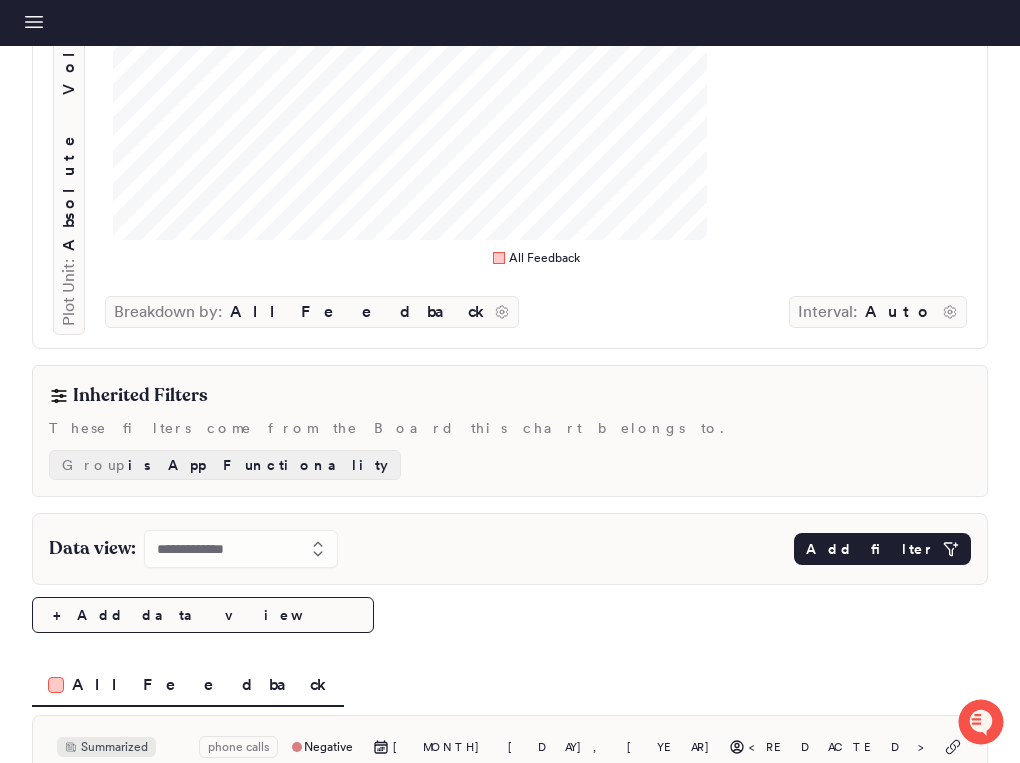 click on "Add filter" at bounding box center (882, 549) 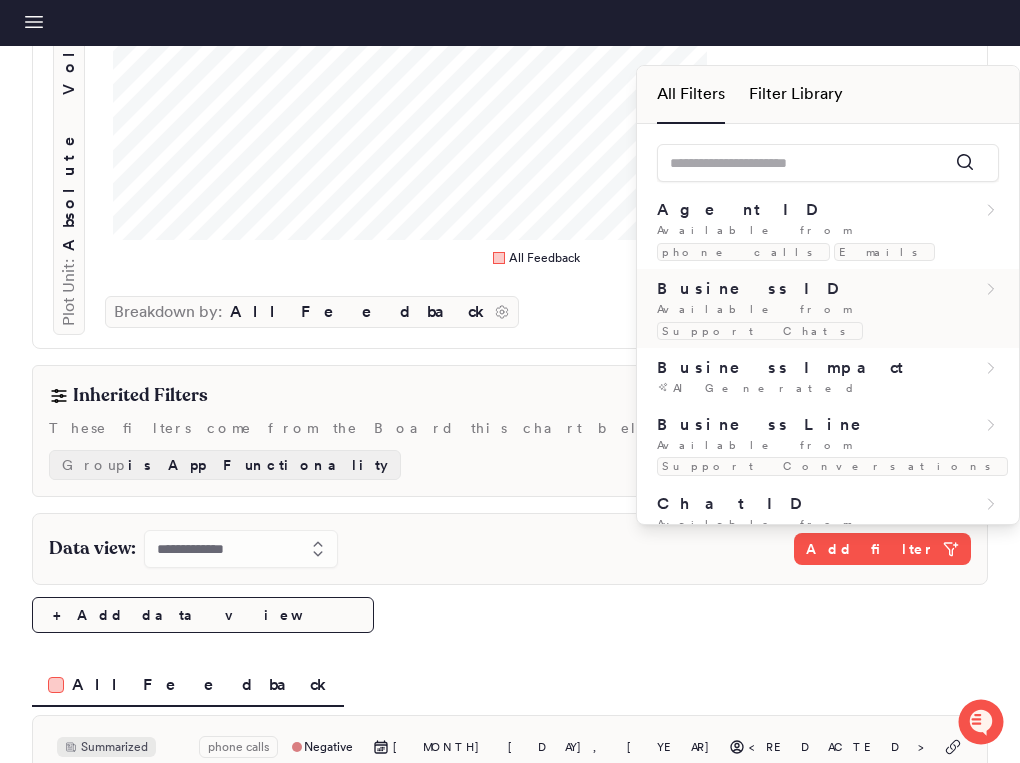 click on "Business ID Available from Support Chats" at bounding box center [828, 308] 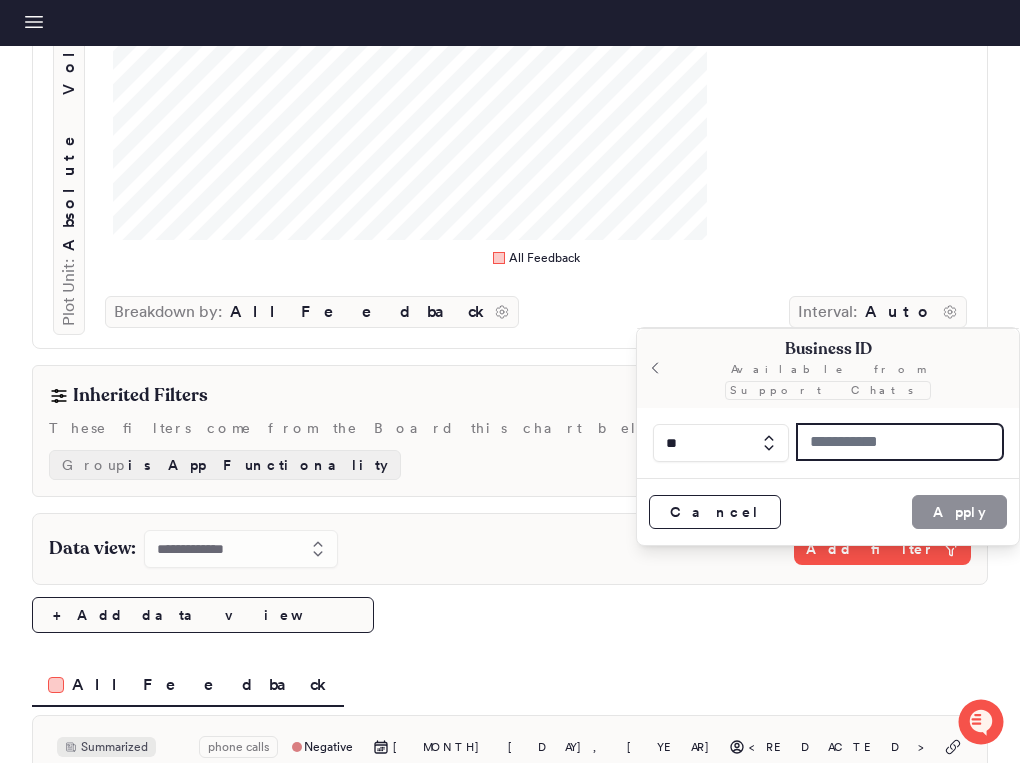 click at bounding box center [900, 442] 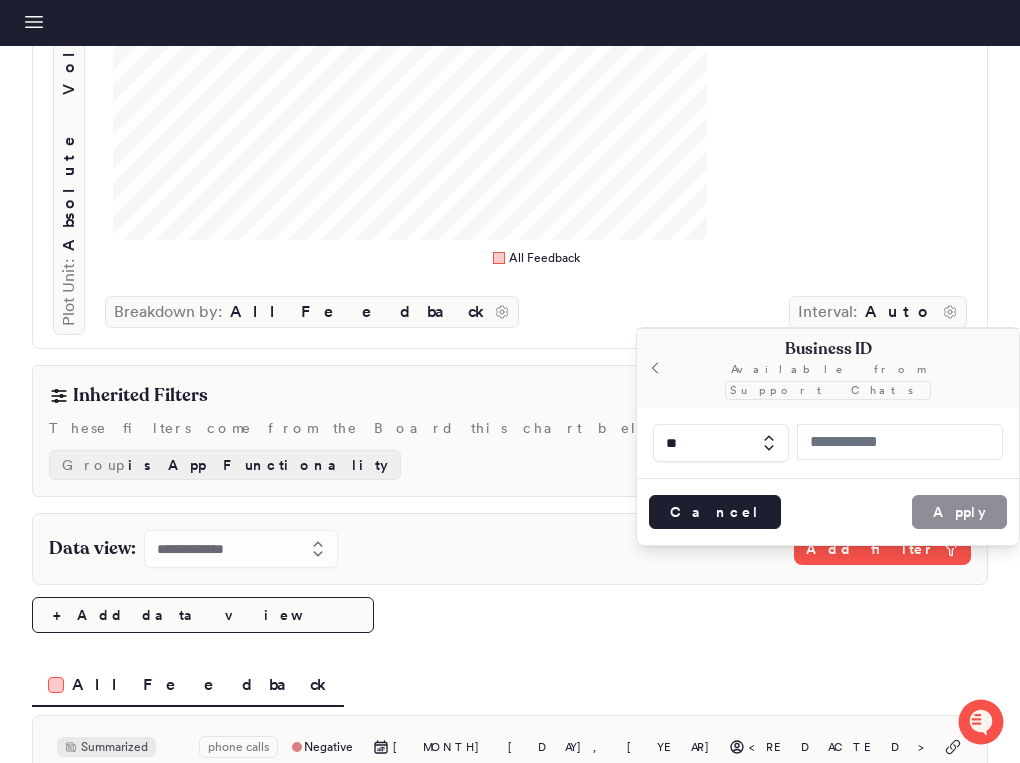 click on "Cancel" at bounding box center (715, 512) 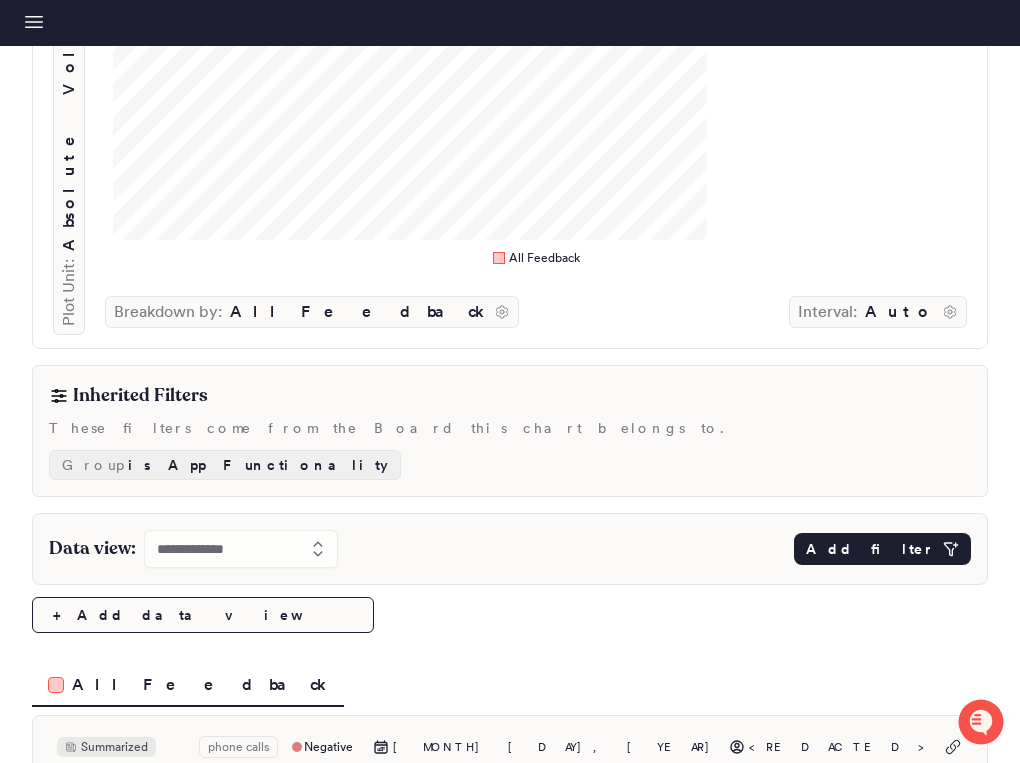 click on "Add filter" at bounding box center [870, 549] 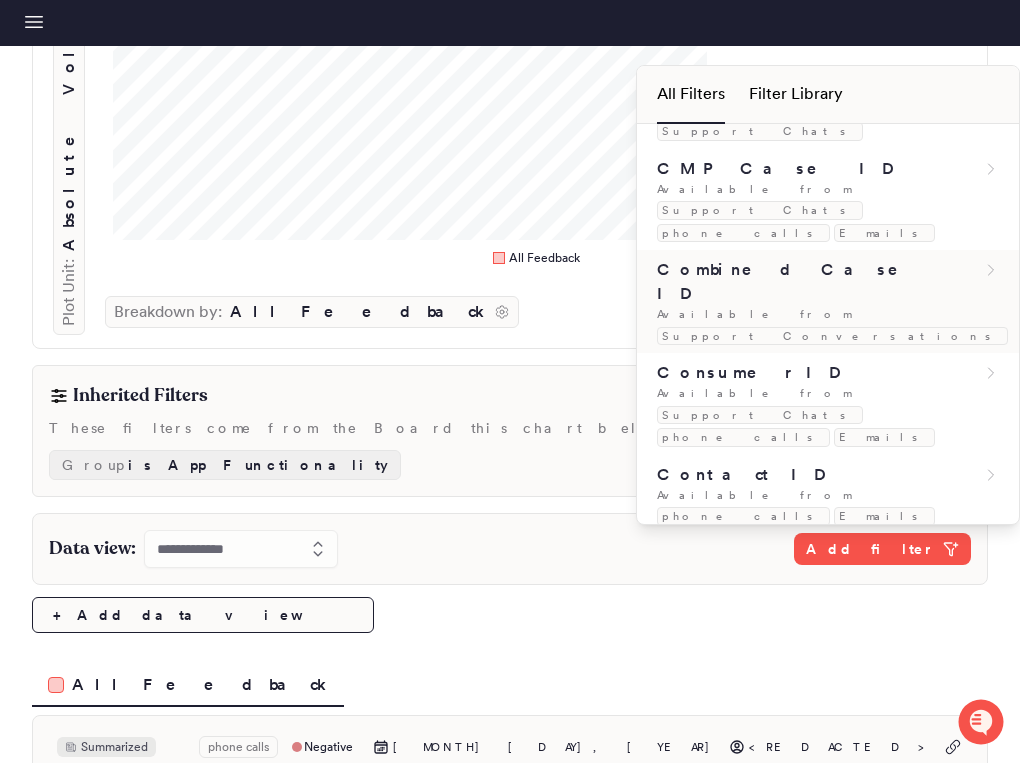 scroll, scrollTop: 415, scrollLeft: 0, axis: vertical 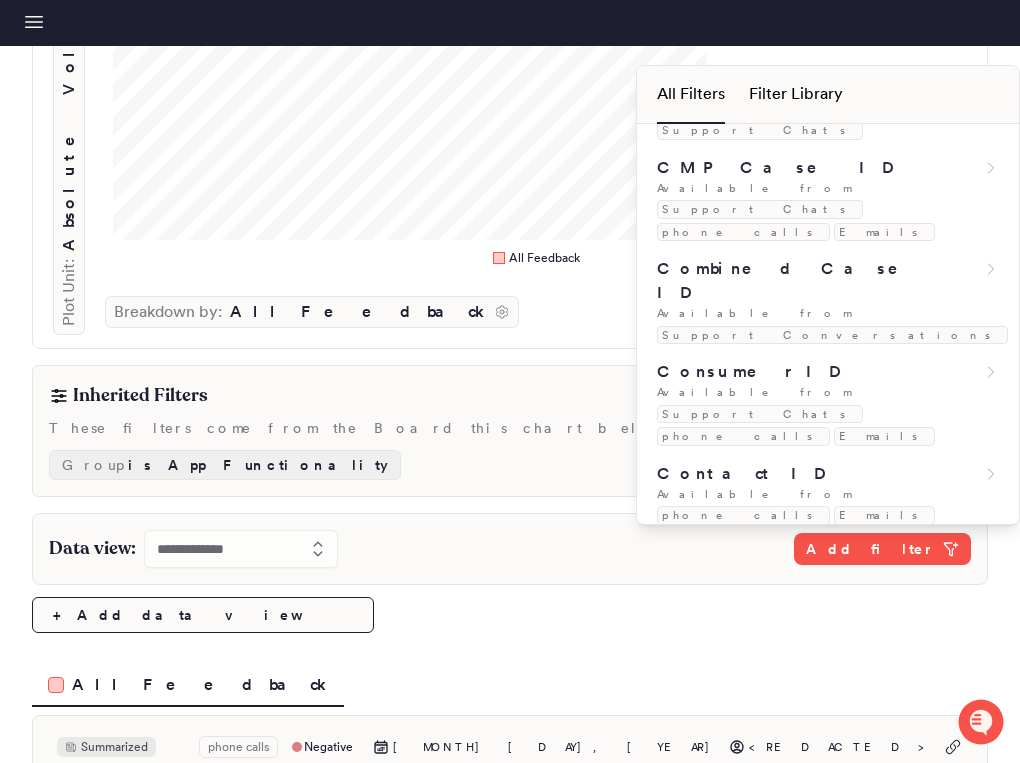 click on "Customer Type" at bounding box center (775, 553) 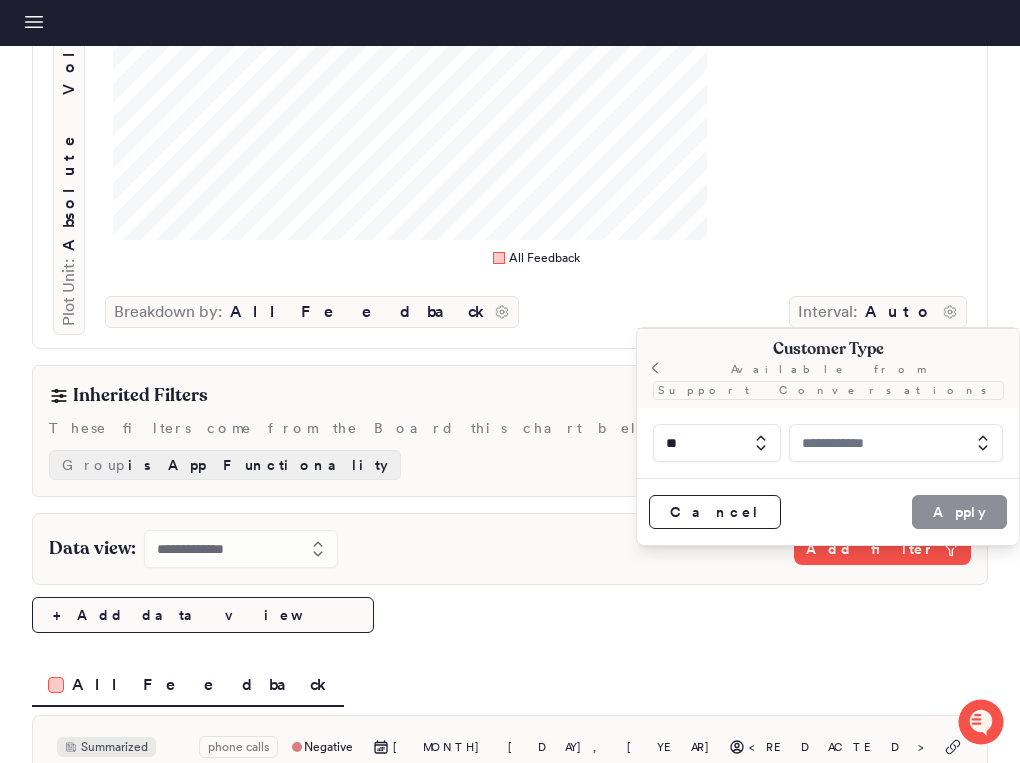 click at bounding box center (896, 443) 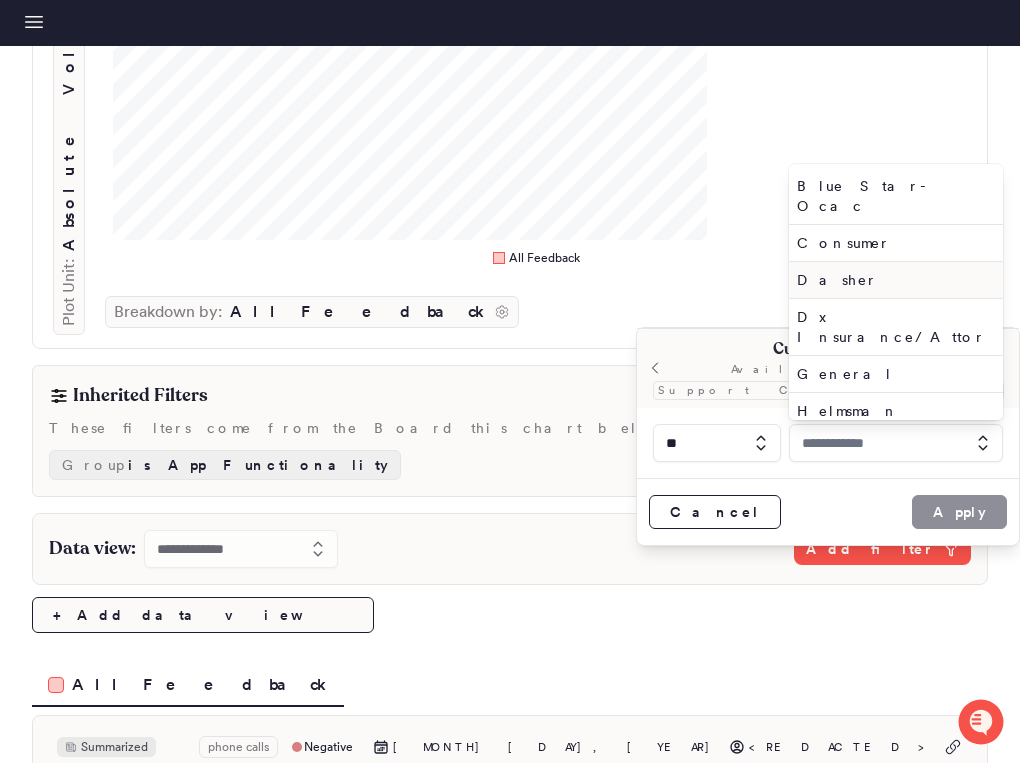 click on "Dasher" at bounding box center (896, 280) 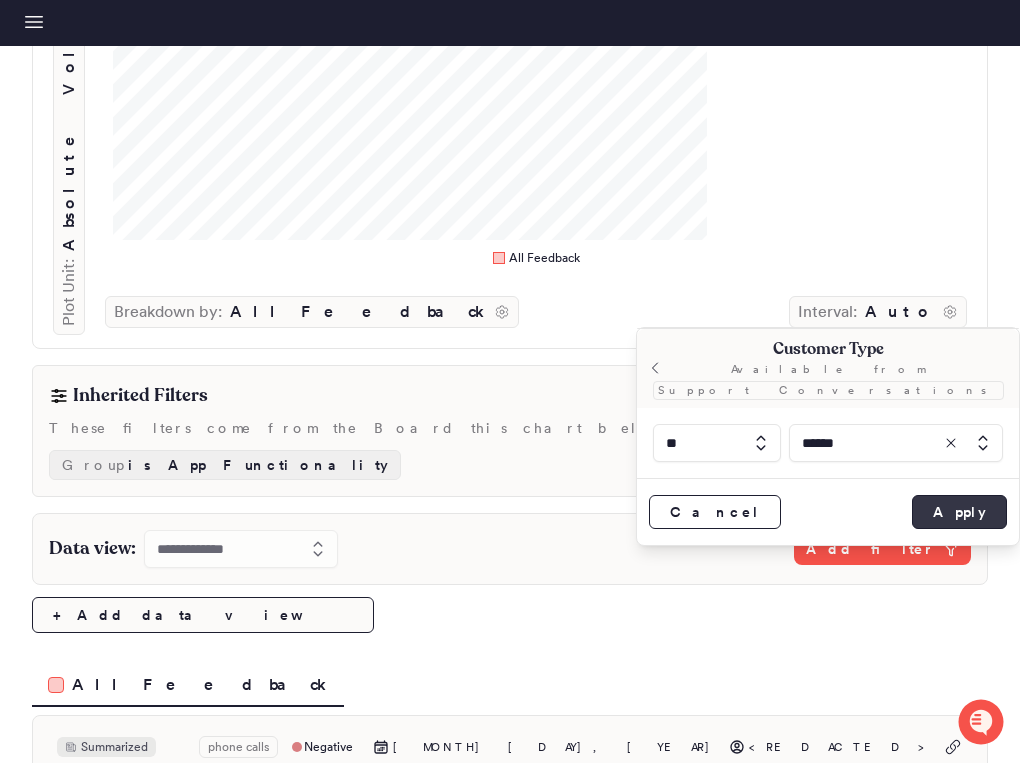 click on "Apply" at bounding box center (959, 512) 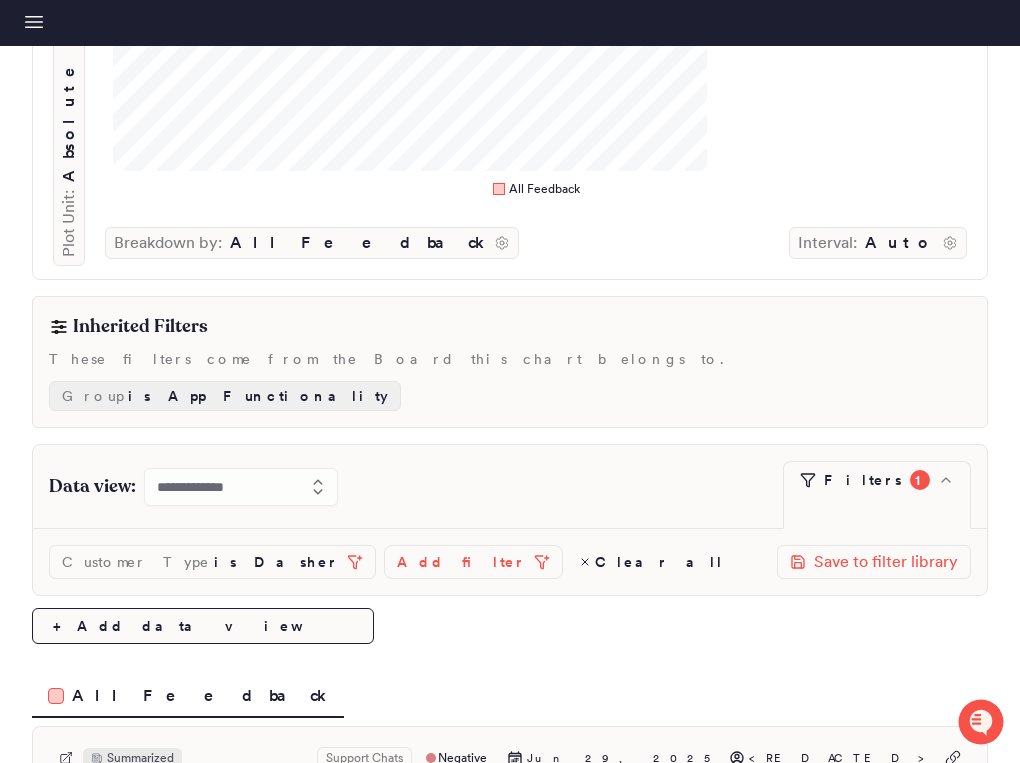 scroll, scrollTop: 431, scrollLeft: 0, axis: vertical 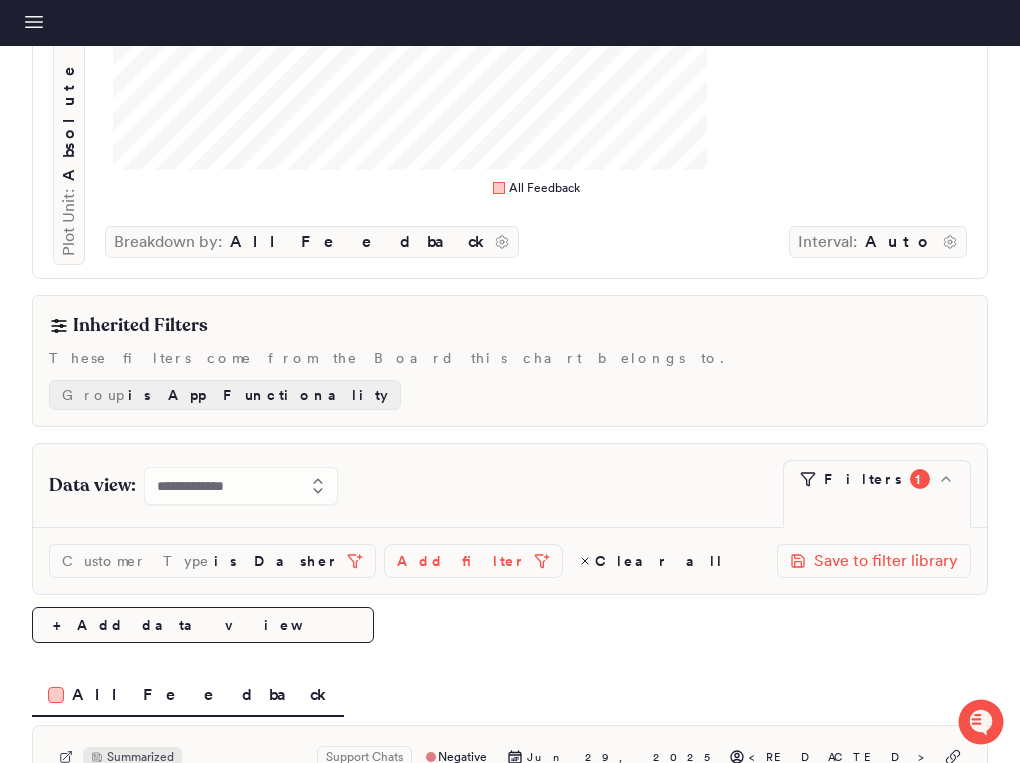 click on "Group is App Functionality" at bounding box center (510, 395) 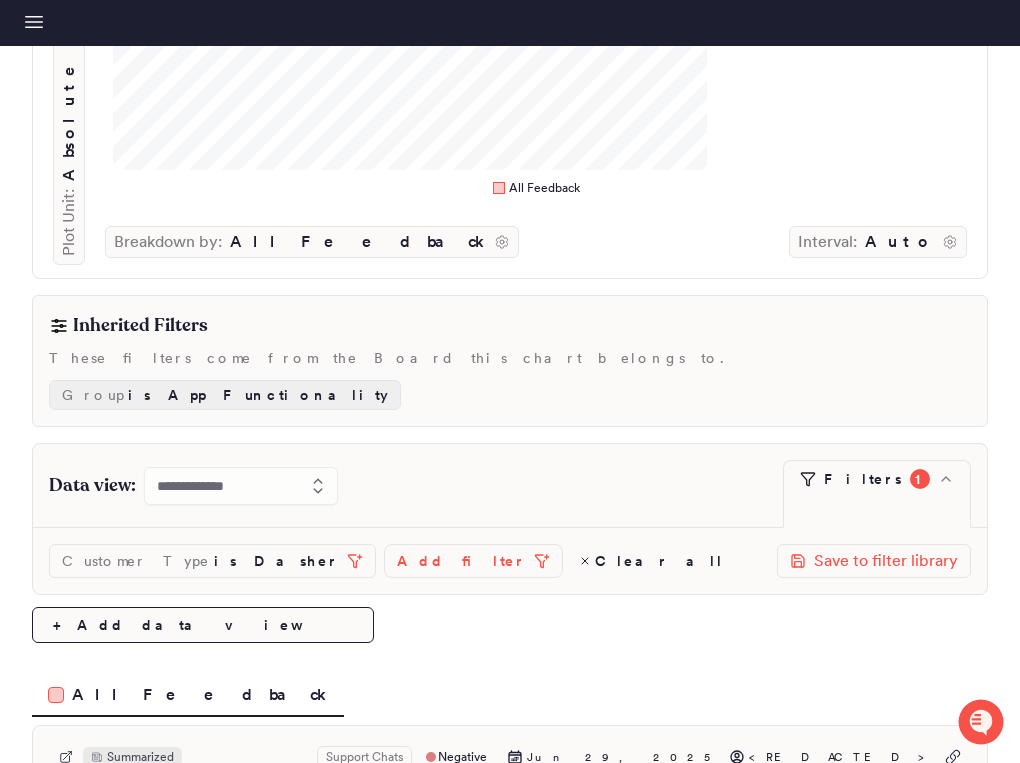 click on "Add filter" at bounding box center (461, 561) 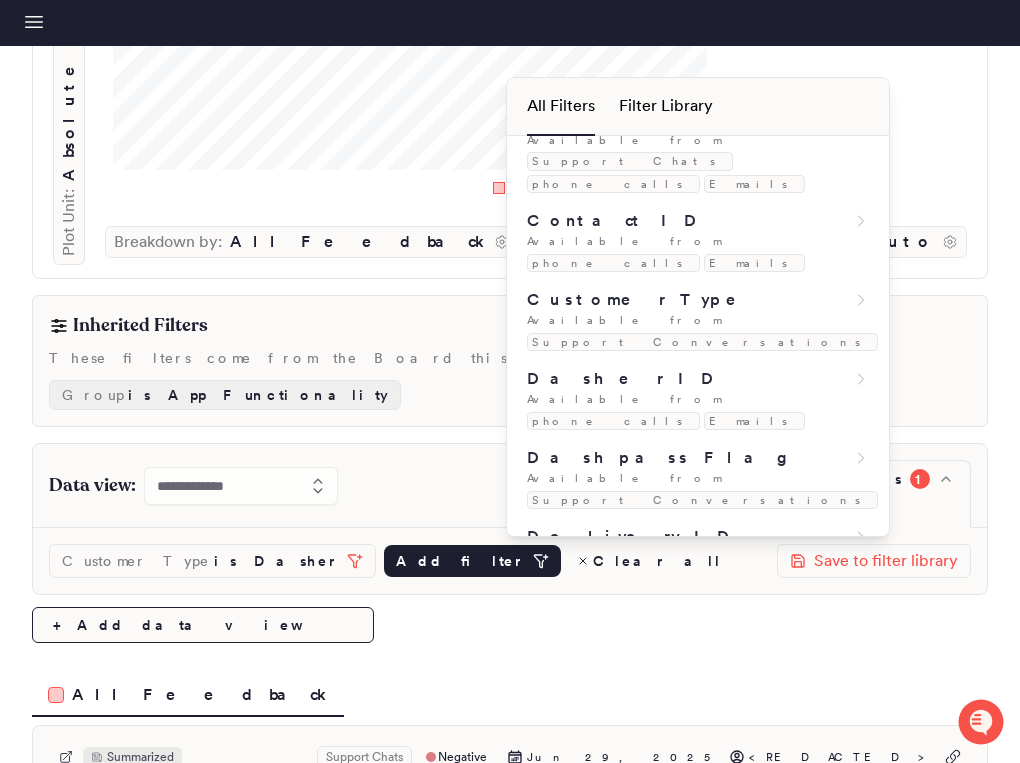 scroll, scrollTop: 680, scrollLeft: 0, axis: vertical 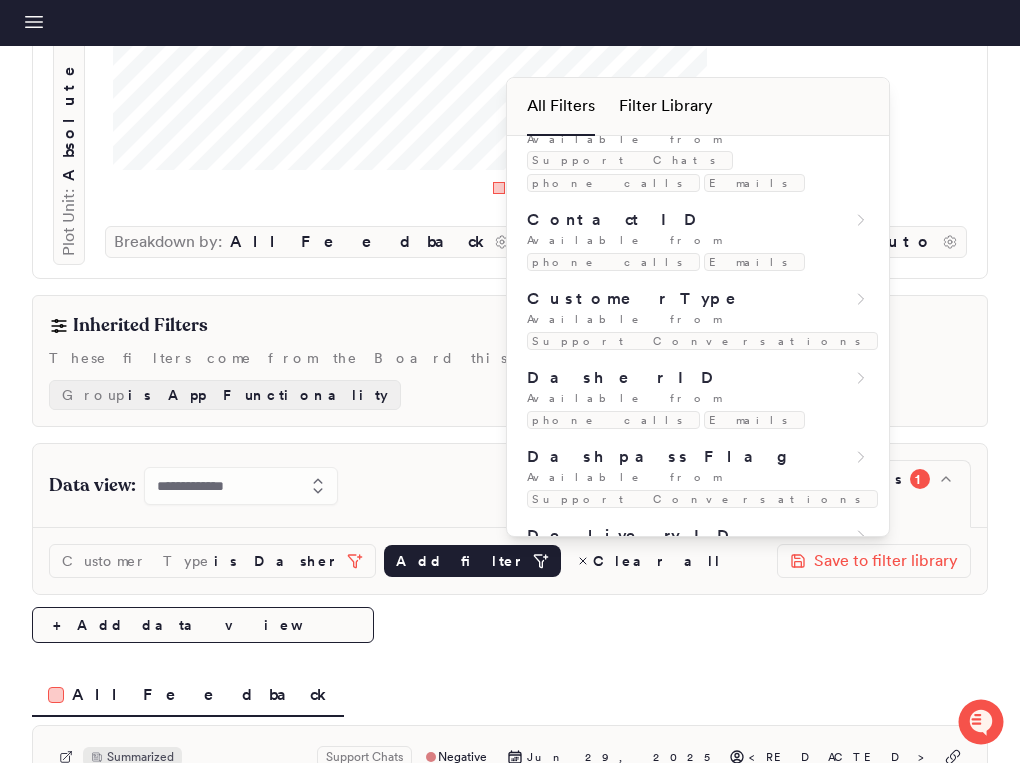 click on "DWR" at bounding box center (698, 728) 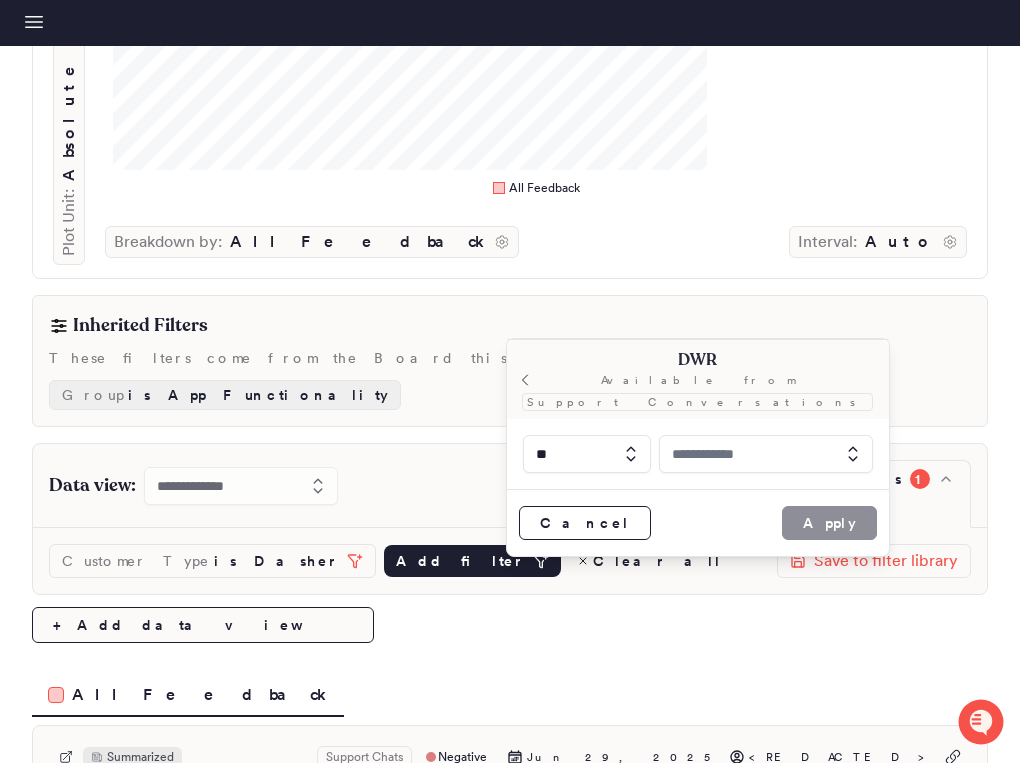 click at bounding box center (766, 454) 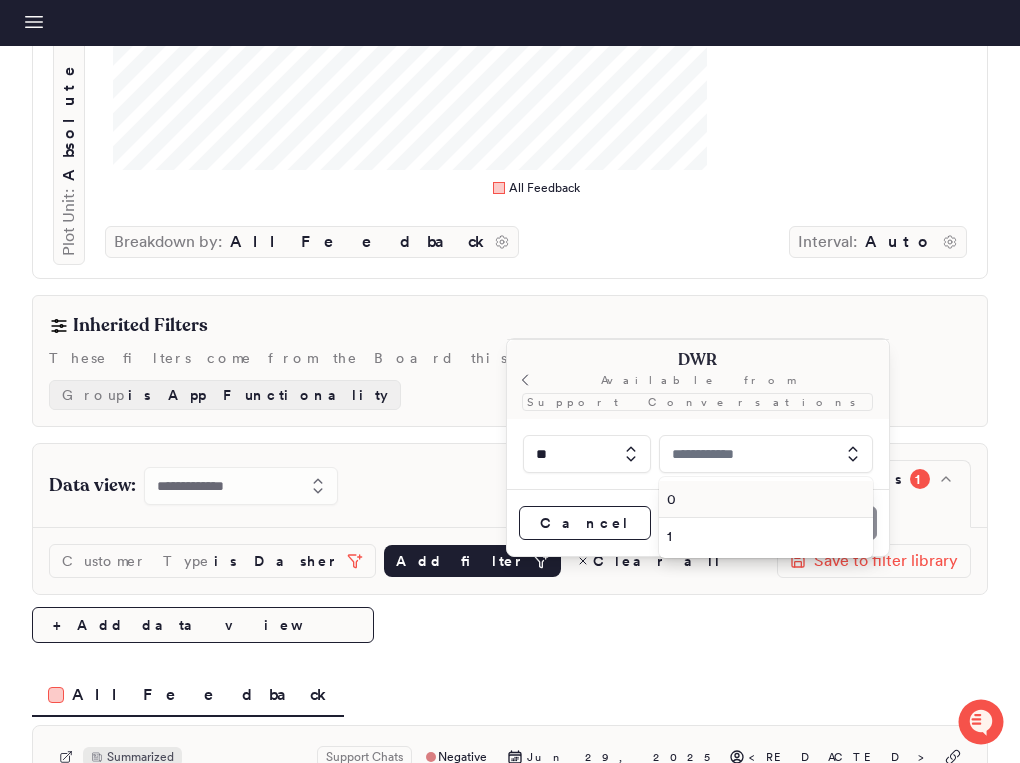click on "0" at bounding box center [762, 499] 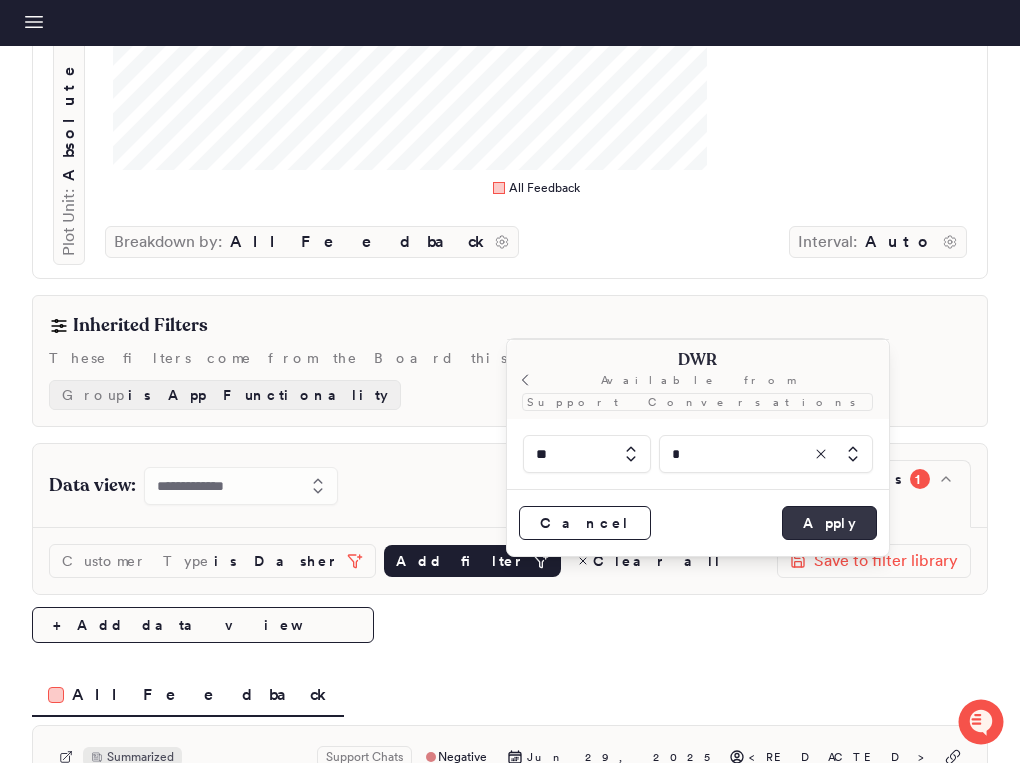 click on "Apply" at bounding box center [829, 523] 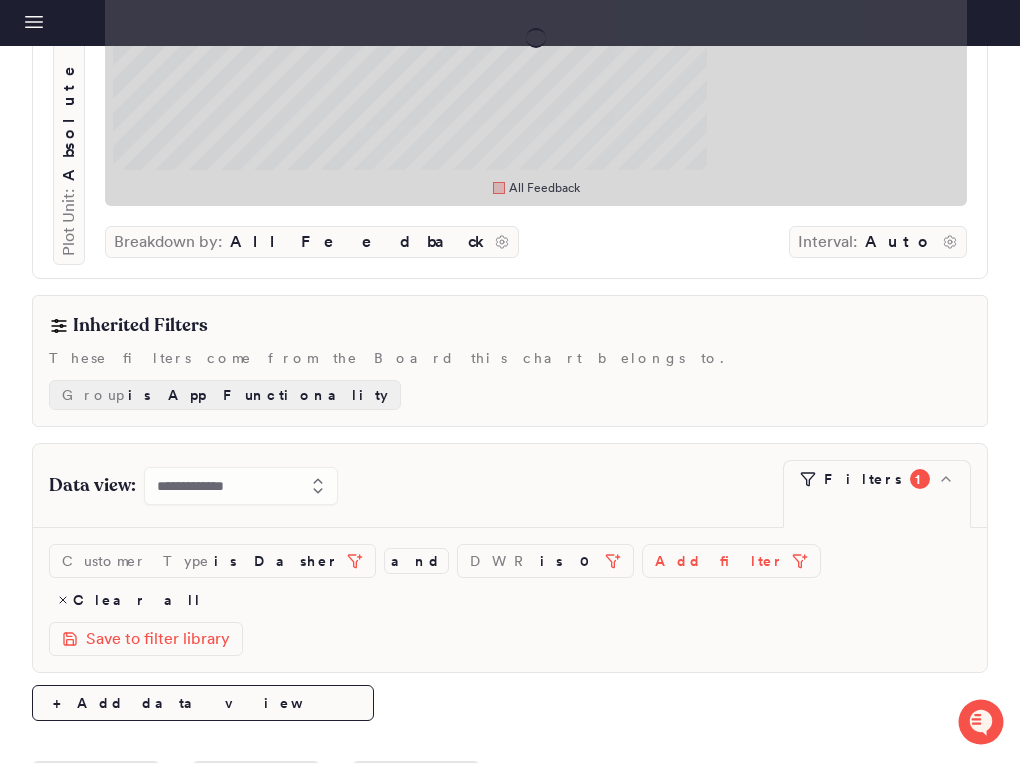 scroll, scrollTop: 403, scrollLeft: 0, axis: vertical 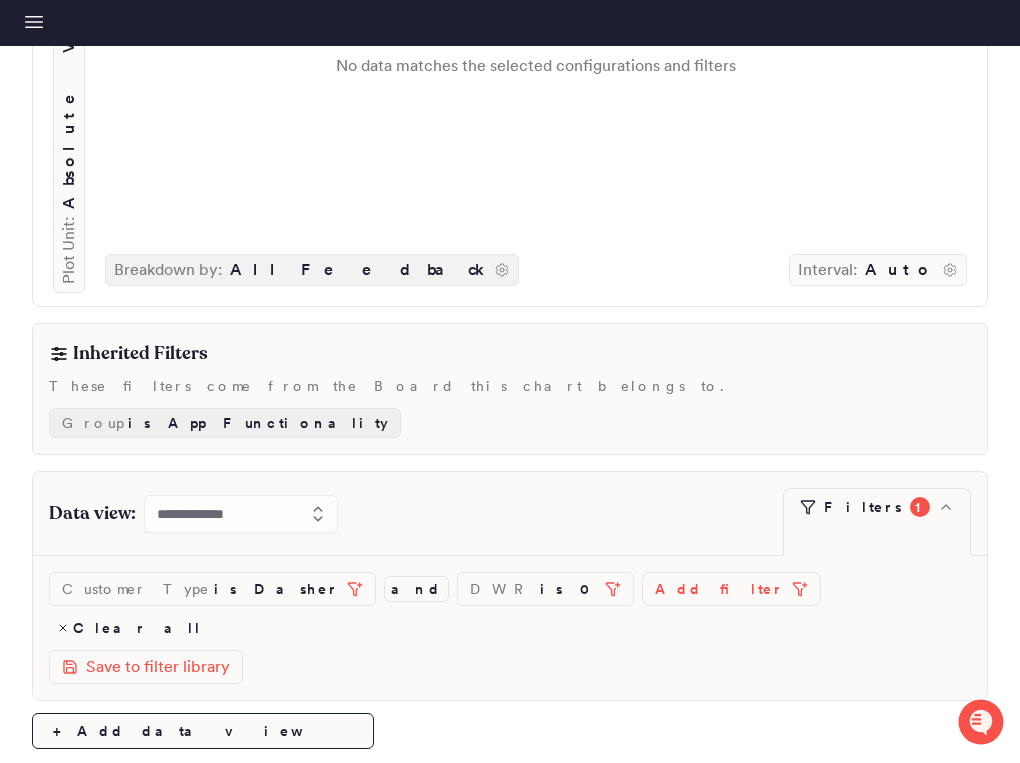 click on "All Feedback" at bounding box center [358, 270] 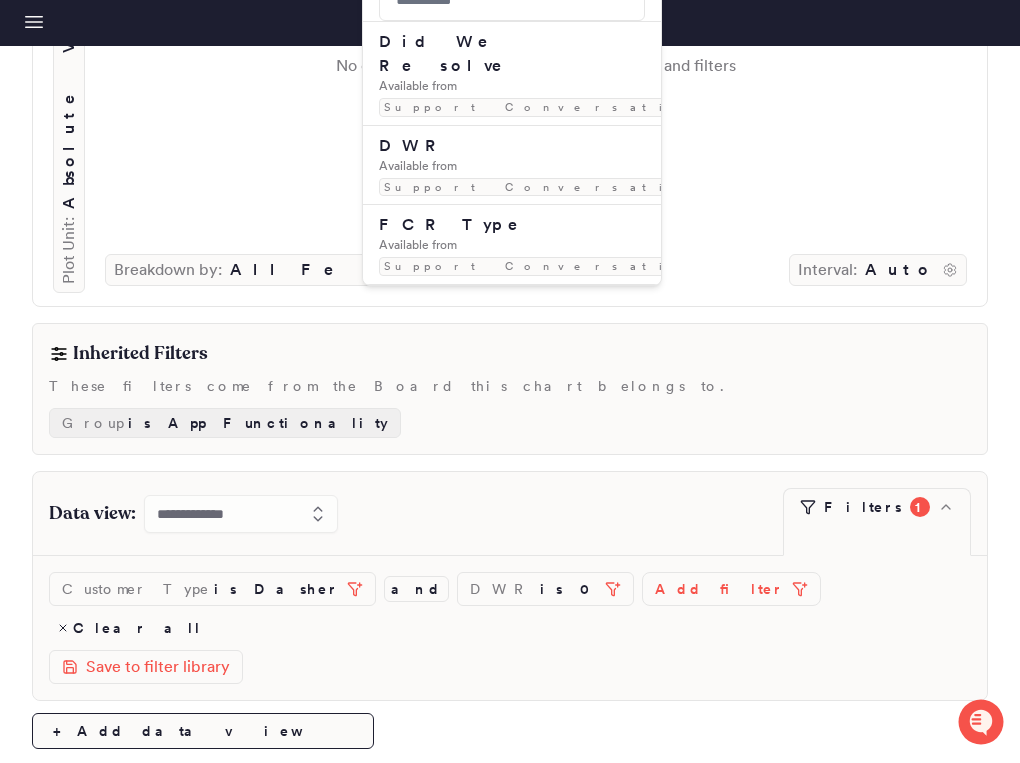 scroll, scrollTop: 1425, scrollLeft: 0, axis: vertical 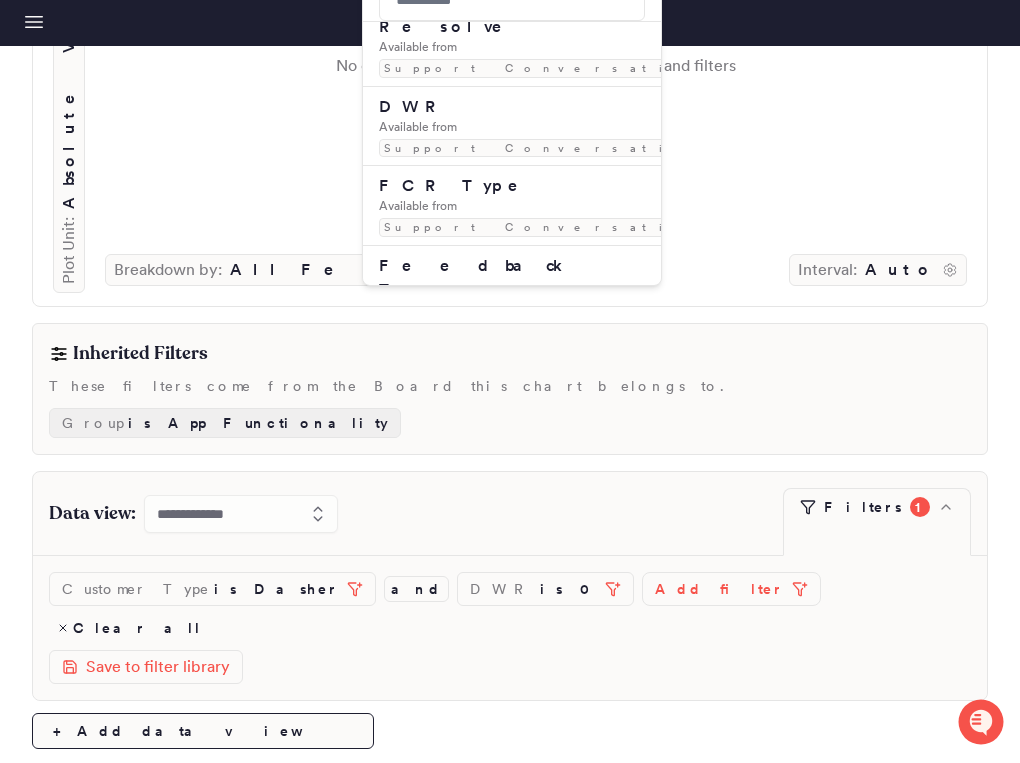 click on "These filters come from the Board this chart belongs to." at bounding box center (510, 386) 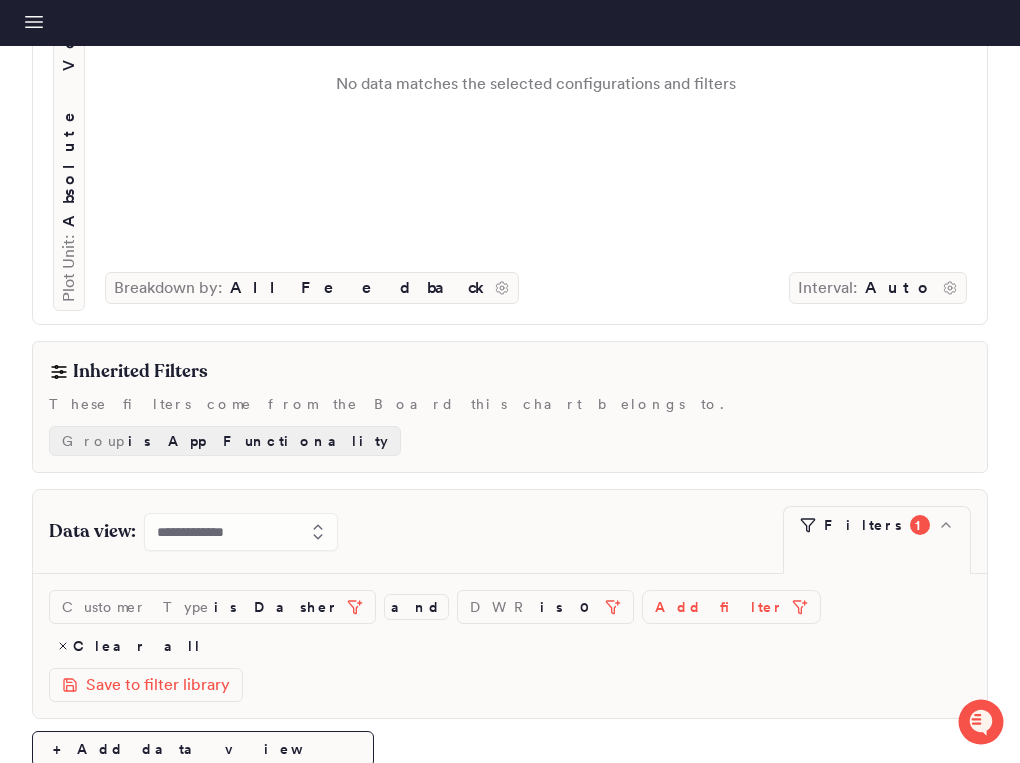 scroll, scrollTop: 403, scrollLeft: 0, axis: vertical 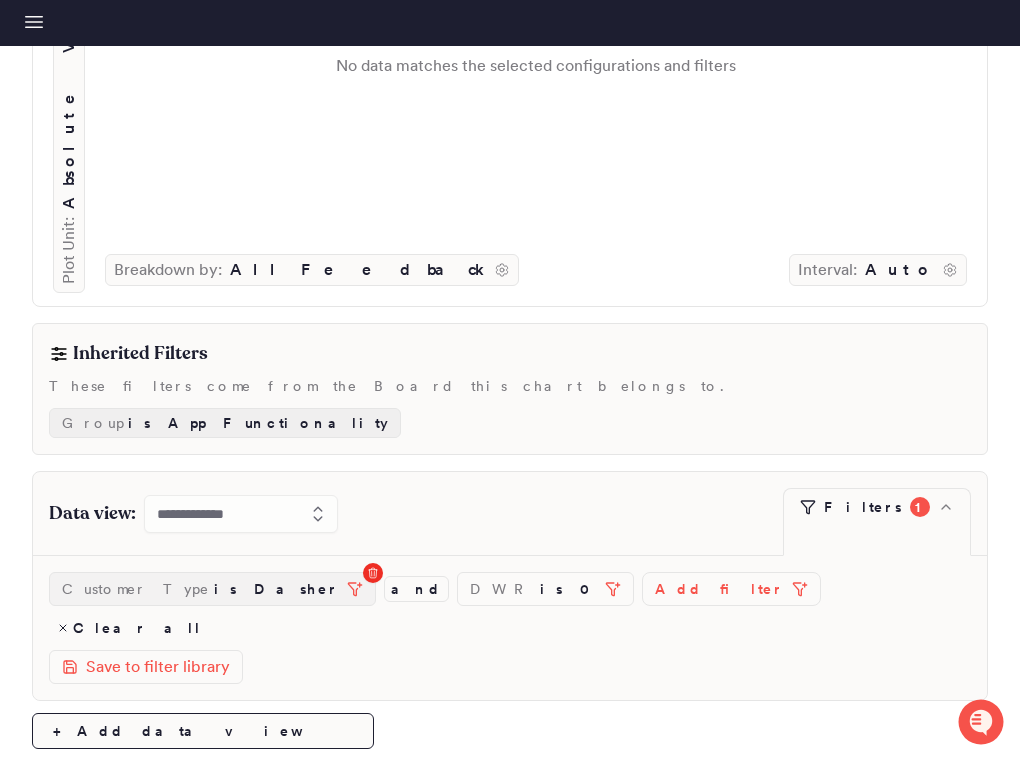 click at bounding box center [373, 573] 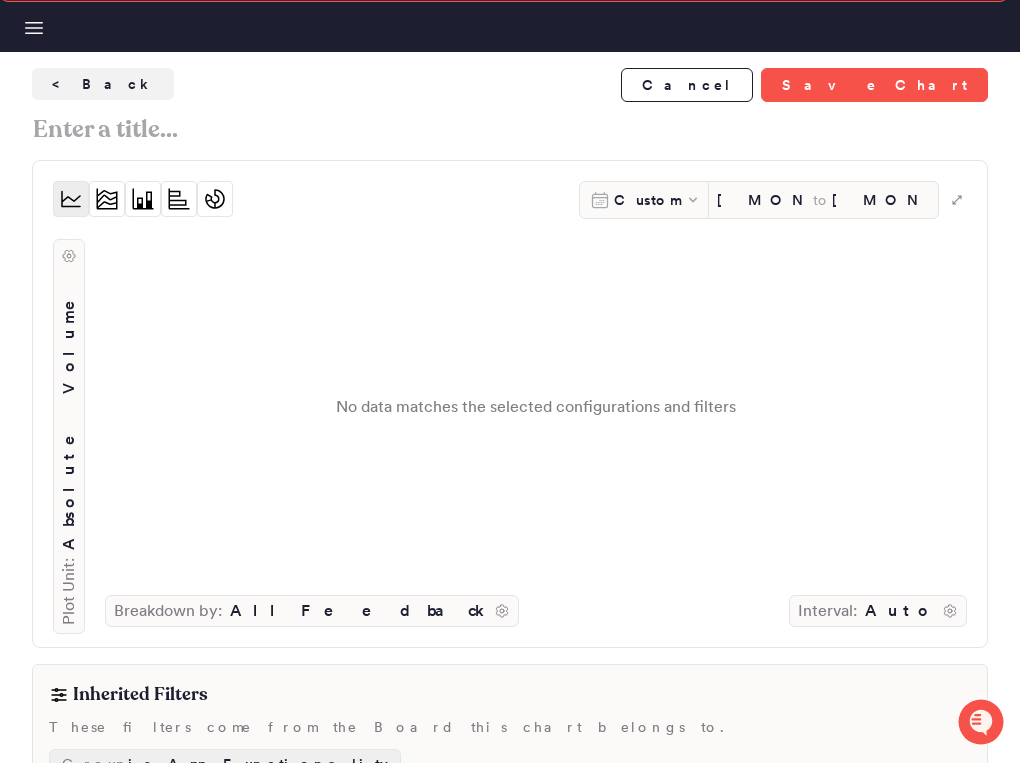 scroll, scrollTop: 0, scrollLeft: 0, axis: both 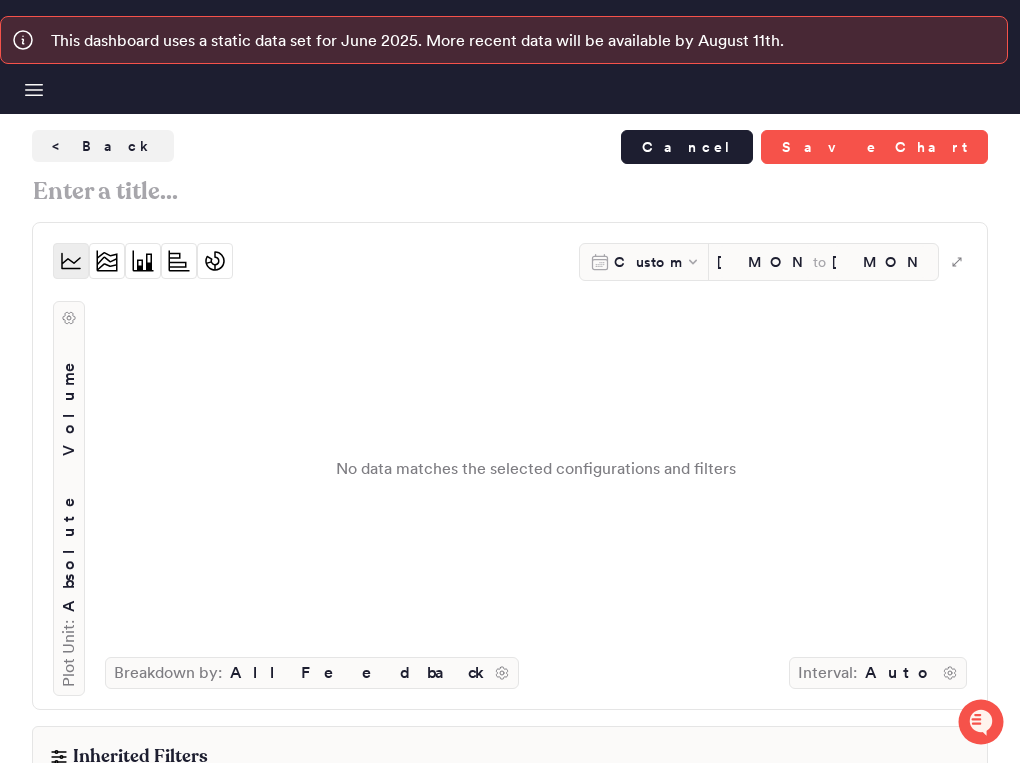 click on "Cancel" at bounding box center [687, 147] 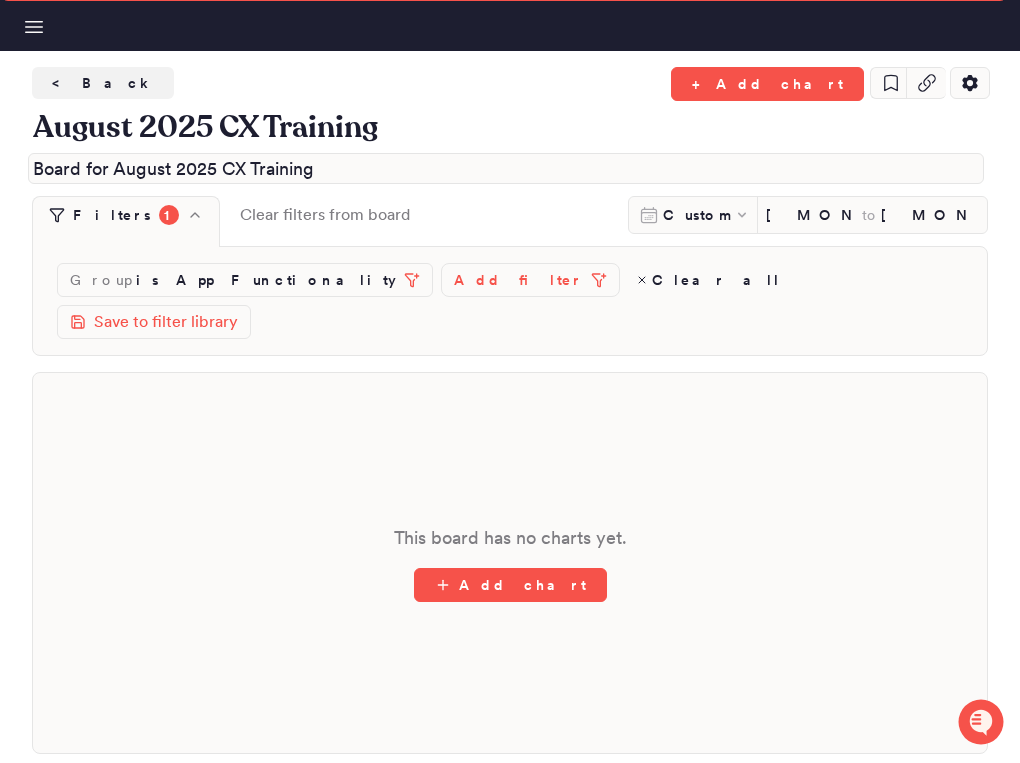 scroll, scrollTop: 92, scrollLeft: 0, axis: vertical 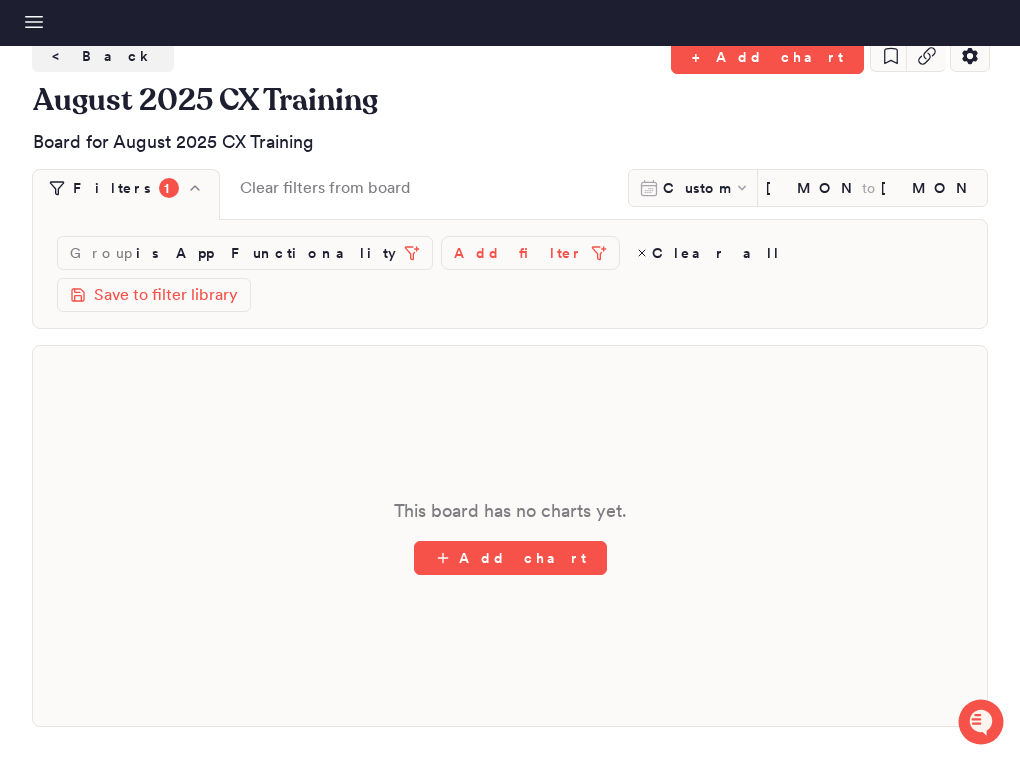 click on "Explore" at bounding box center (0, 0) 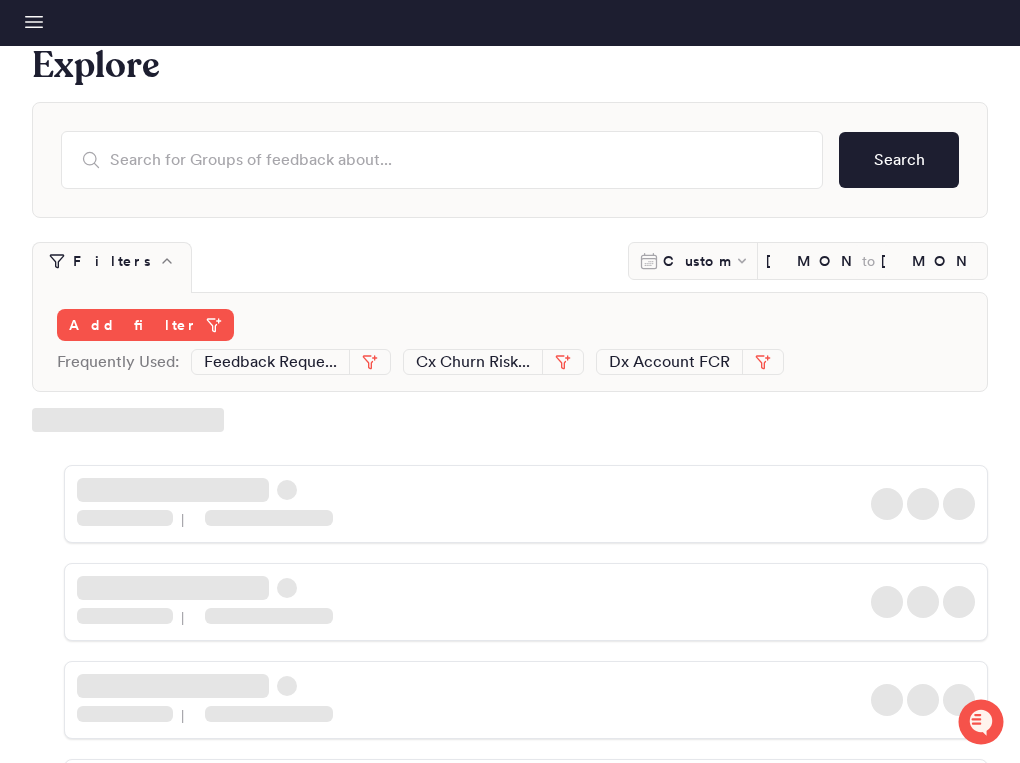 click on "Boards" at bounding box center [0, 0] 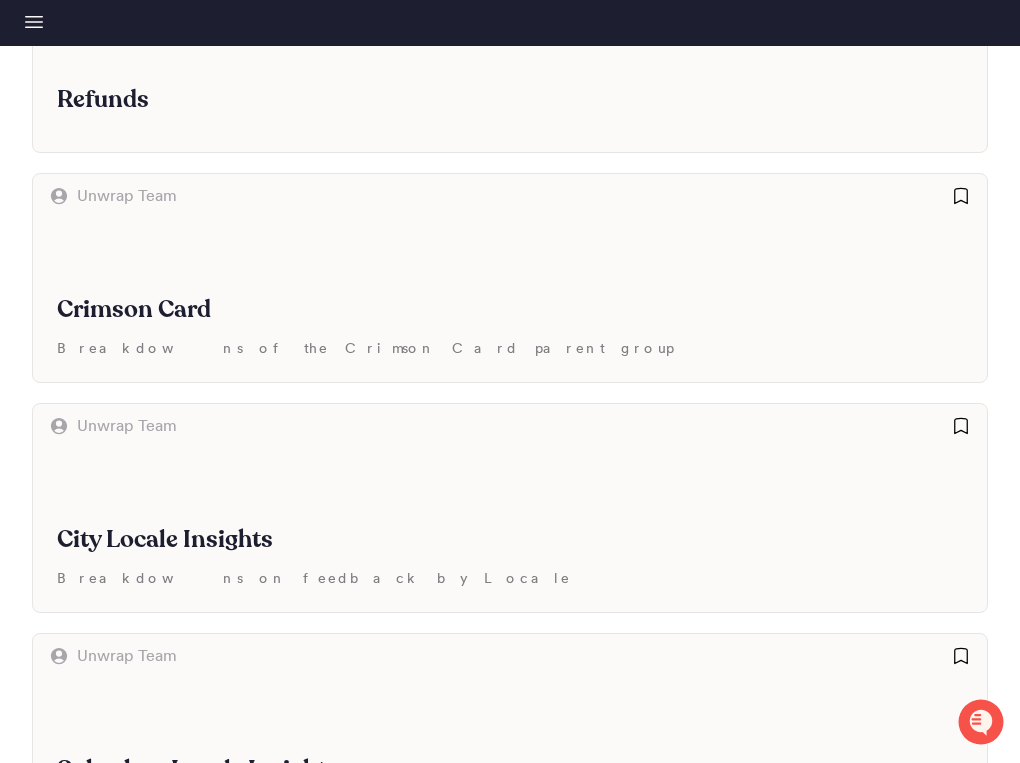 click on "August 2025 CX Training" at bounding box center [510, 3070] 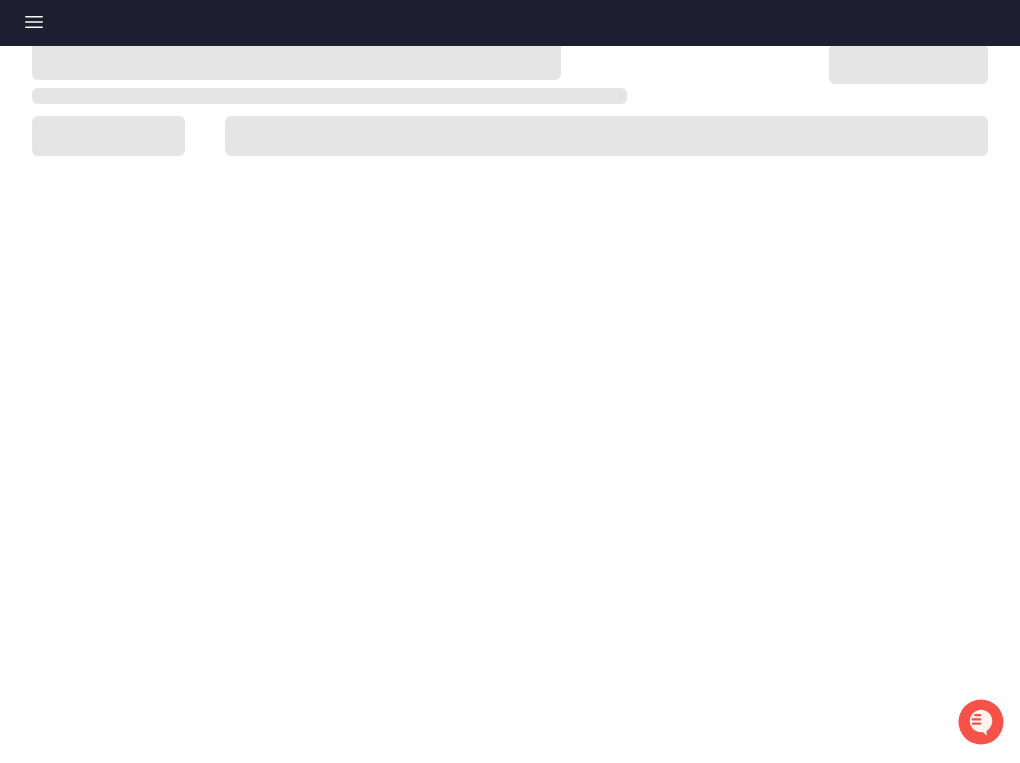 scroll, scrollTop: 92, scrollLeft: 0, axis: vertical 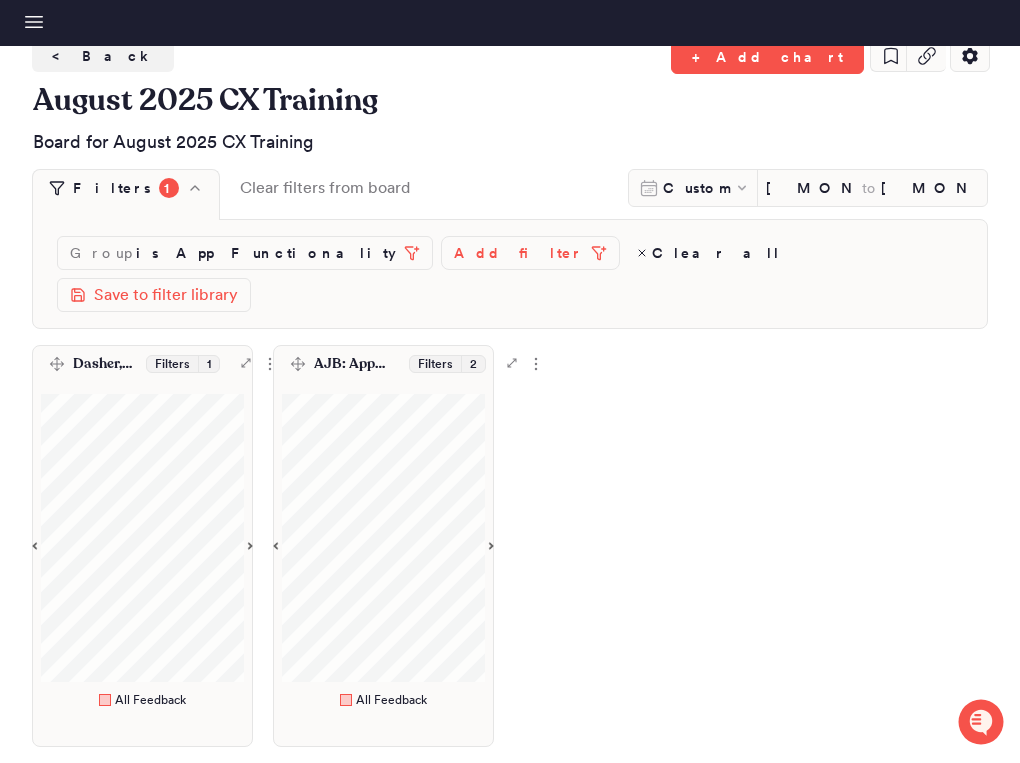 click on "Dasher, Unable to mark delivered ([LAST] [INITIAL])" at bounding box center (105, 364) 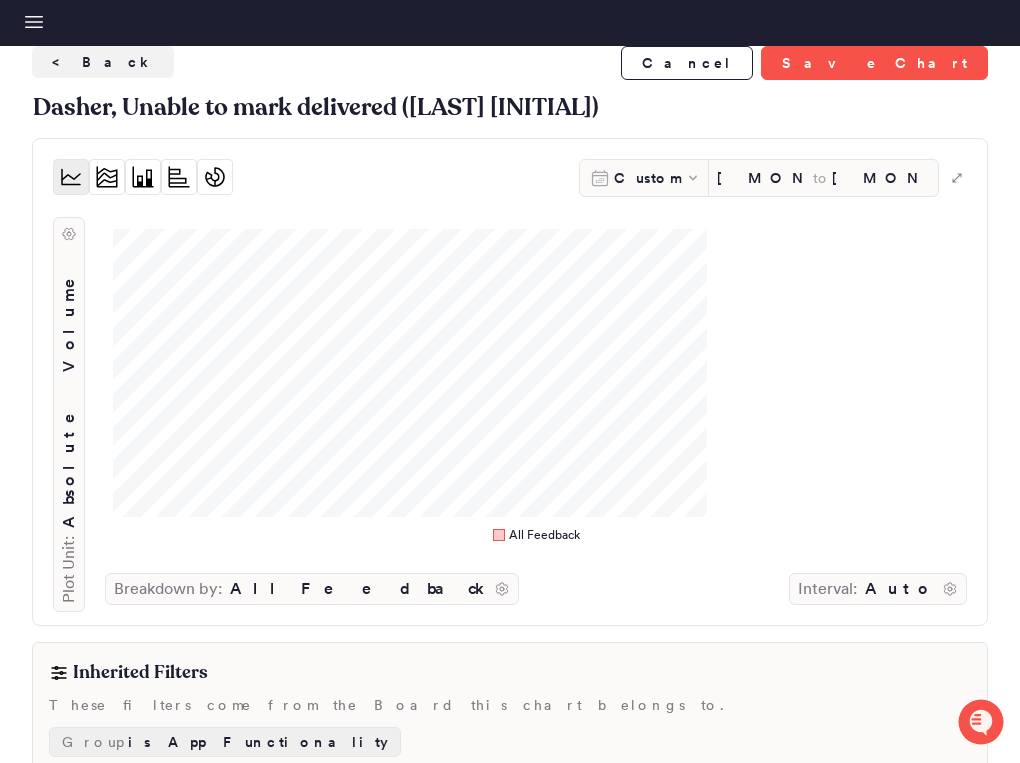 scroll, scrollTop: 0, scrollLeft: 0, axis: both 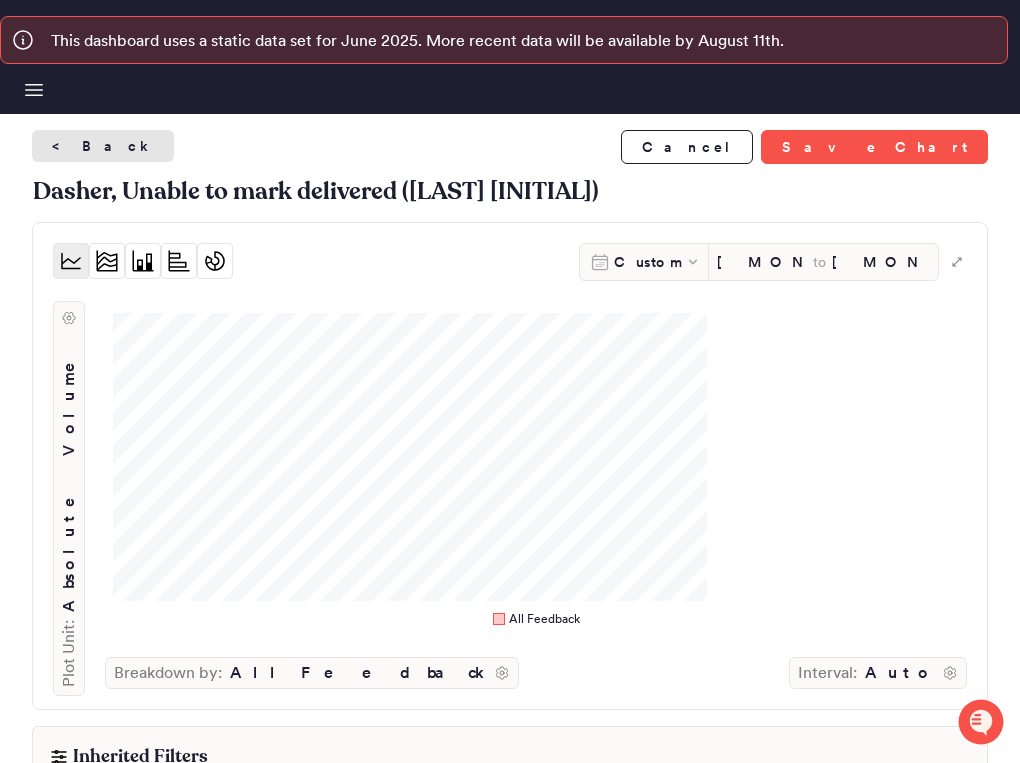 click on "< Back" at bounding box center [103, 146] 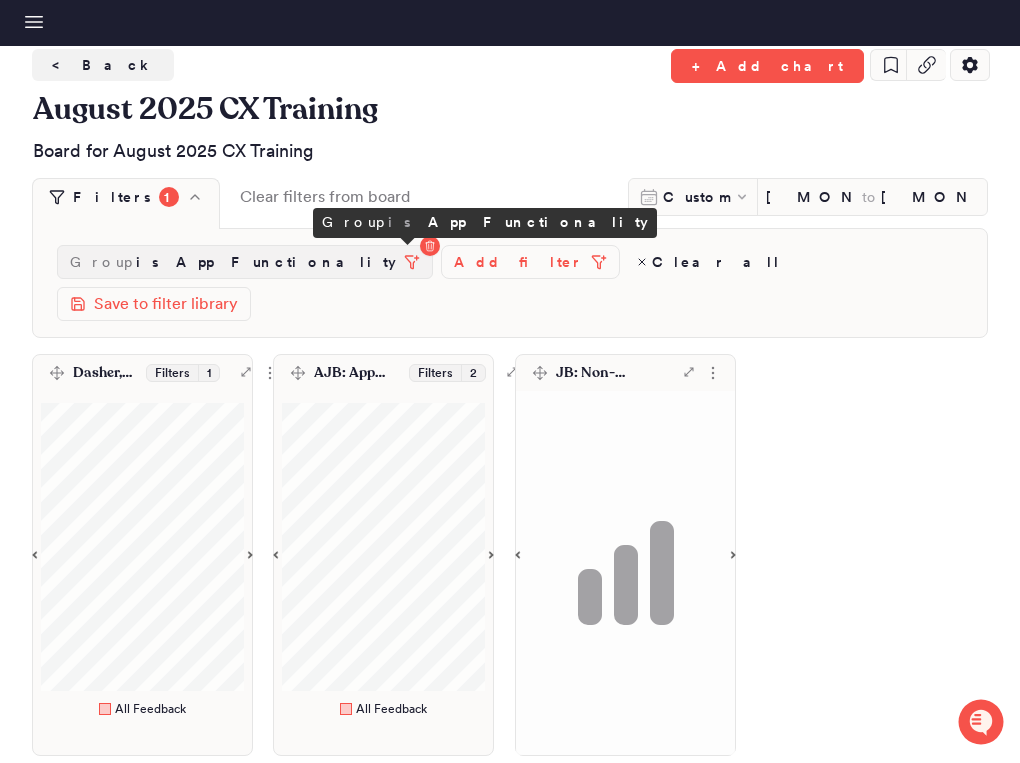 scroll, scrollTop: 92, scrollLeft: 0, axis: vertical 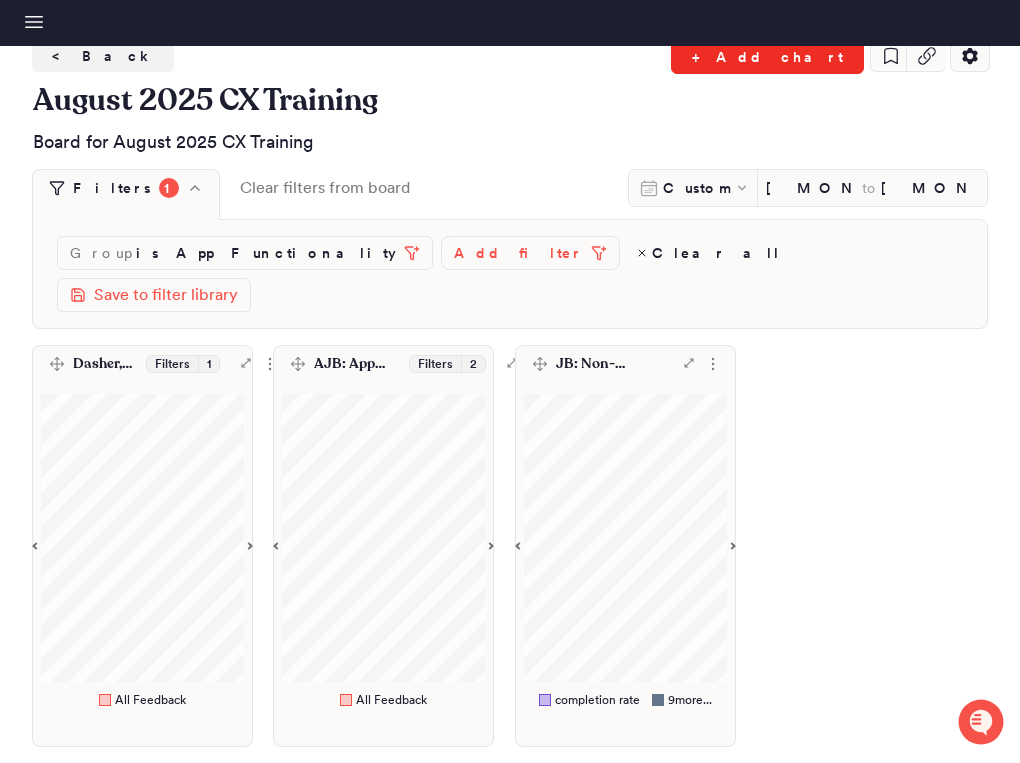 click on "+ Add chart" at bounding box center [767, 57] 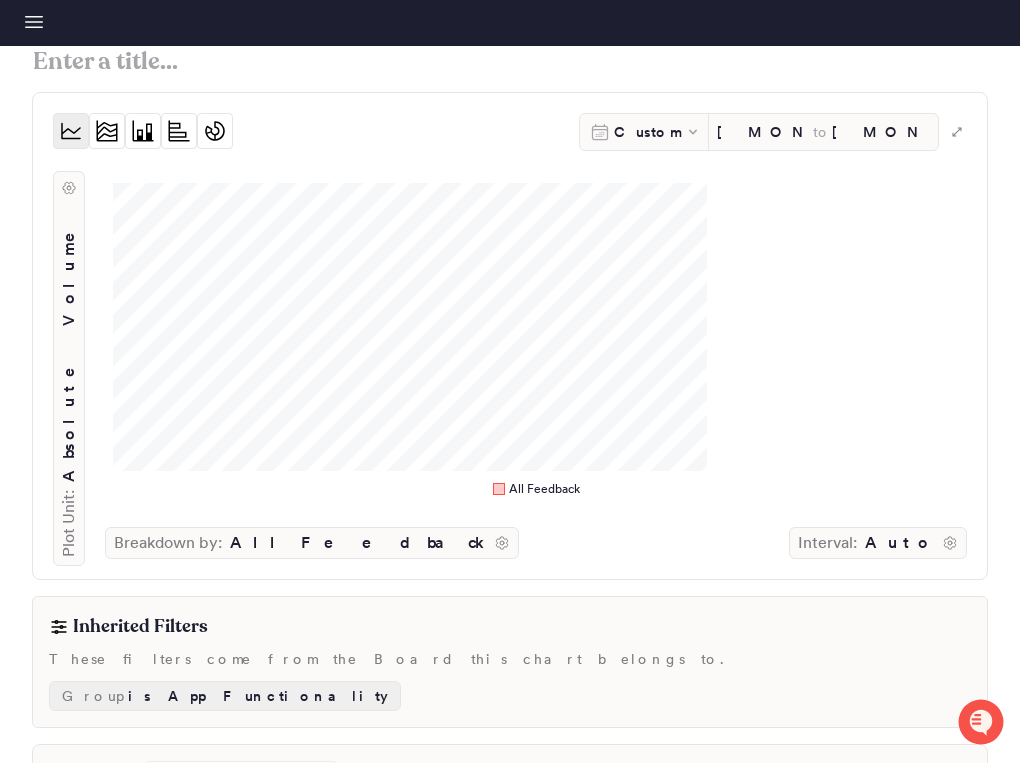scroll, scrollTop: 131, scrollLeft: 0, axis: vertical 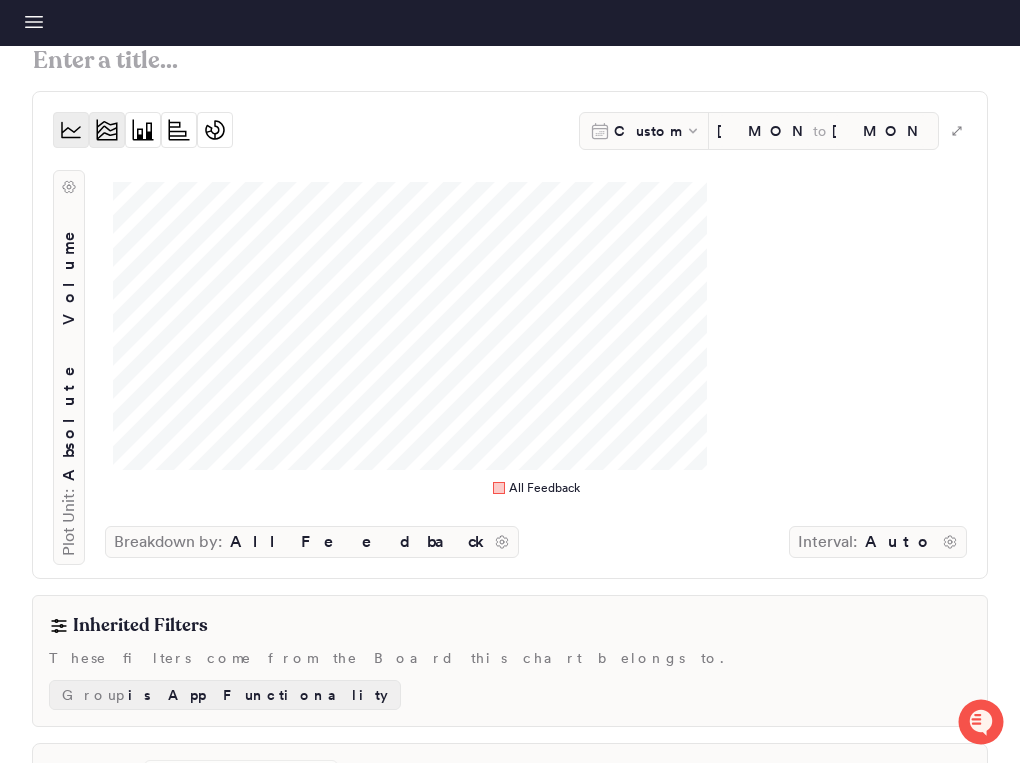 click at bounding box center [107, 130] 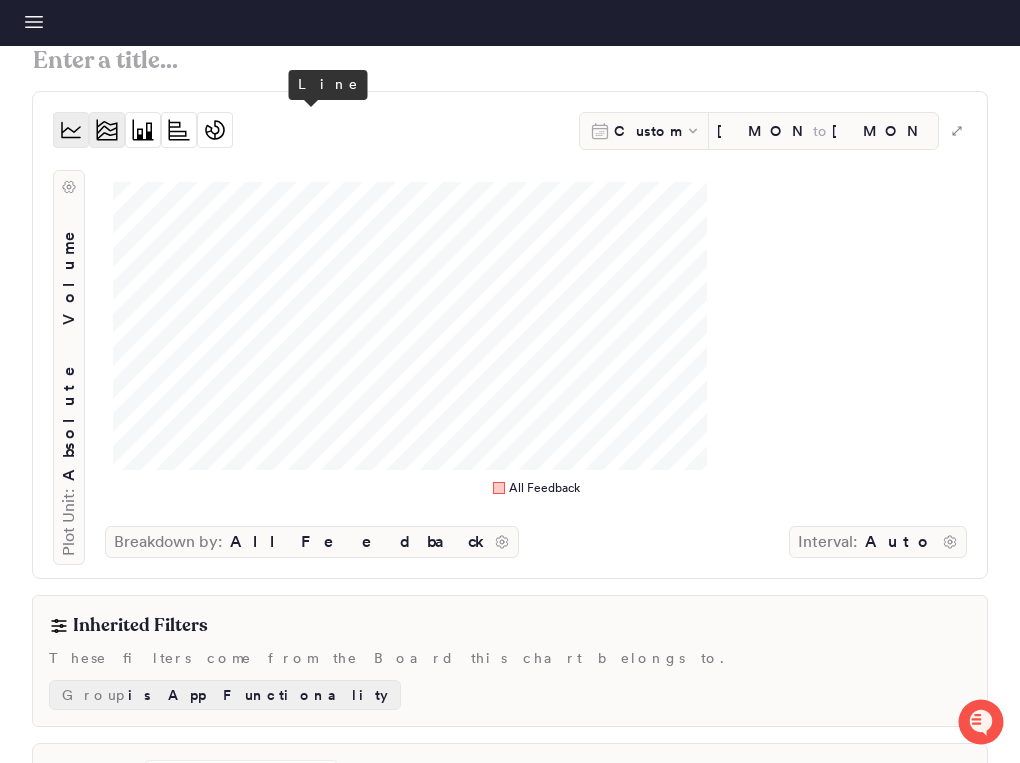 click 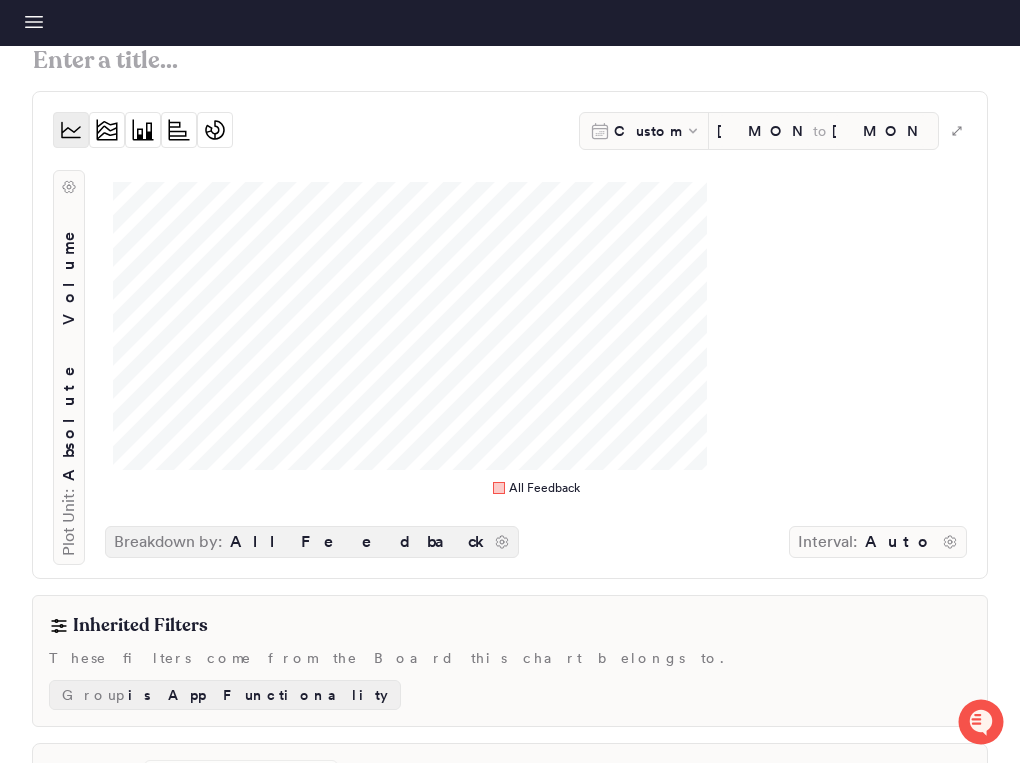 click on "All Feedback" at bounding box center (358, 542) 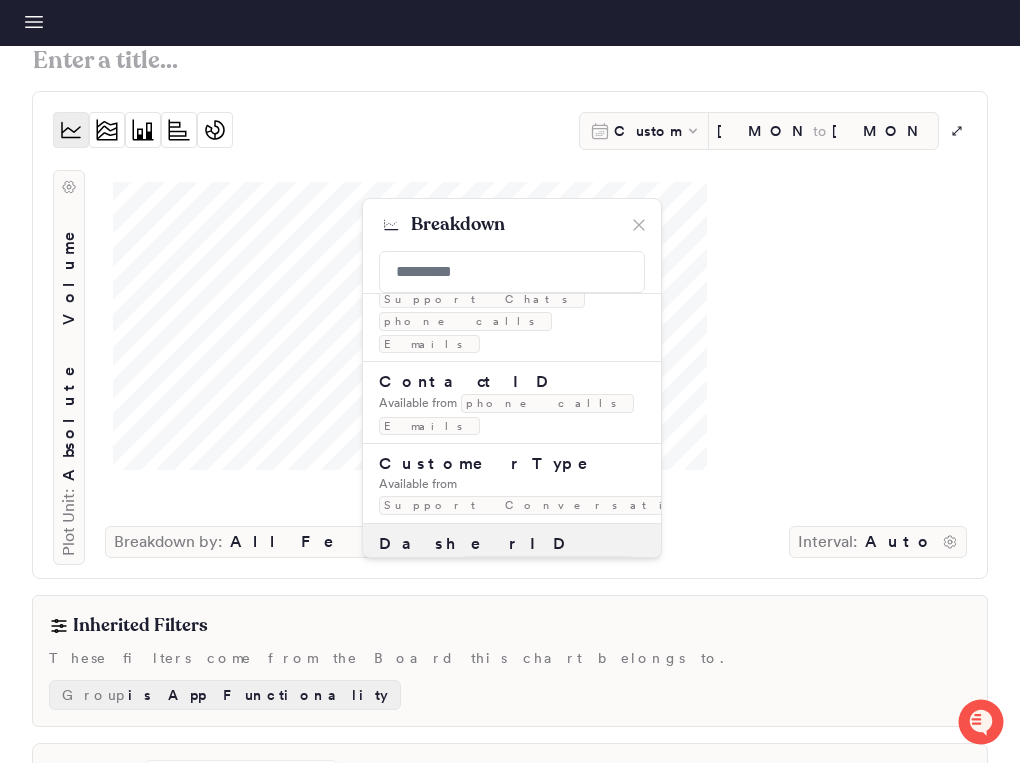 scroll, scrollTop: 941, scrollLeft: 0, axis: vertical 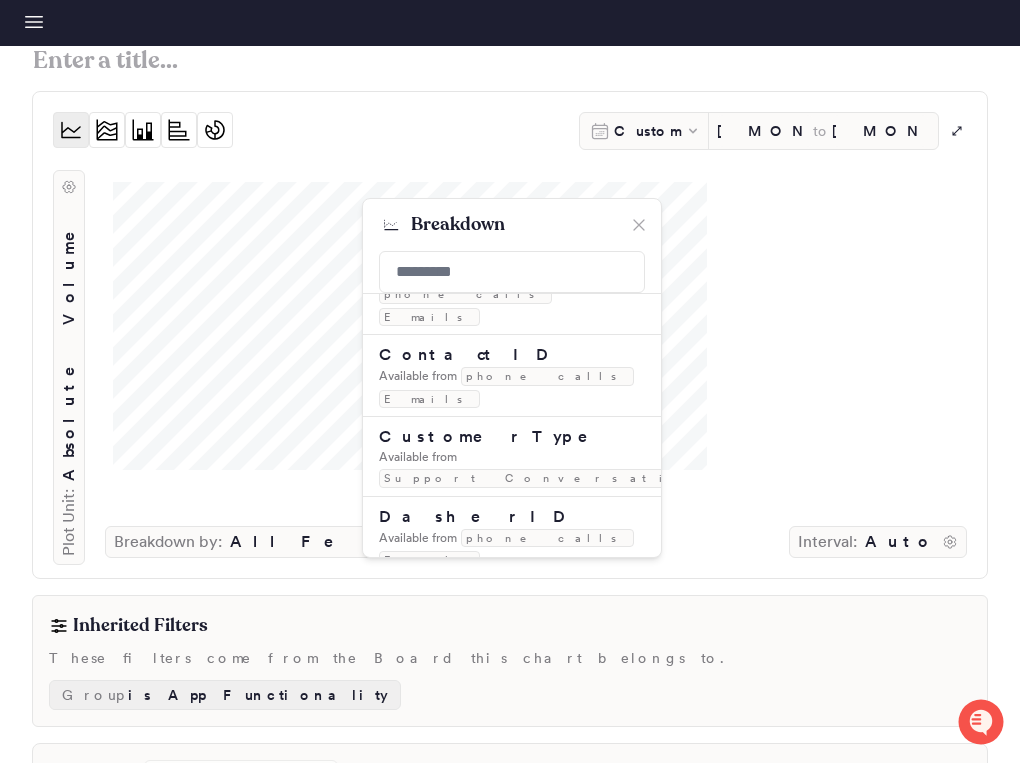 click on "DWR Available from Support Conversations" at bounding box center (512, 883) 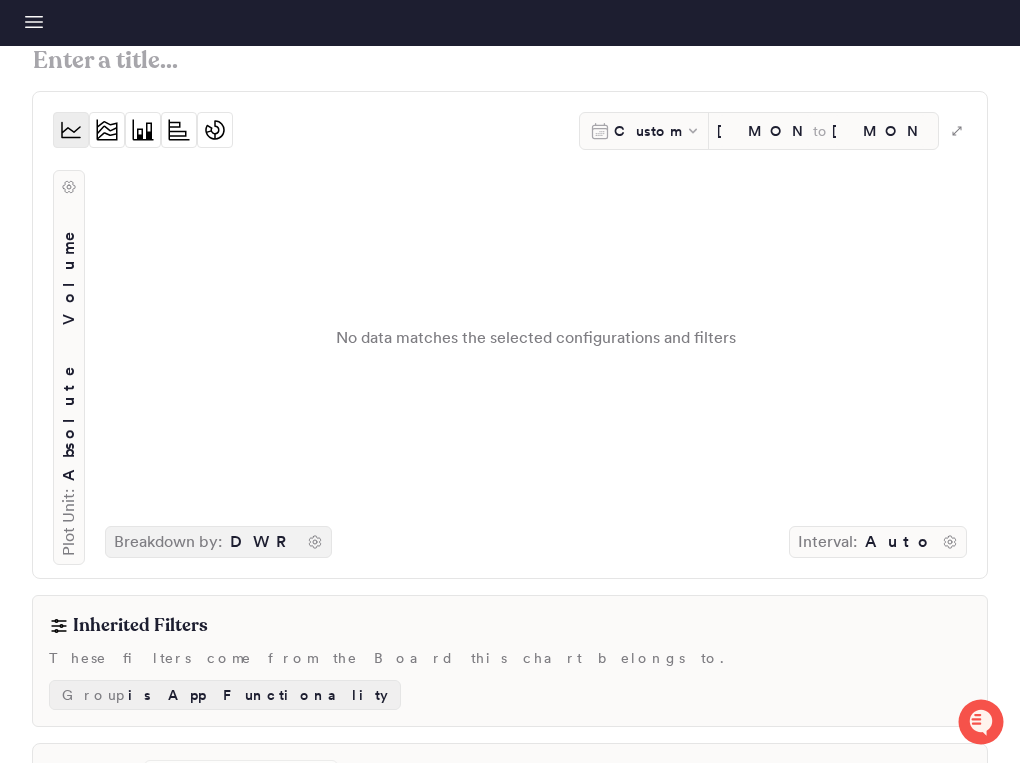 click 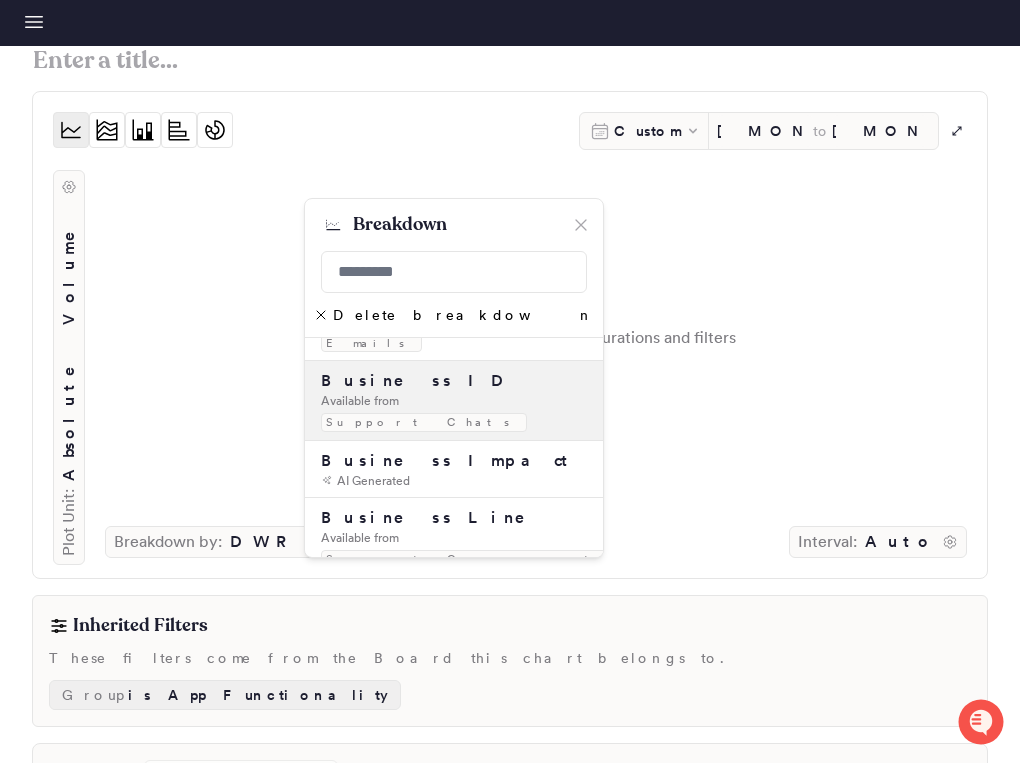 scroll, scrollTop: 317, scrollLeft: 0, axis: vertical 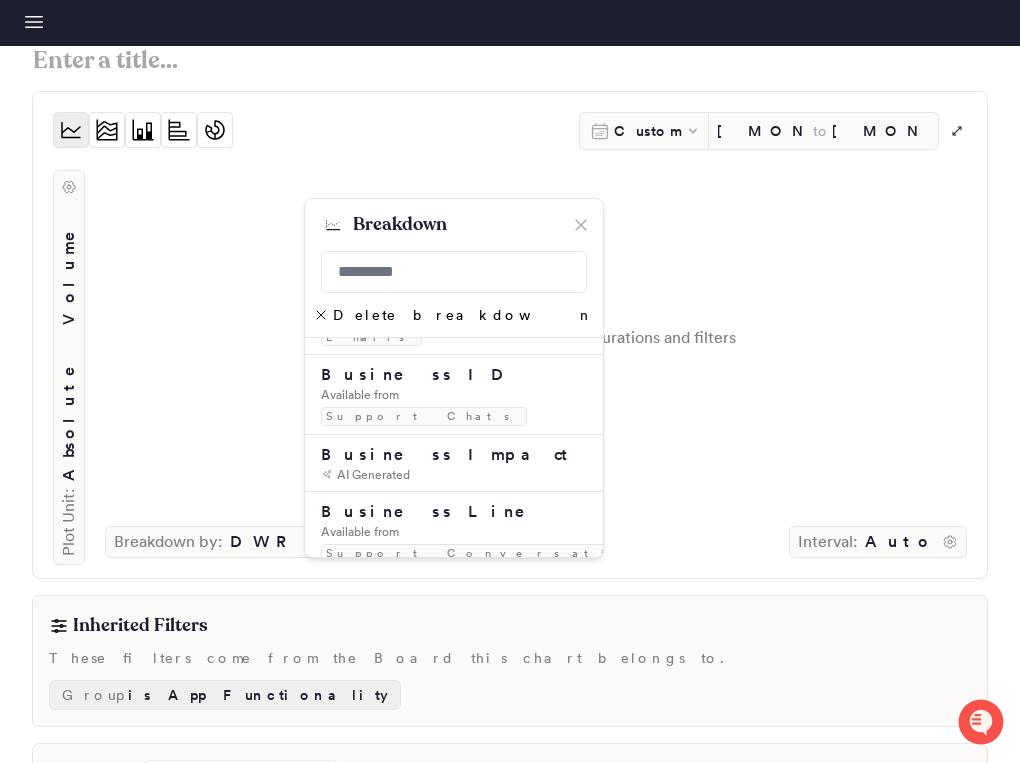 click on "Delete breakdown" at bounding box center [453, 315] 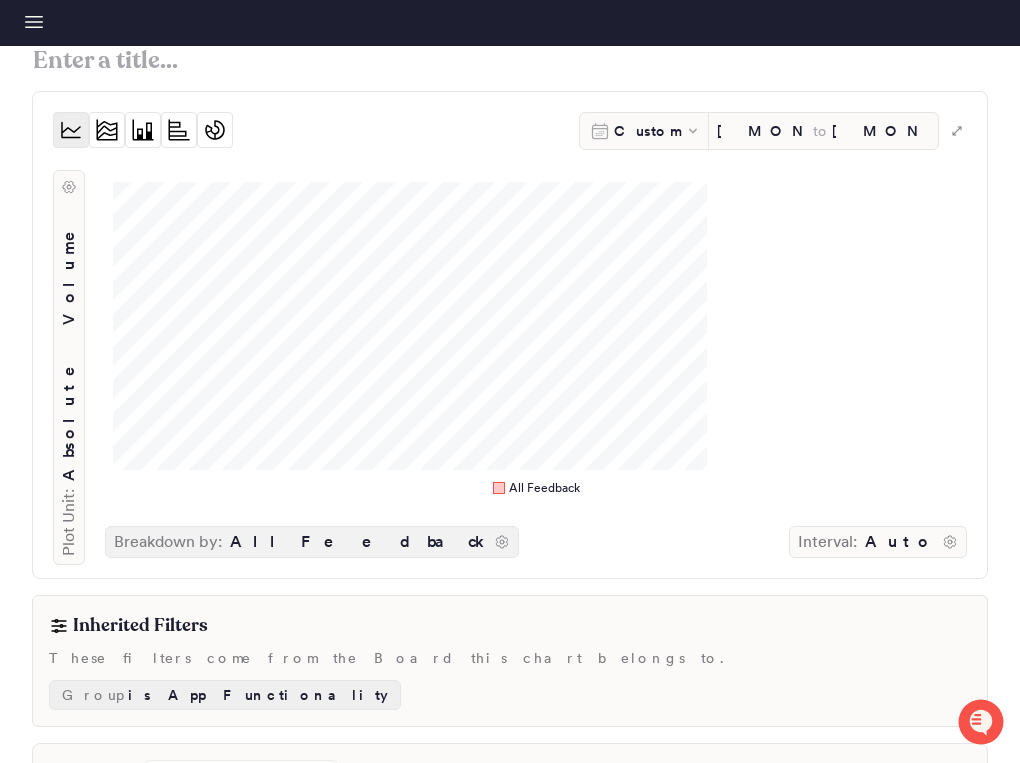 click on "All Feedback" at bounding box center (358, 542) 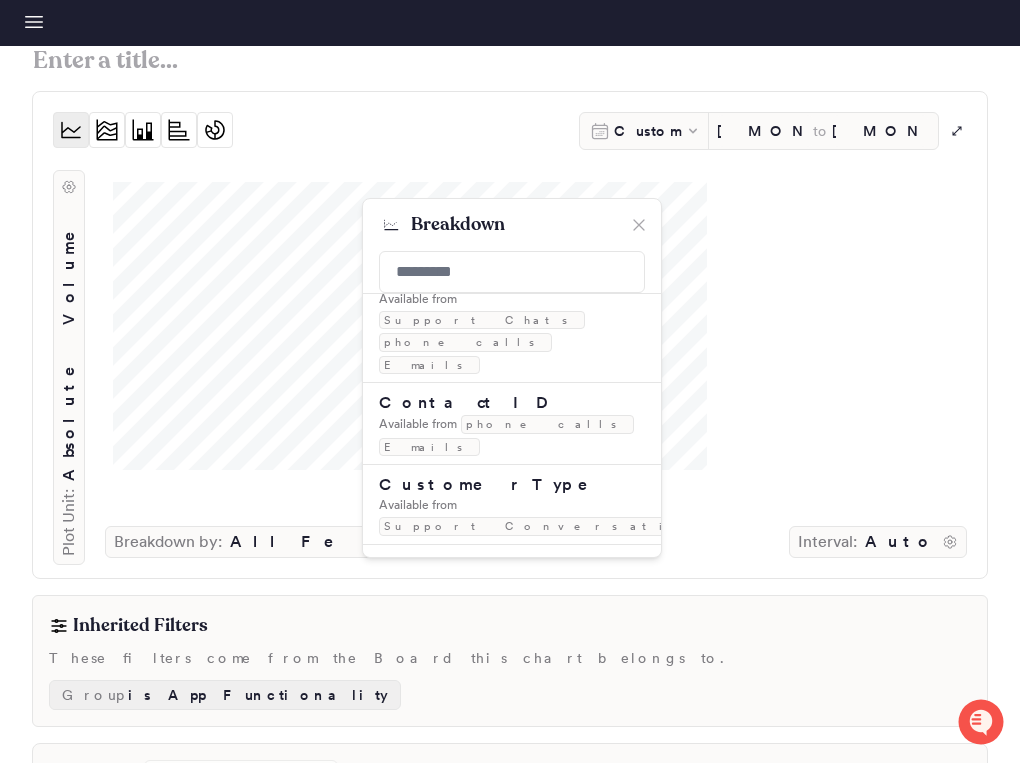 scroll, scrollTop: 912, scrollLeft: 0, axis: vertical 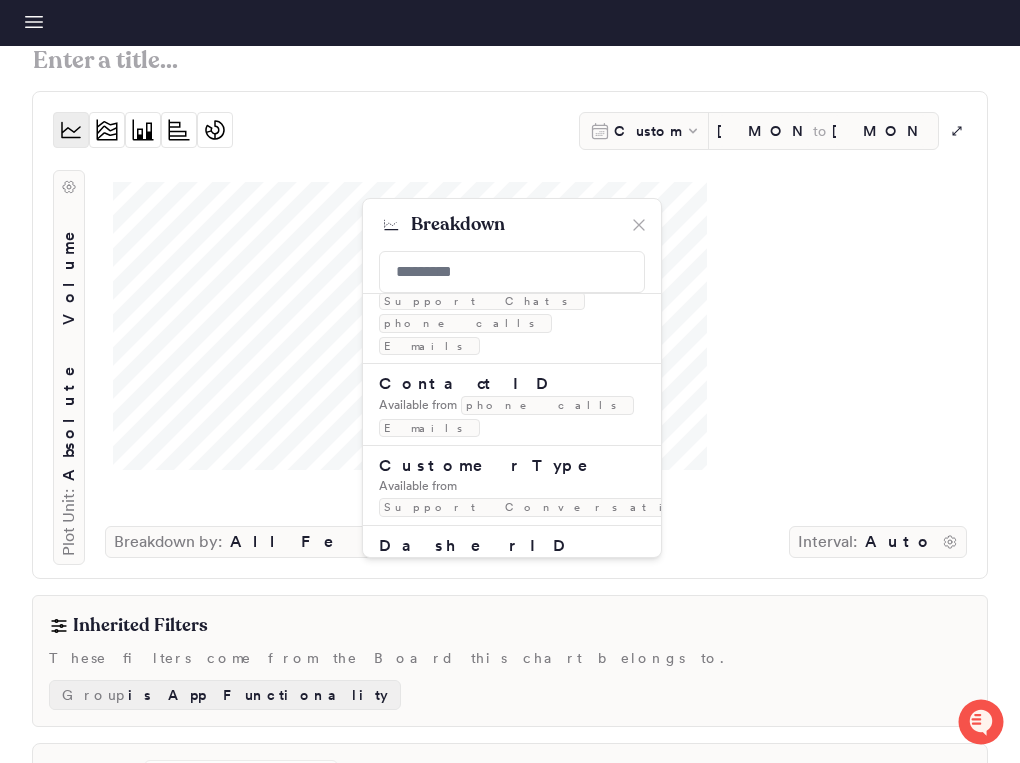 click on "Available from Support Conversations" at bounding box center (512, 843) 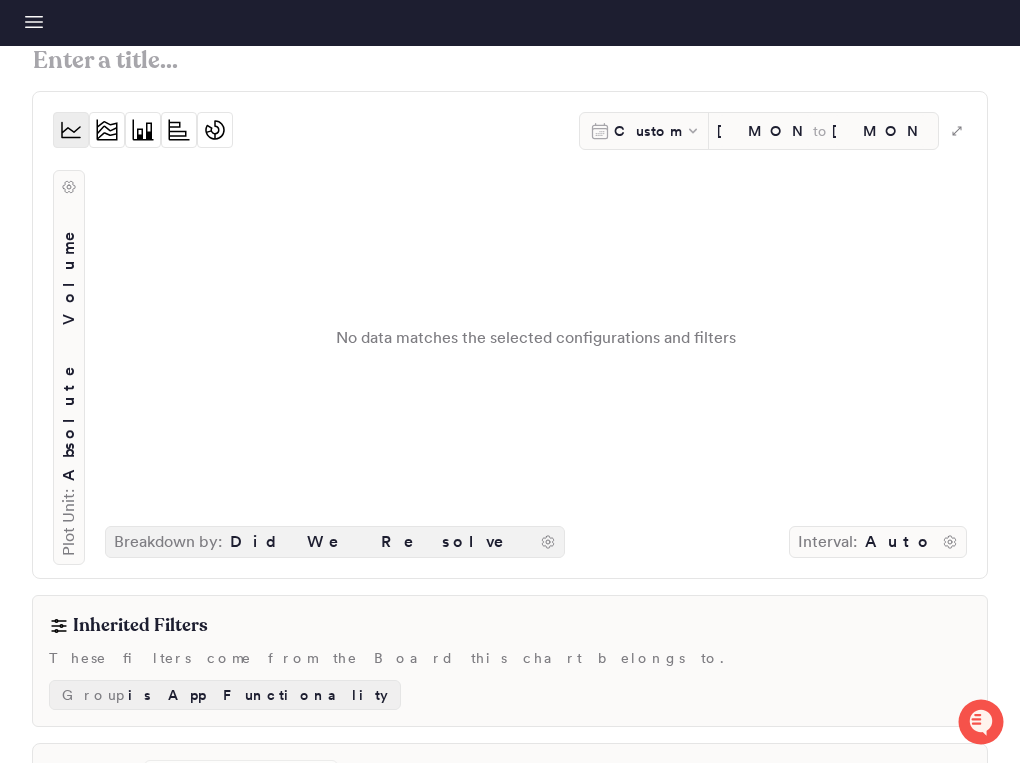 click 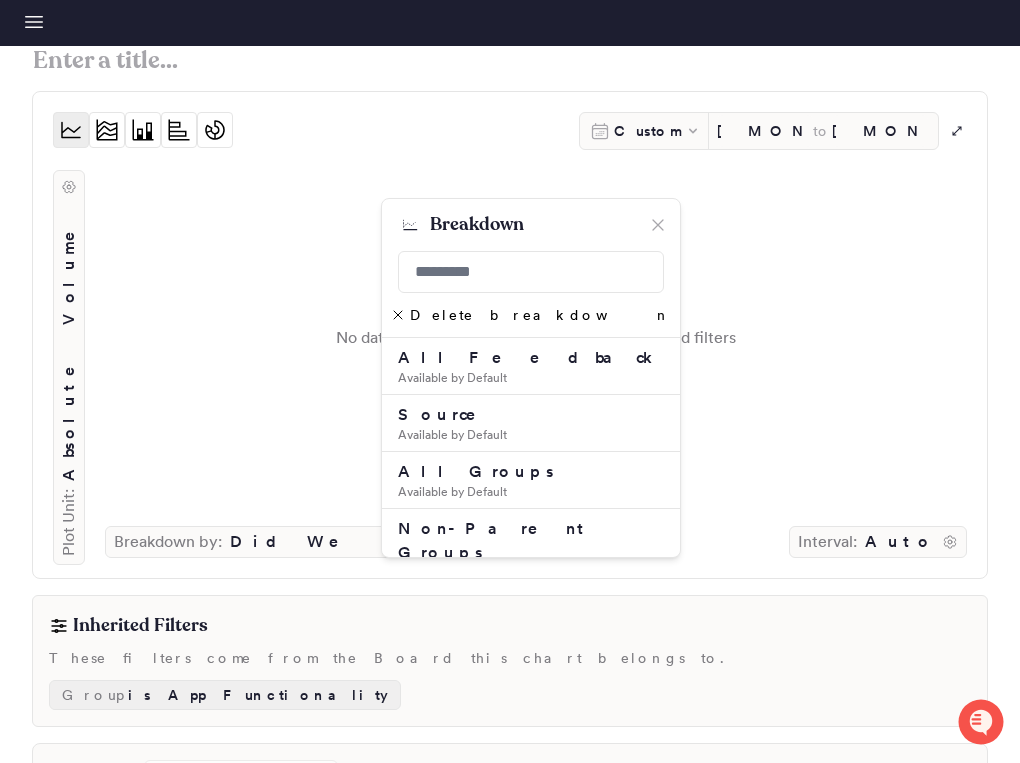 click 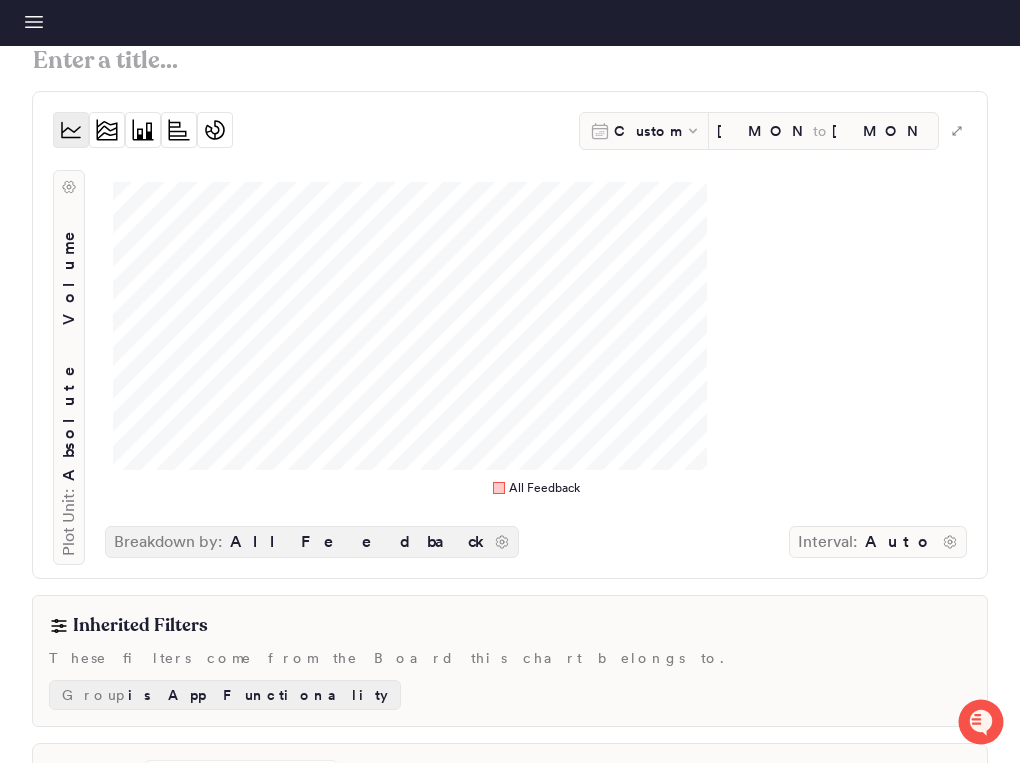 click 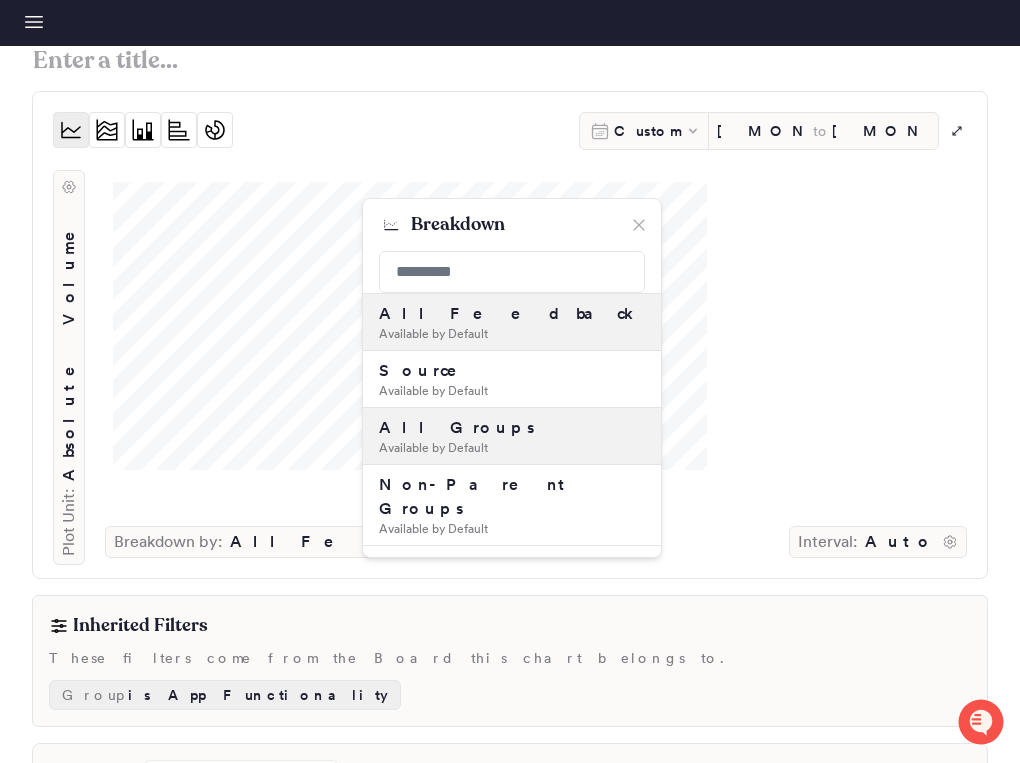 click on "All Groups Available by Default" at bounding box center (512, 436) 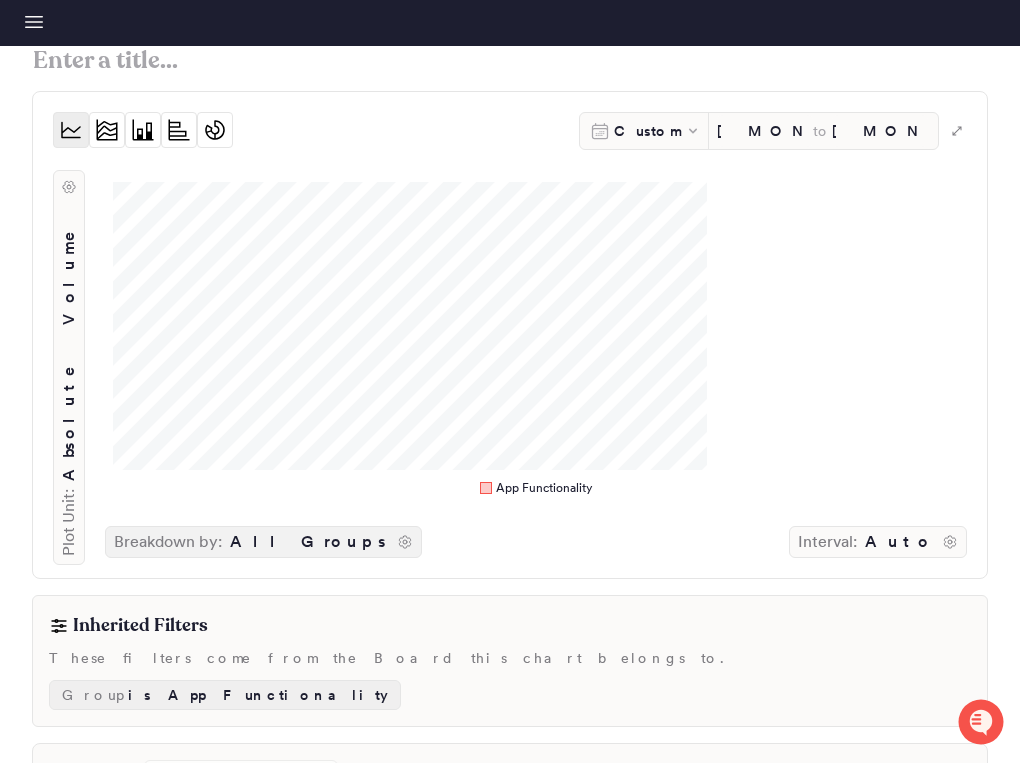click 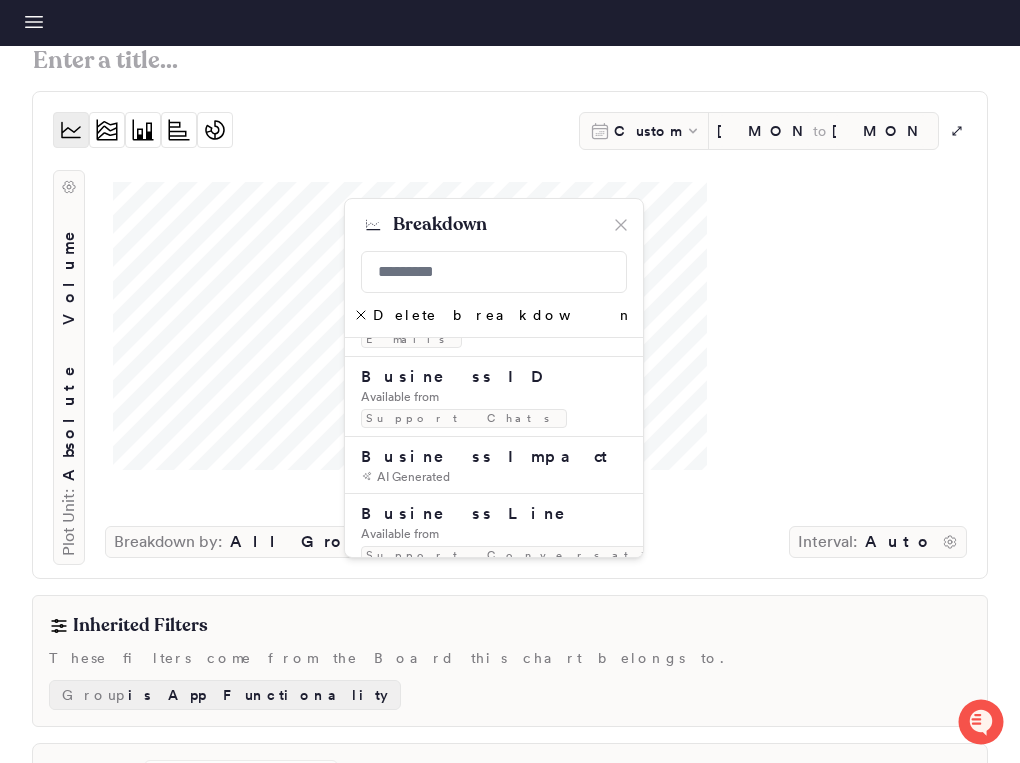 scroll, scrollTop: 333, scrollLeft: 0, axis: vertical 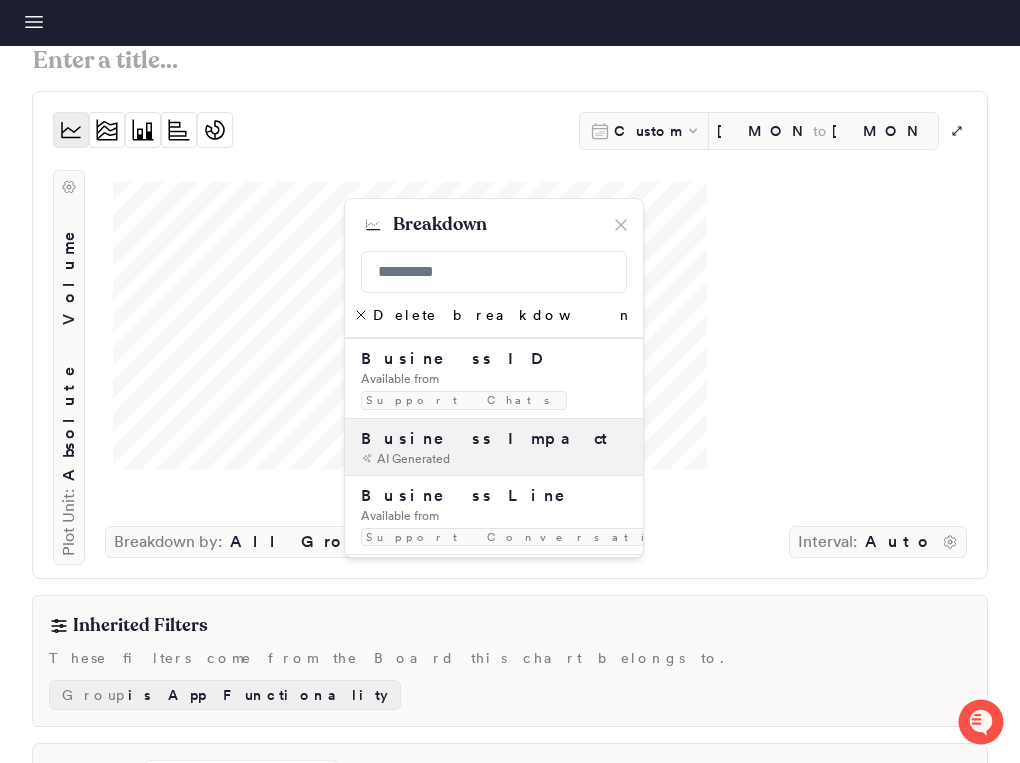 click on "Business Impact AI Generated" at bounding box center (494, 447) 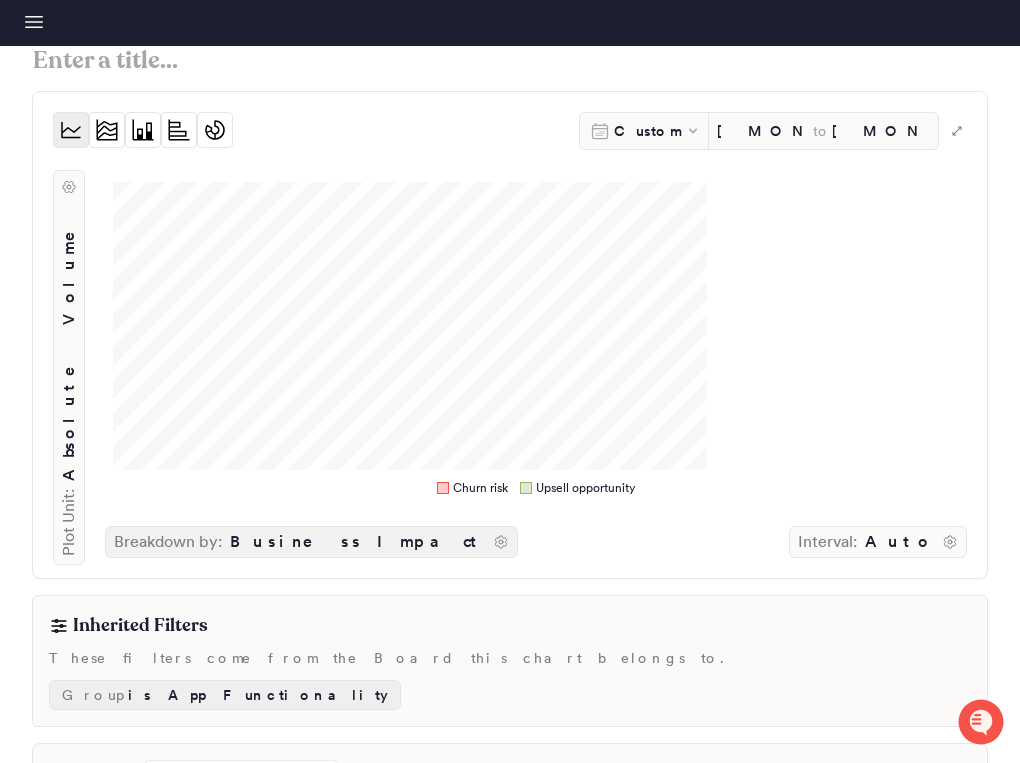 click 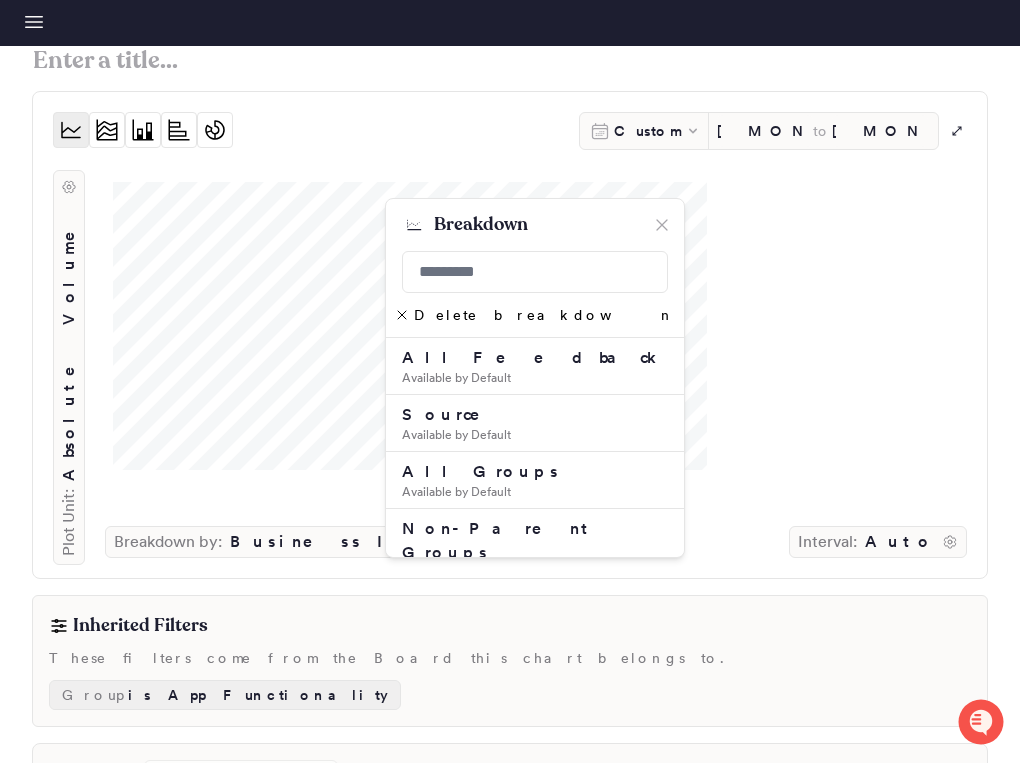 click 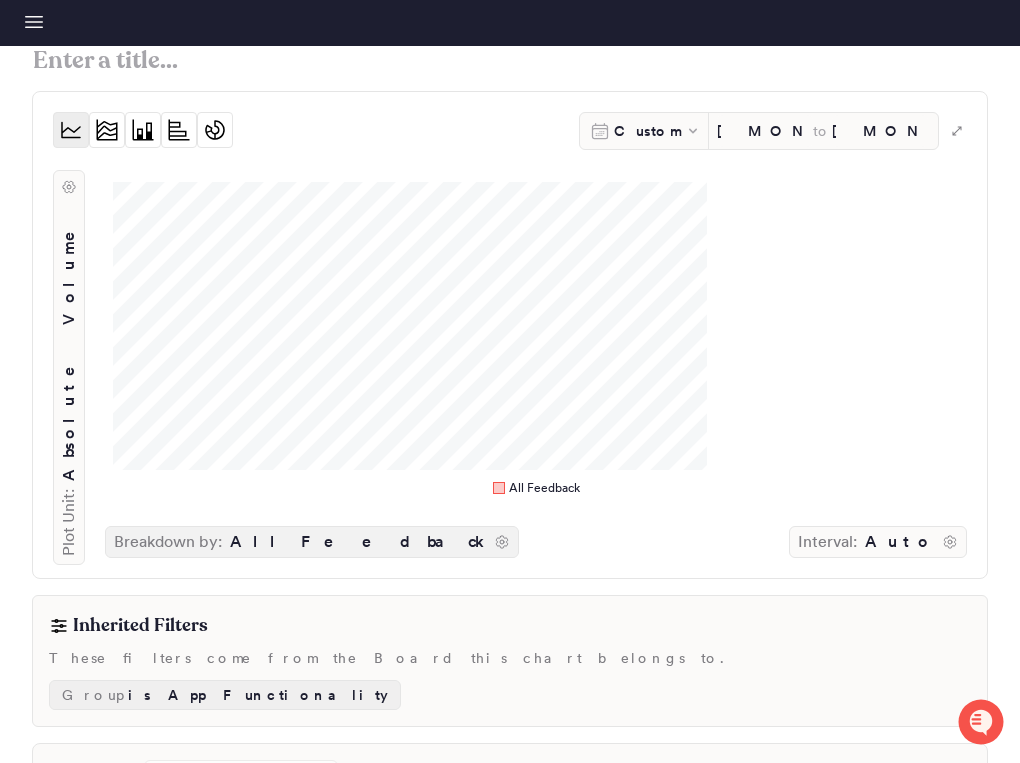 click 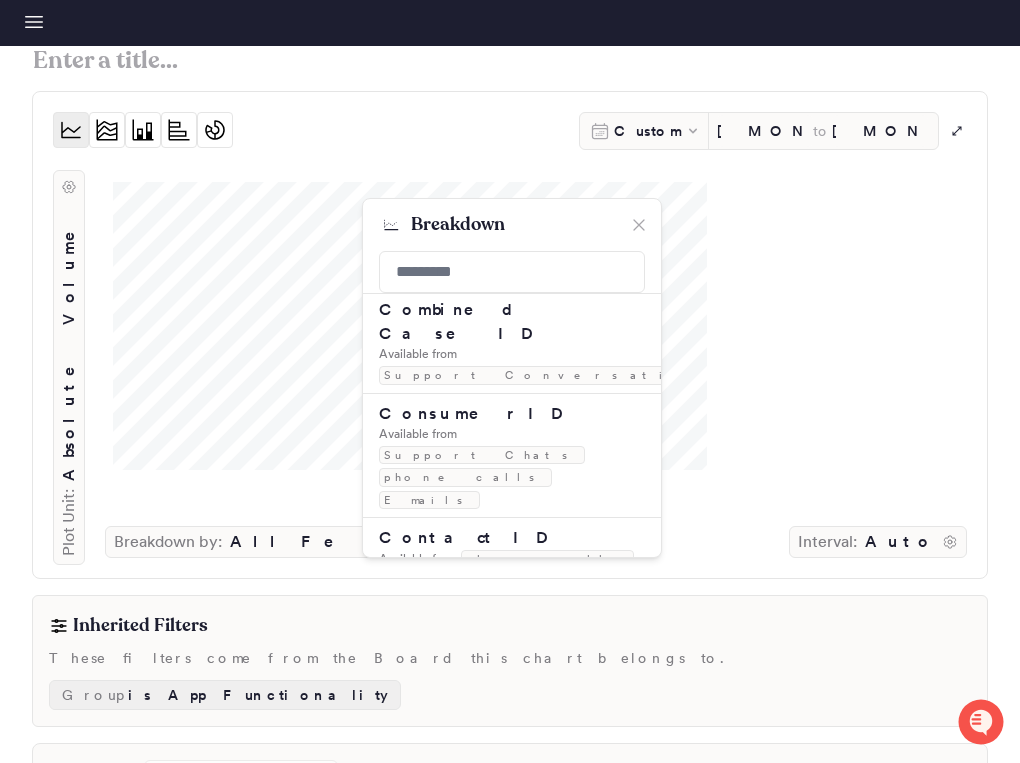 scroll, scrollTop: 766, scrollLeft: 0, axis: vertical 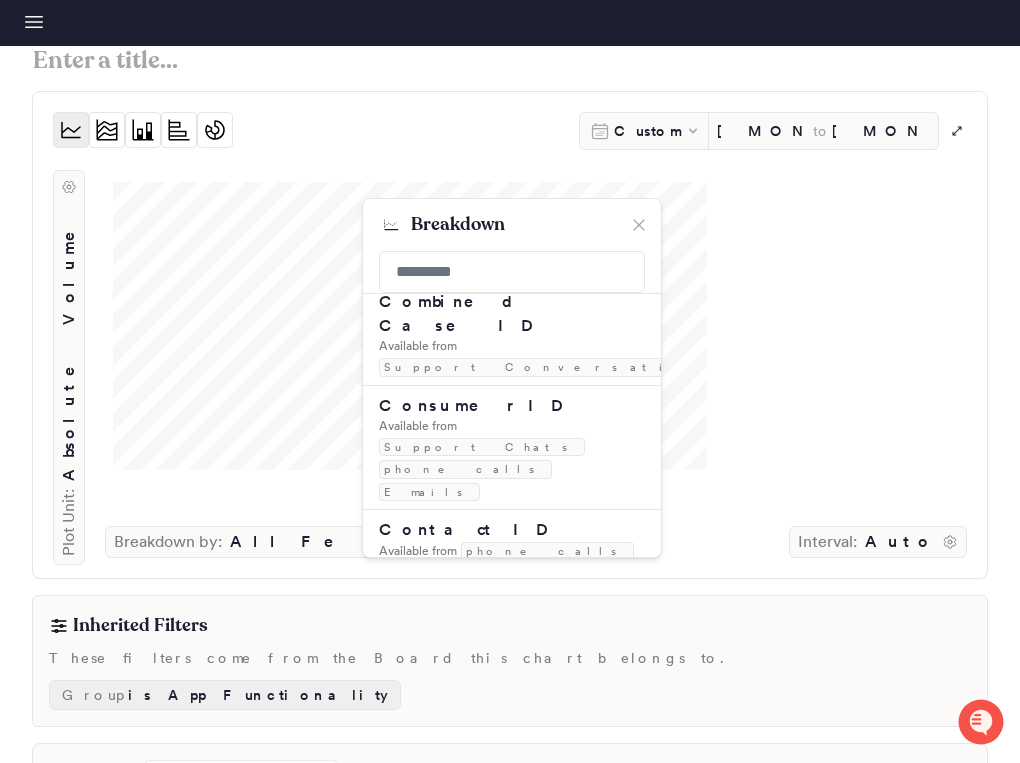 click on "Customer Type Available from Support Conversations" at bounding box center [512, 632] 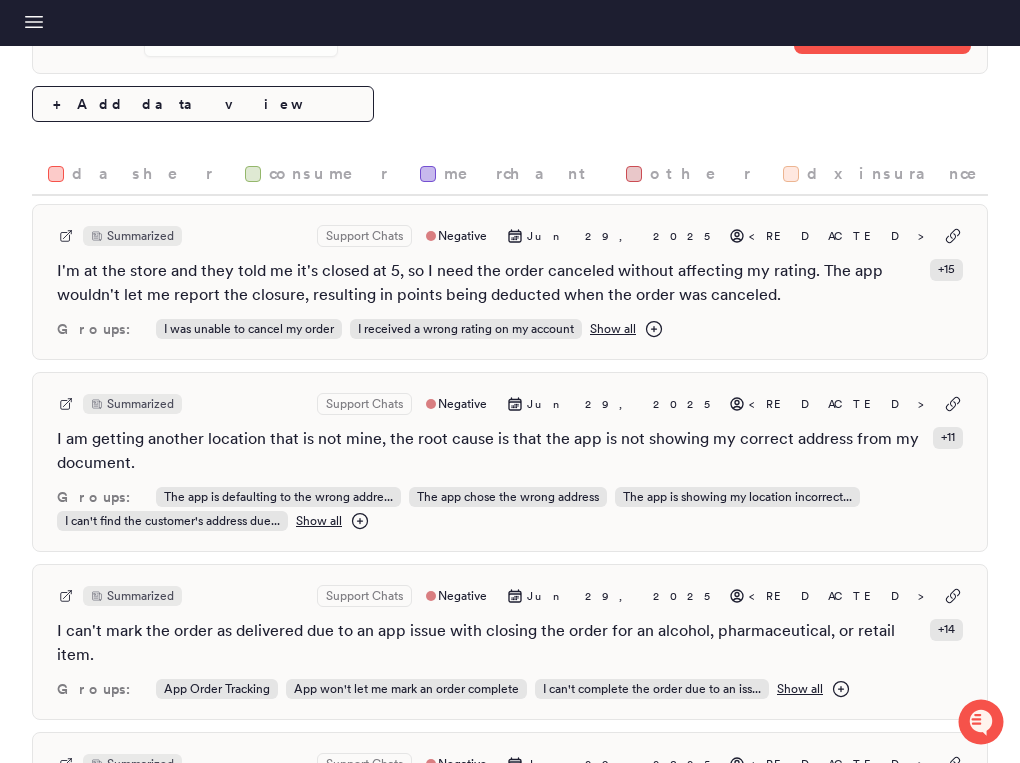 scroll, scrollTop: 873, scrollLeft: 0, axis: vertical 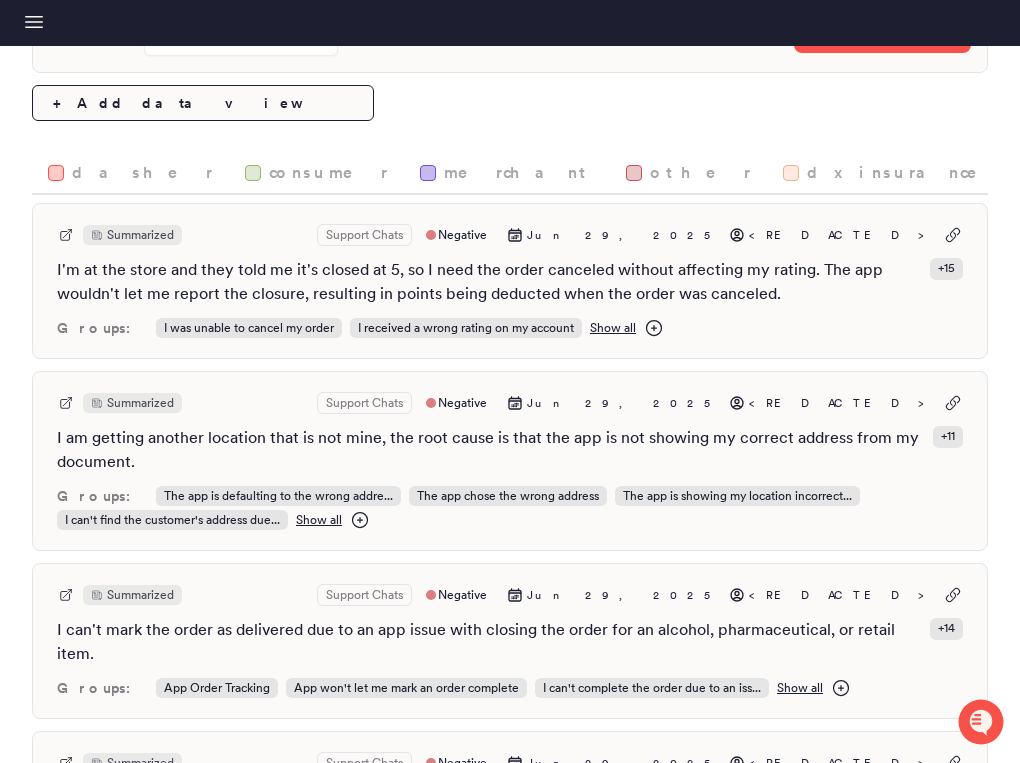 click on "dasher" at bounding box center (142, 173) 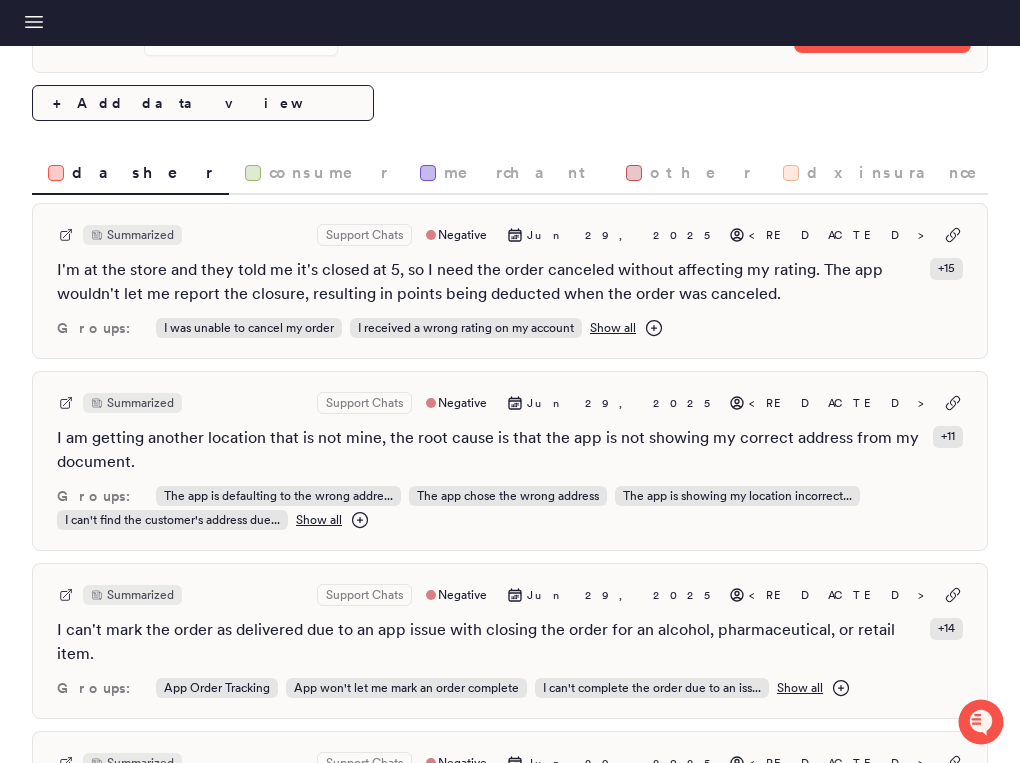 click on "consumer" at bounding box center [316, 174] 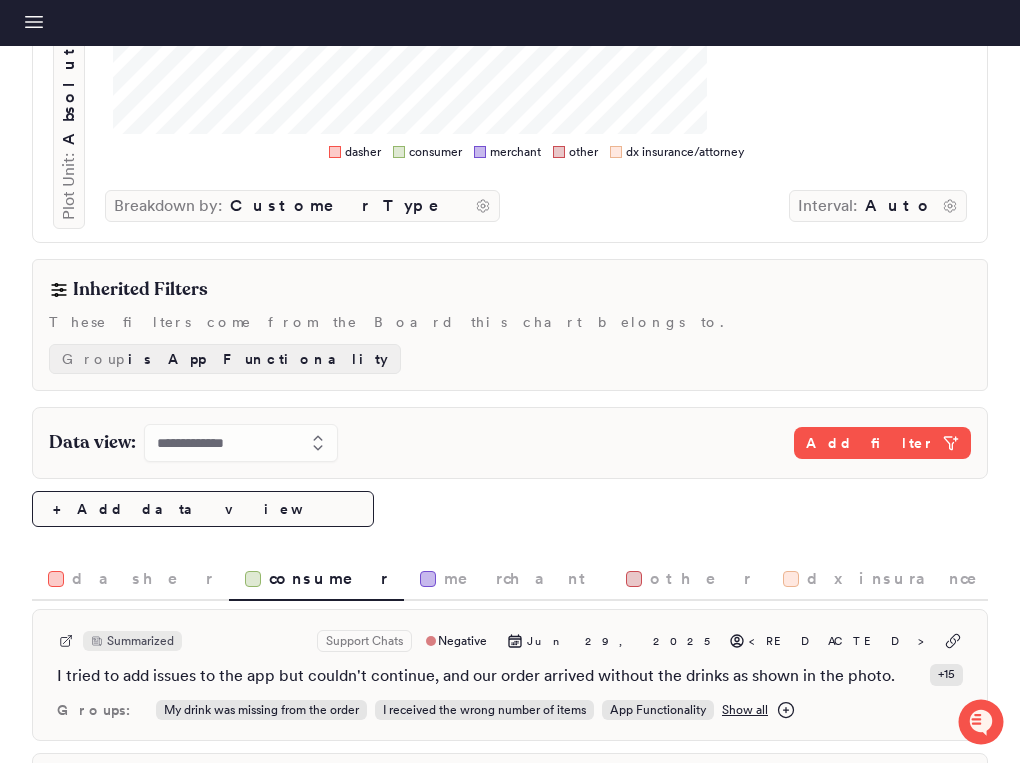 scroll, scrollTop: 470, scrollLeft: 0, axis: vertical 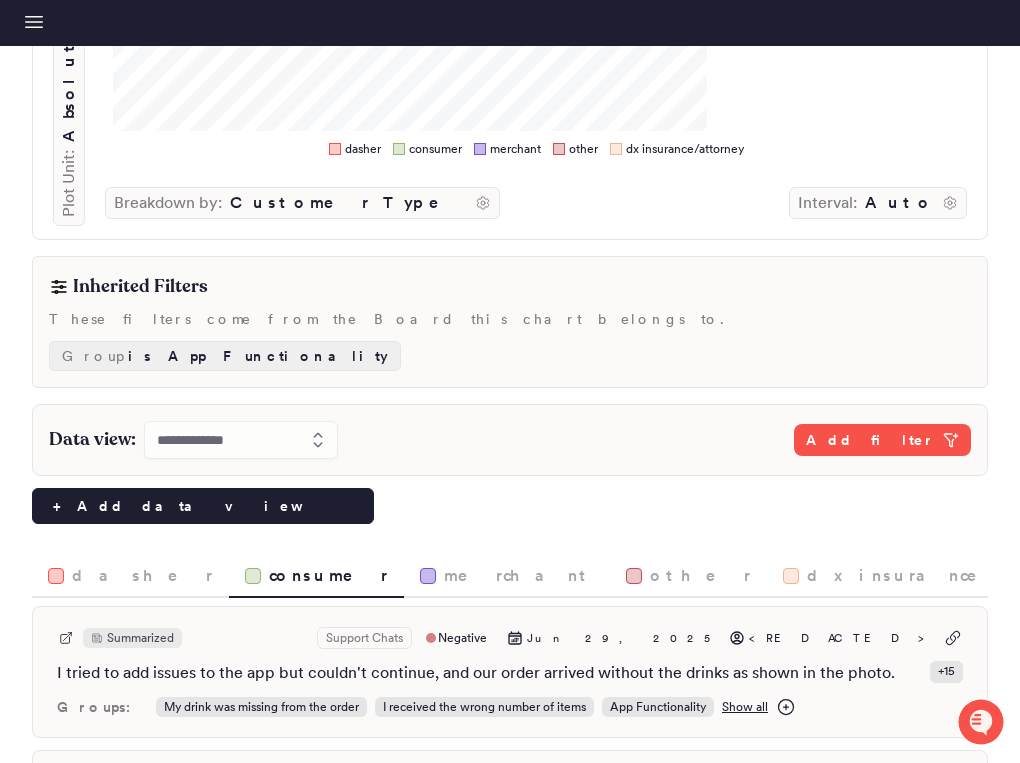 click on "+ Add data view" at bounding box center [203, 506] 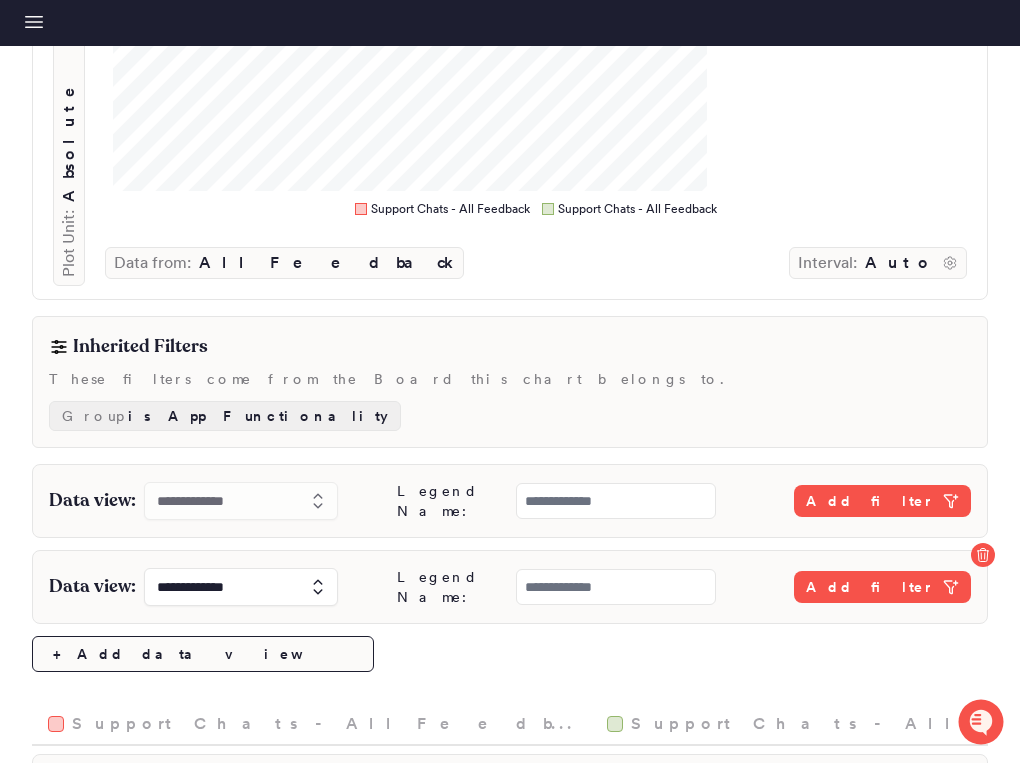 scroll, scrollTop: 470, scrollLeft: 0, axis: vertical 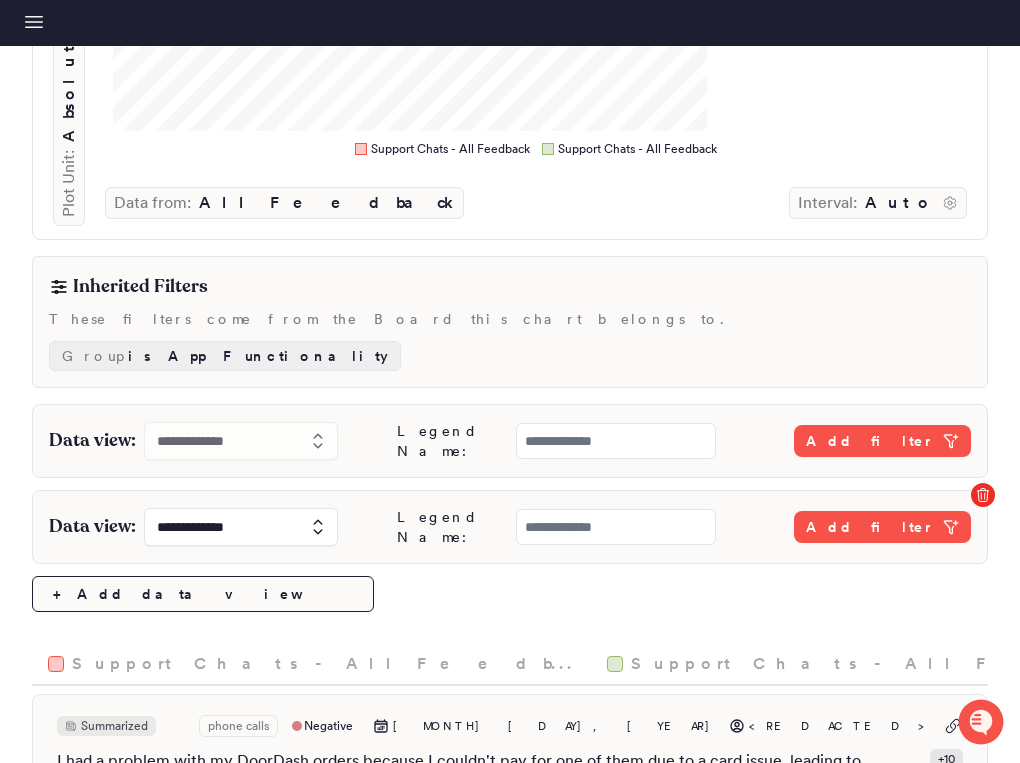 click 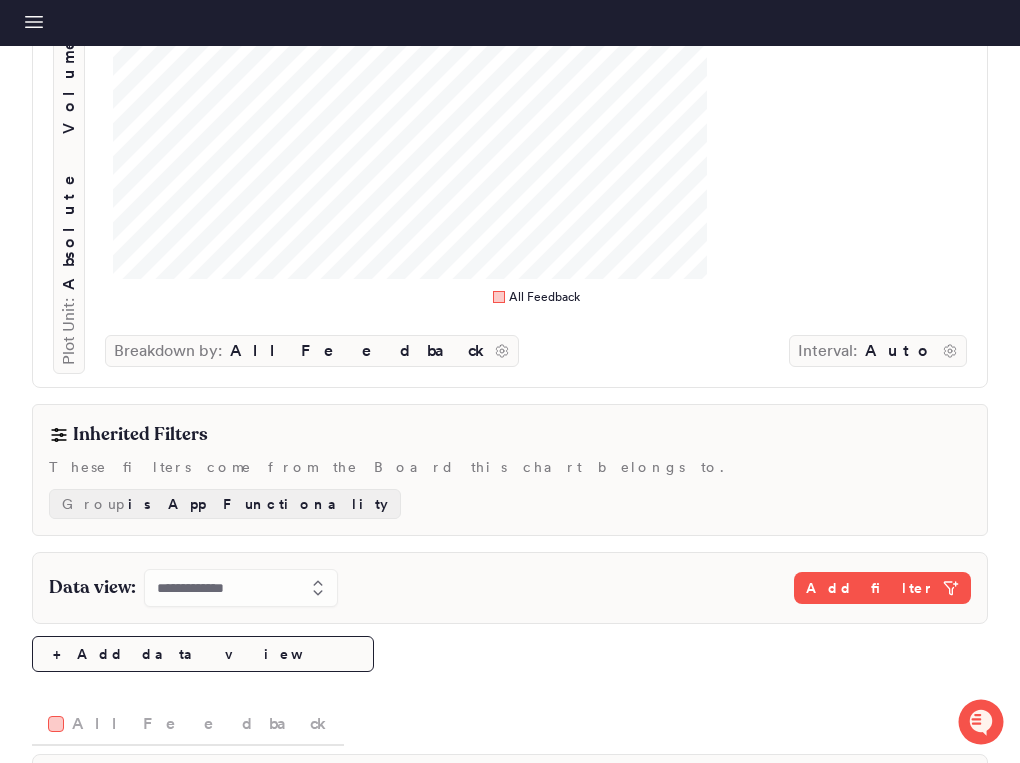 scroll, scrollTop: 470, scrollLeft: 0, axis: vertical 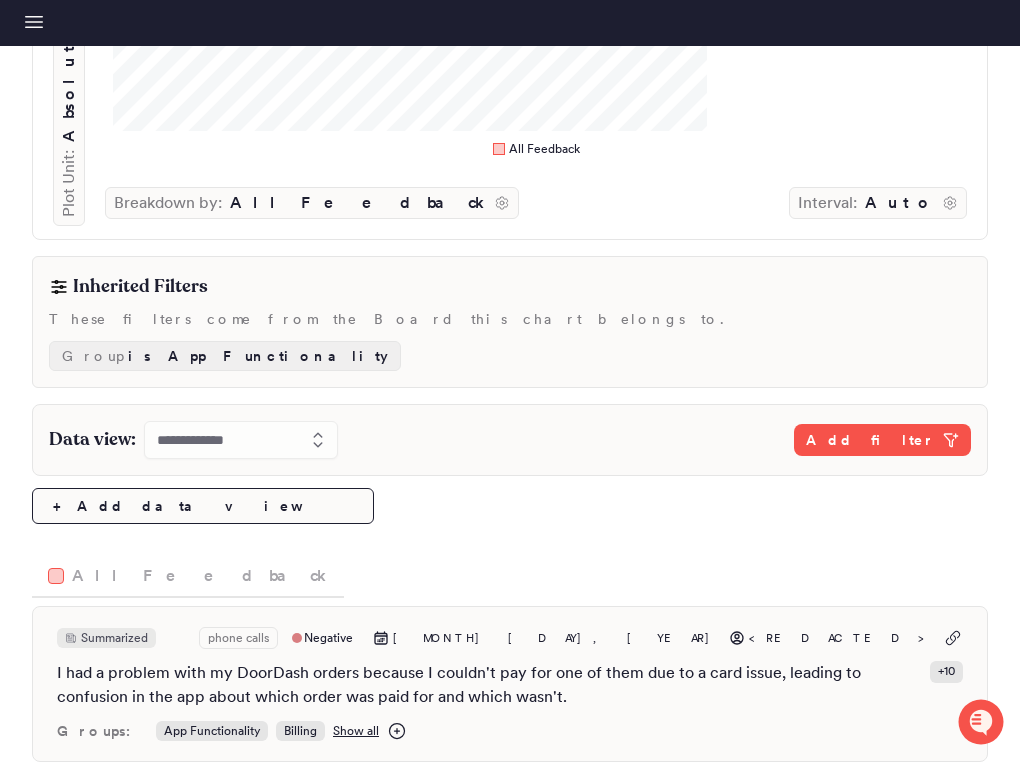 click on "Group is App Functionality" at bounding box center (510, 356) 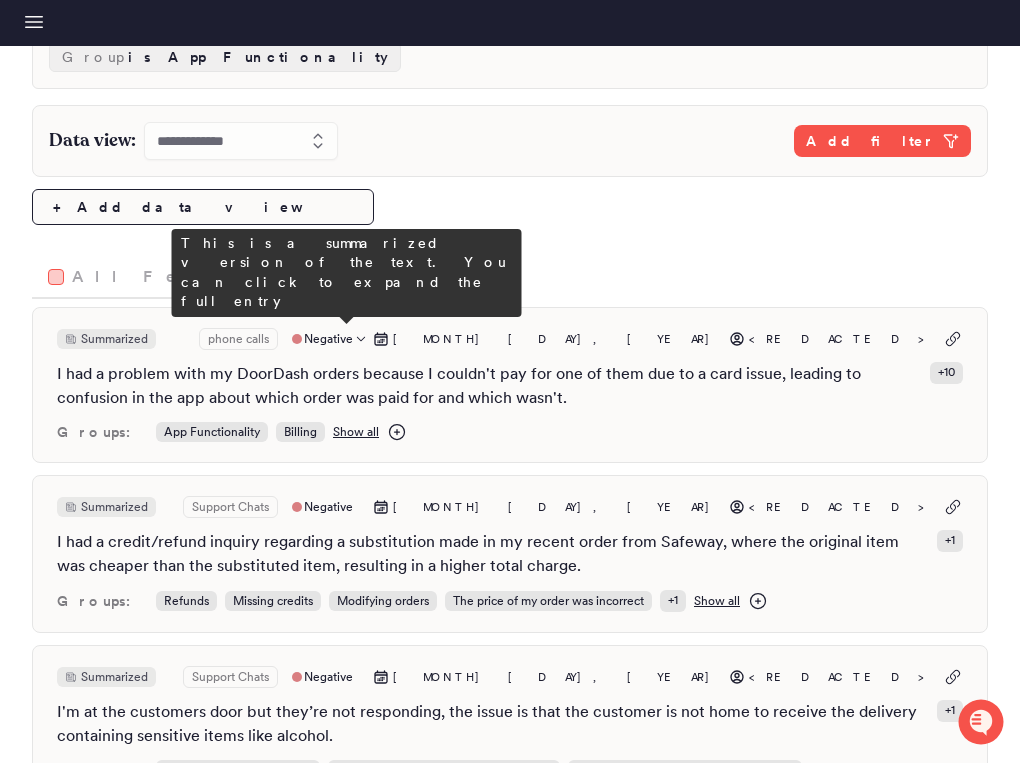 scroll, scrollTop: 770, scrollLeft: 0, axis: vertical 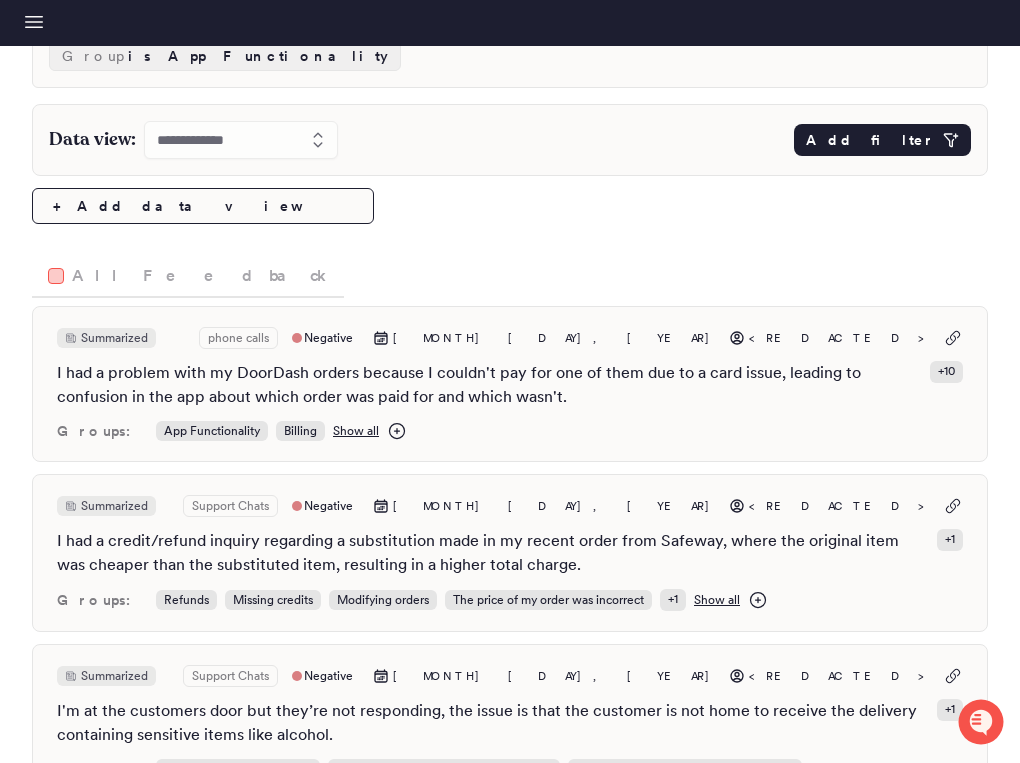 click on "Add filter" at bounding box center (870, 140) 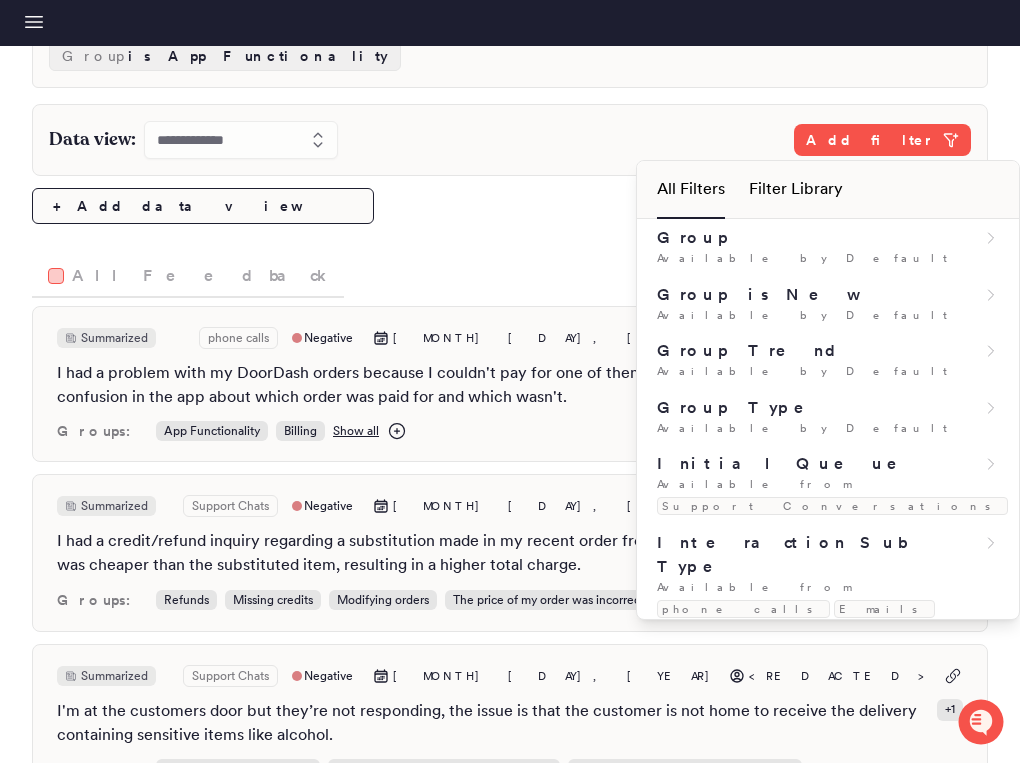 scroll, scrollTop: 1555, scrollLeft: 0, axis: vertical 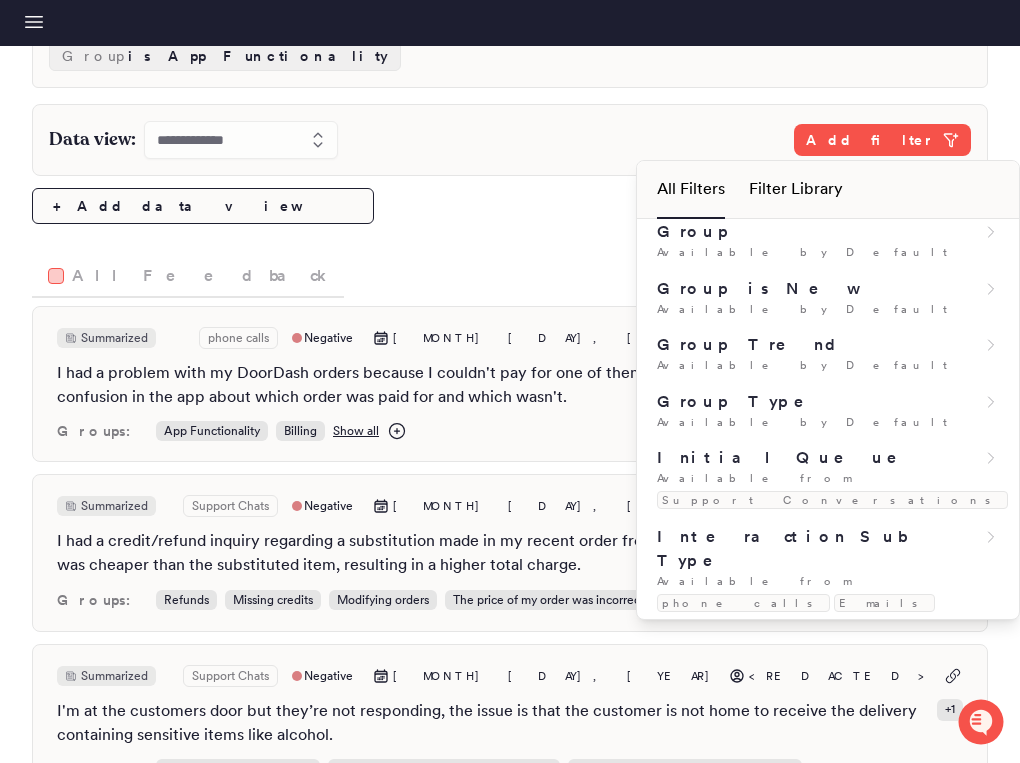 click on "Issue Category" at bounding box center [796, 956] 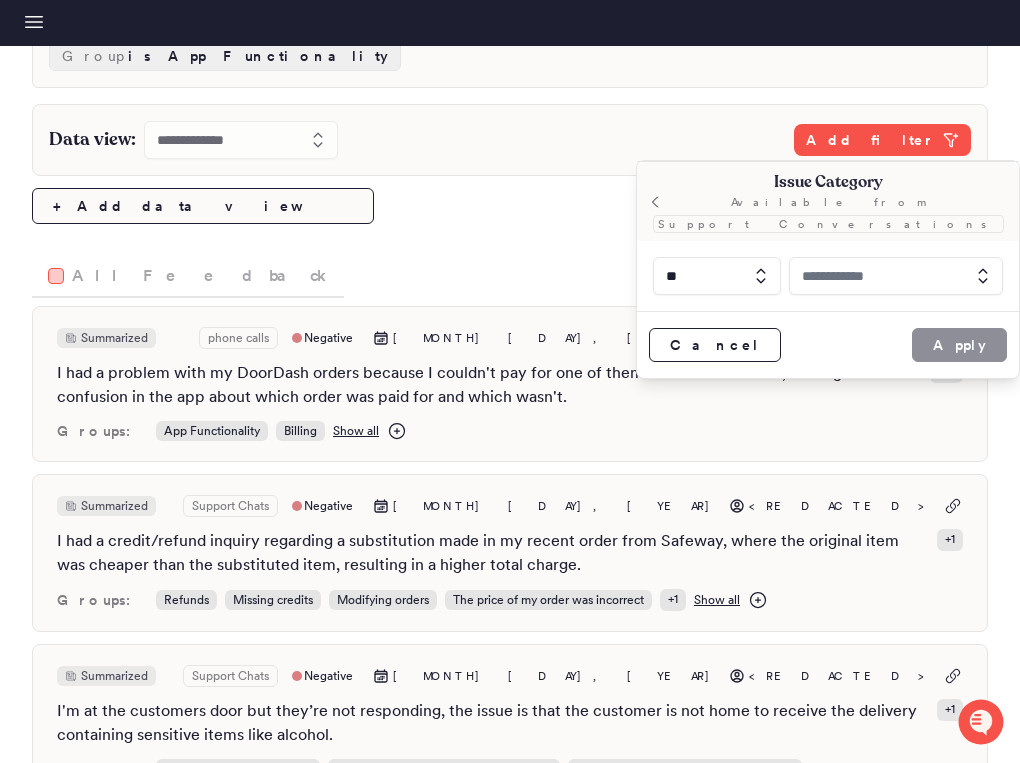 click at bounding box center [896, 276] 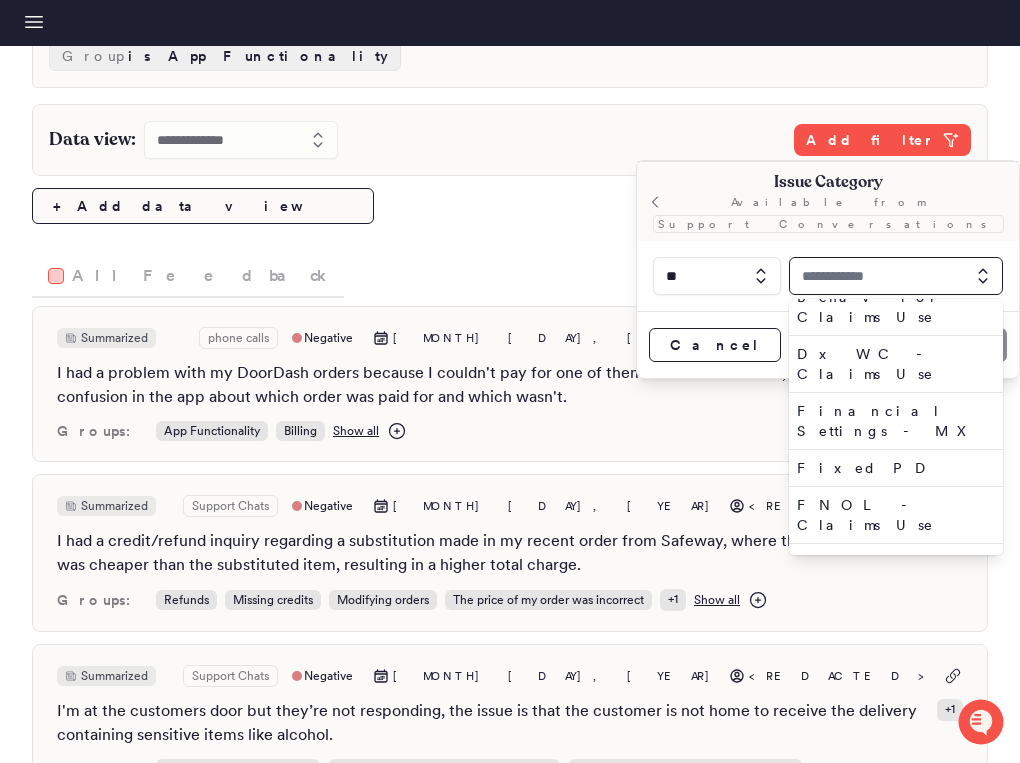 scroll, scrollTop: 2463, scrollLeft: 0, axis: vertical 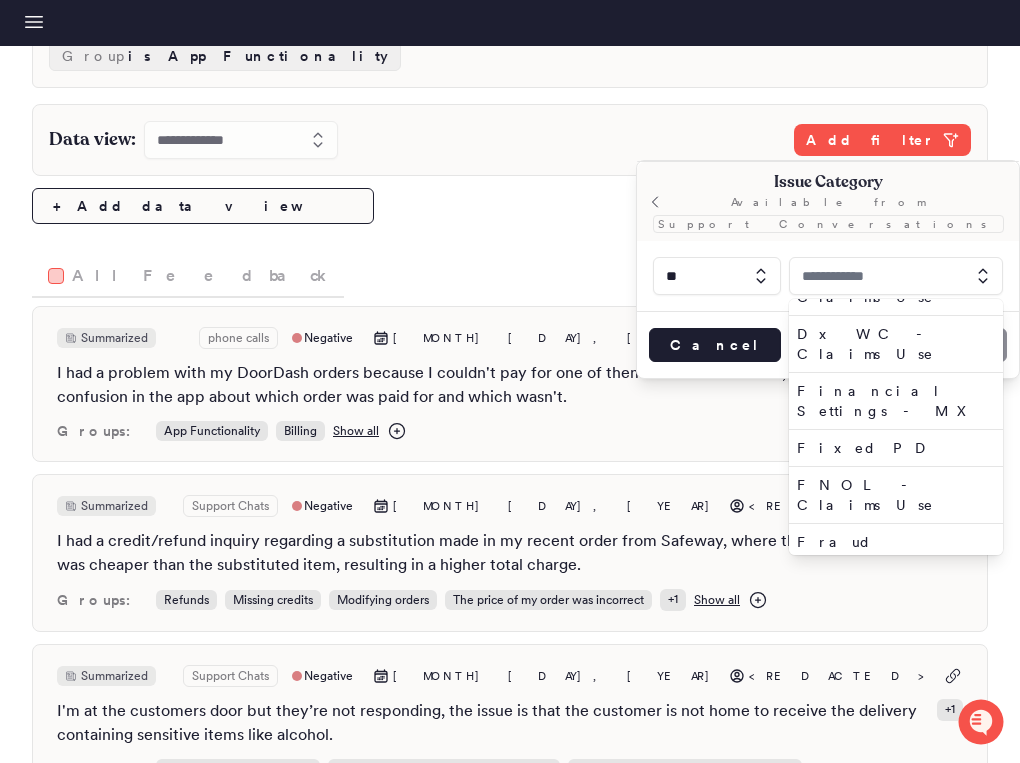 click on "Cancel" at bounding box center (715, 345) 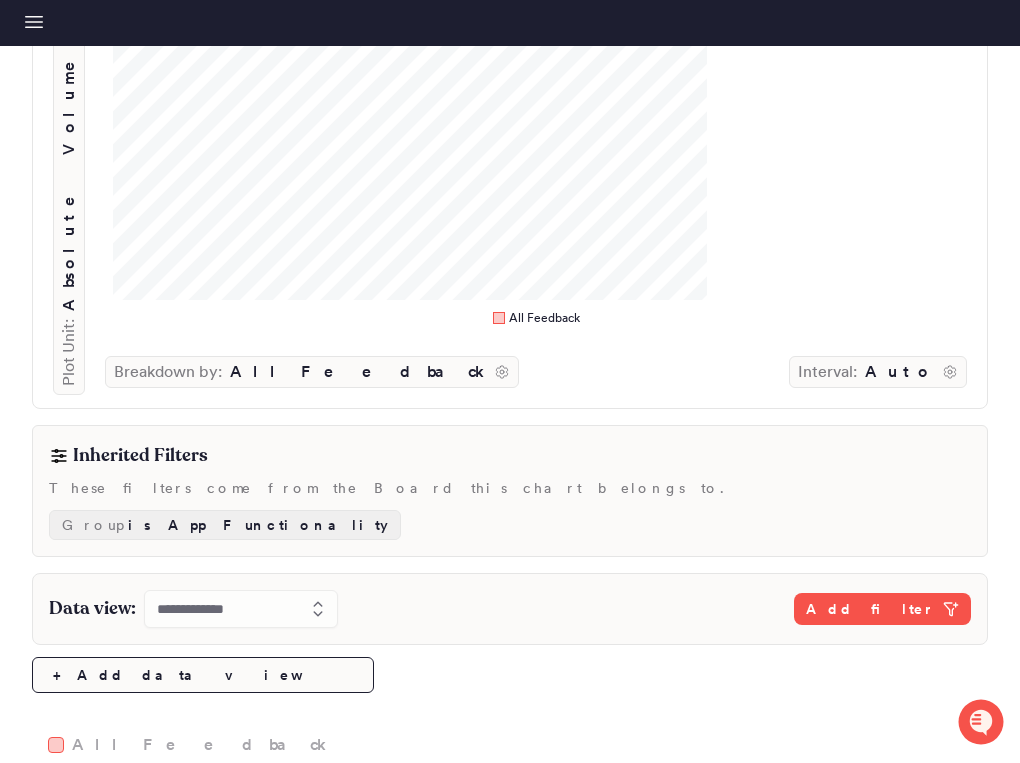 scroll, scrollTop: 294, scrollLeft: 0, axis: vertical 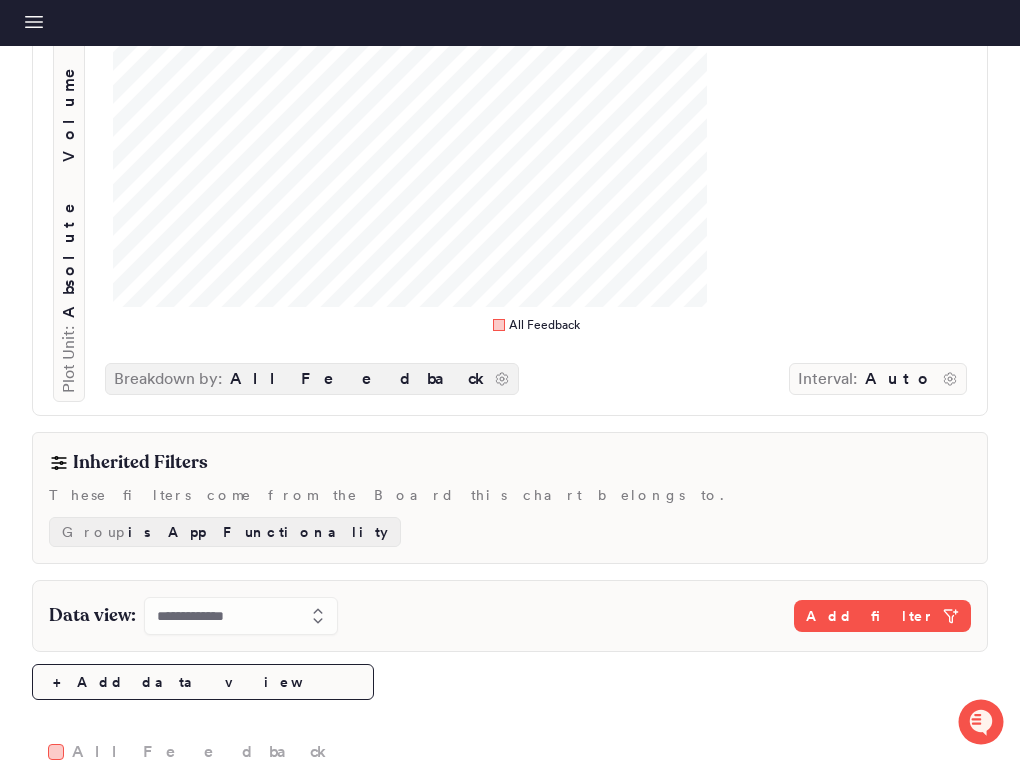 click on "All Feedback" at bounding box center [358, 379] 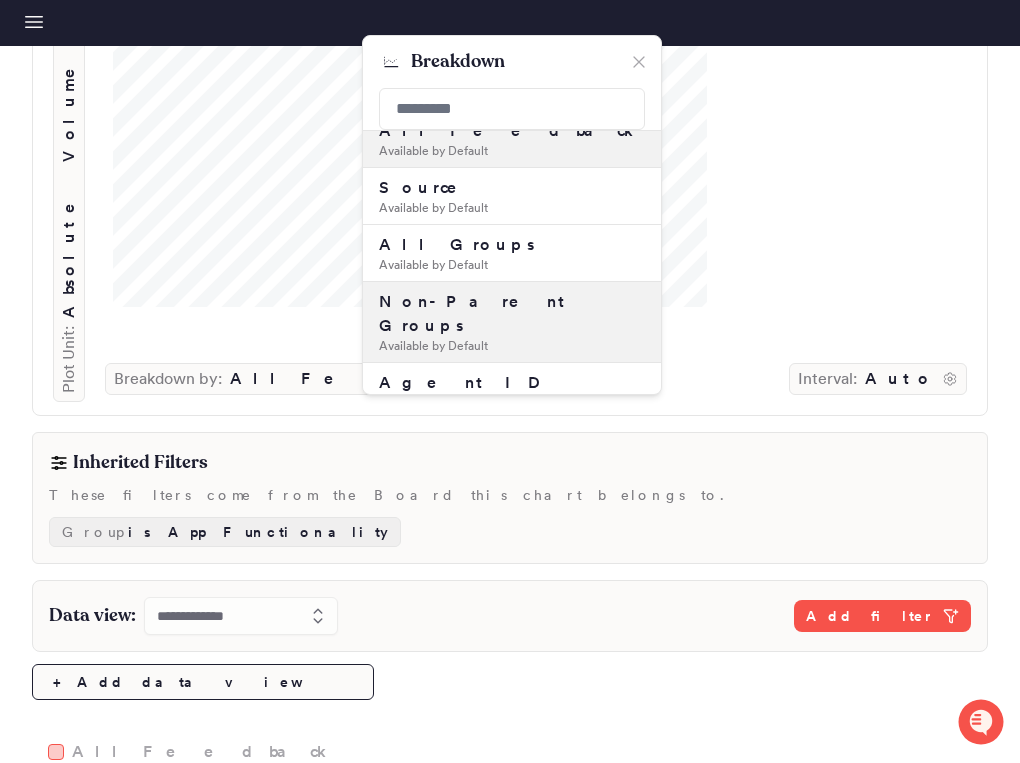 scroll, scrollTop: 32, scrollLeft: 0, axis: vertical 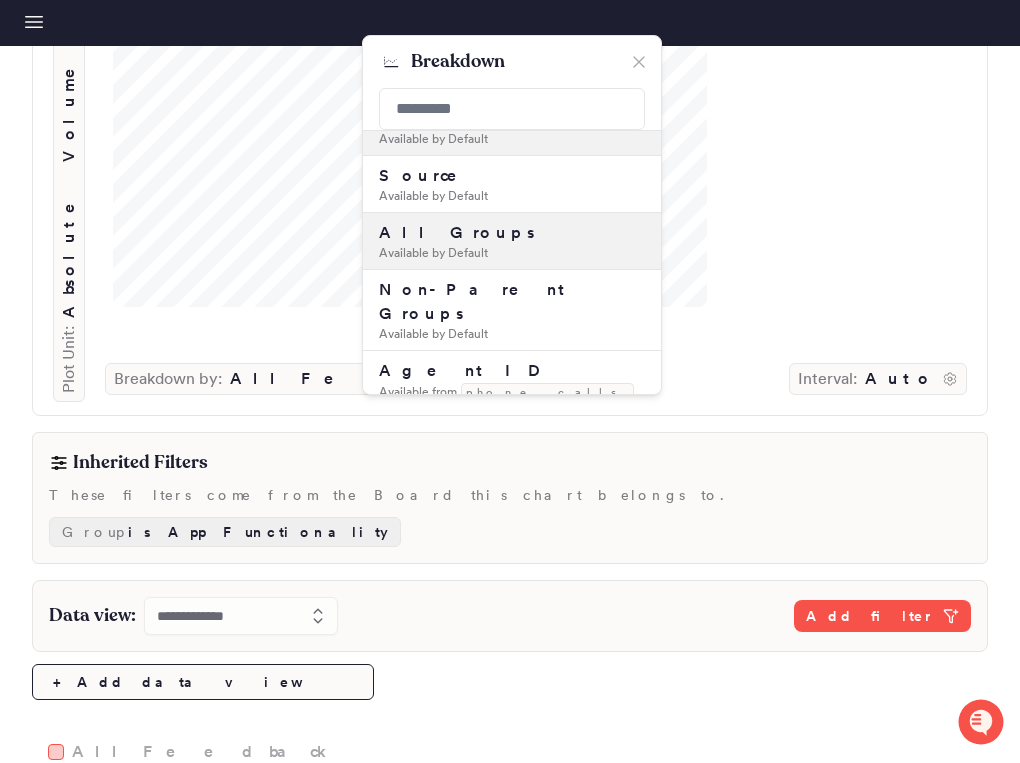 click on "Available by Default" at bounding box center (512, 253) 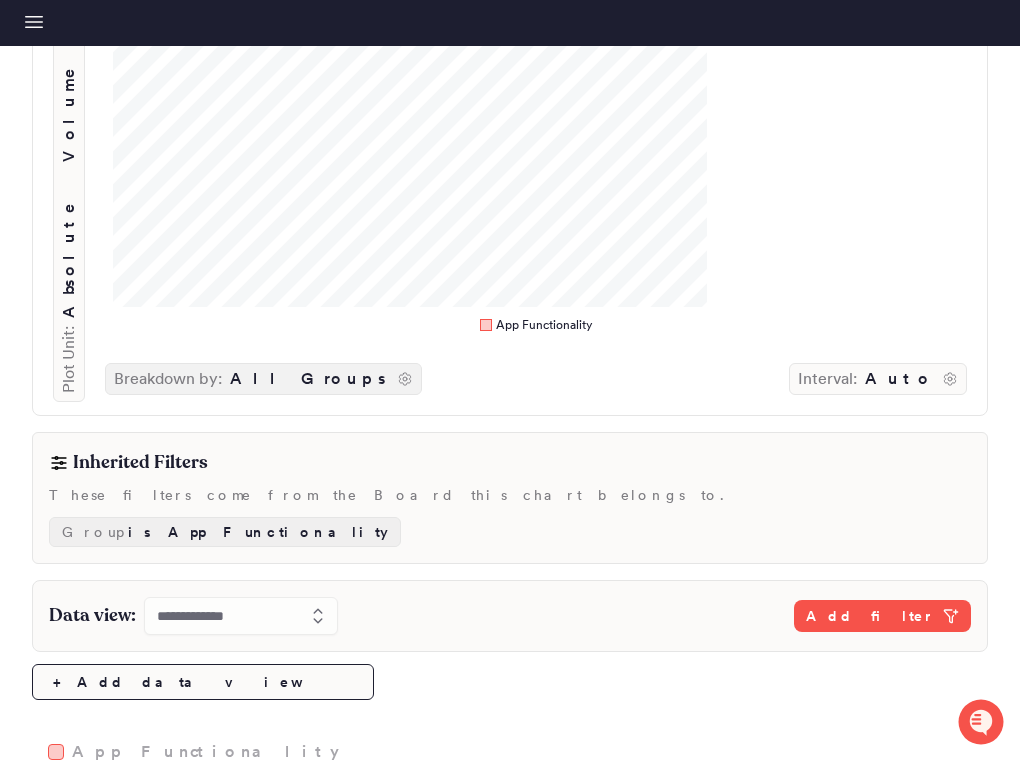 click 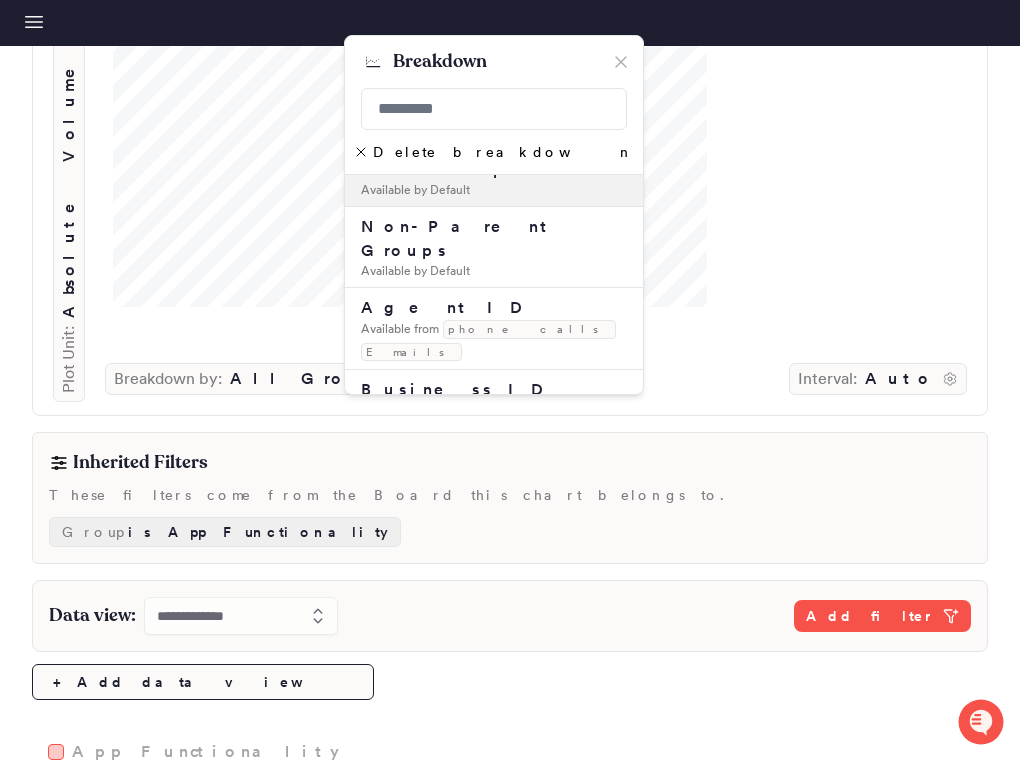 scroll, scrollTop: 0, scrollLeft: 0, axis: both 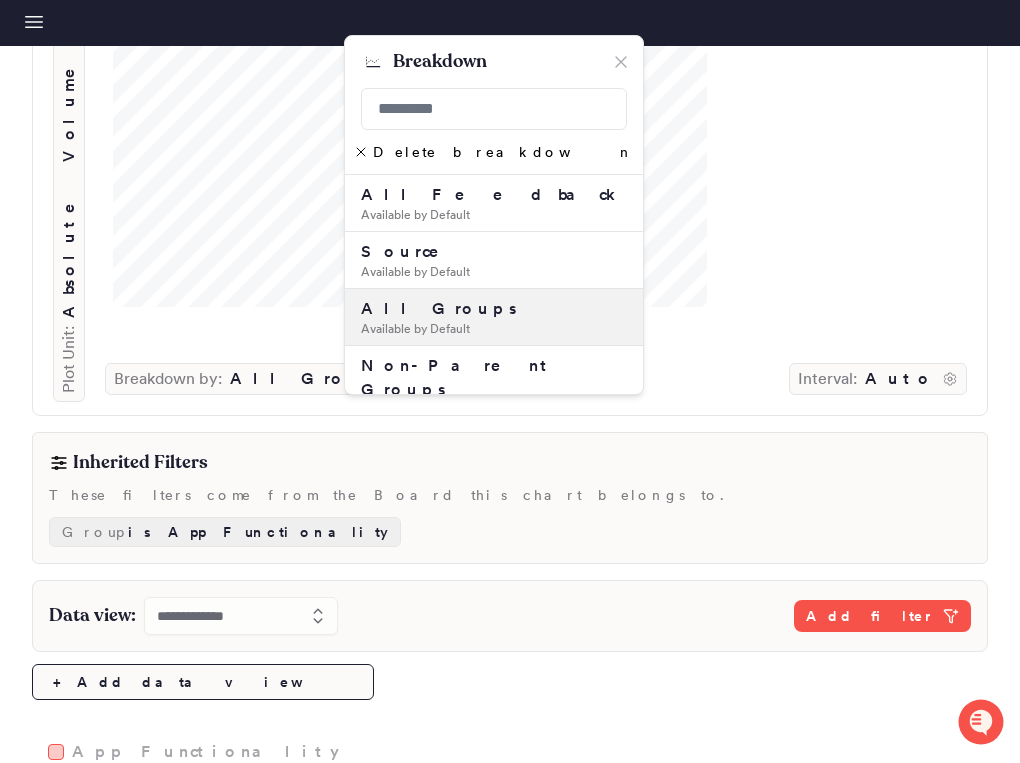 click 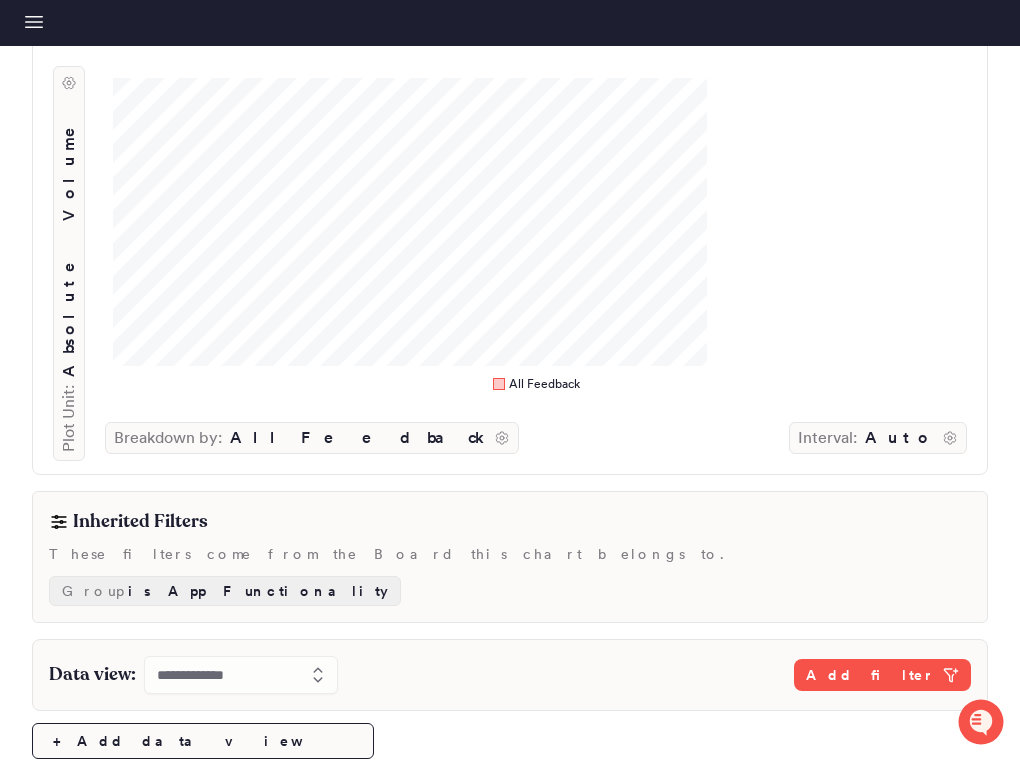 scroll, scrollTop: 238, scrollLeft: 0, axis: vertical 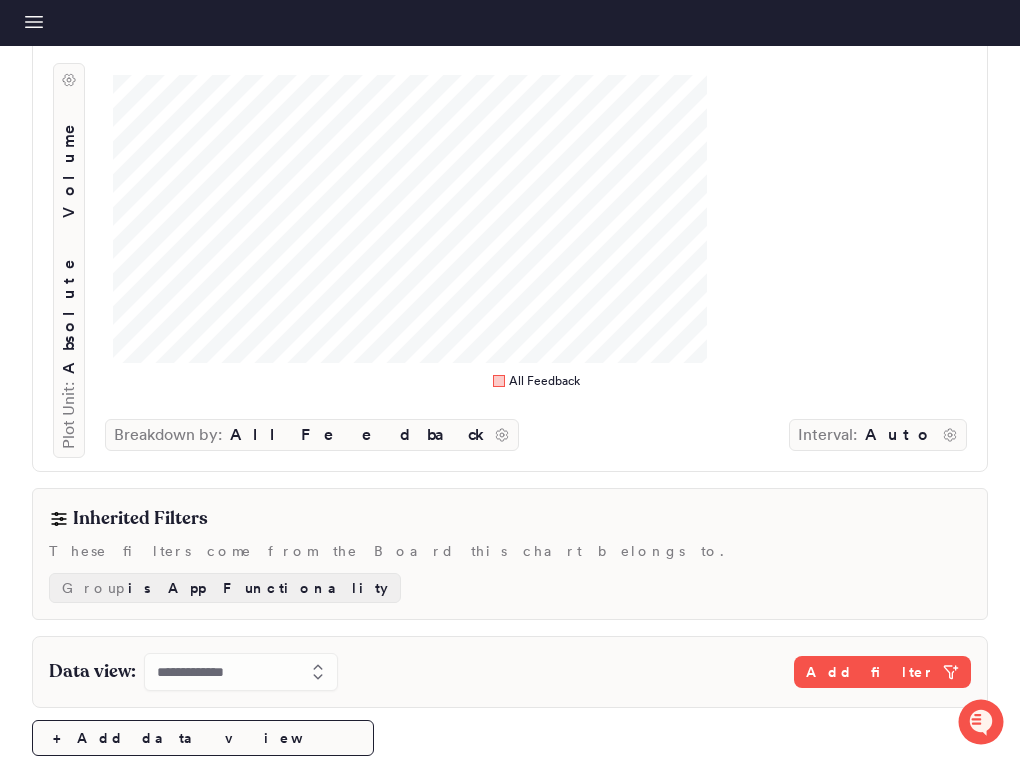 click on "Group is App Functionality" at bounding box center (510, 588) 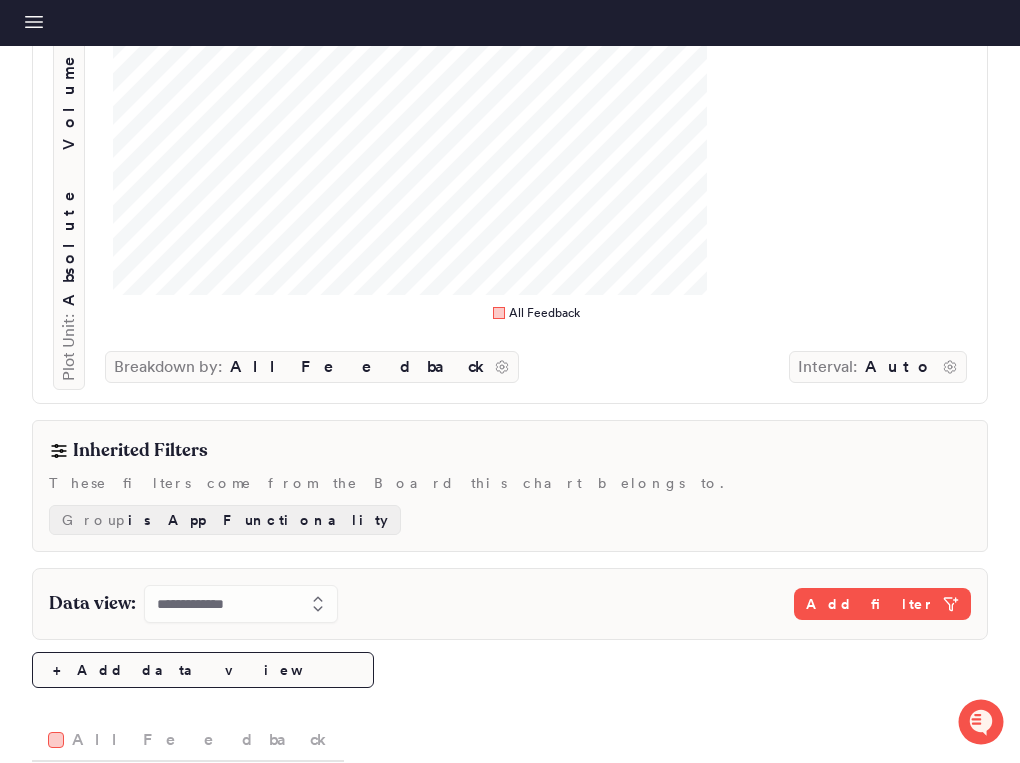 scroll, scrollTop: 308, scrollLeft: 0, axis: vertical 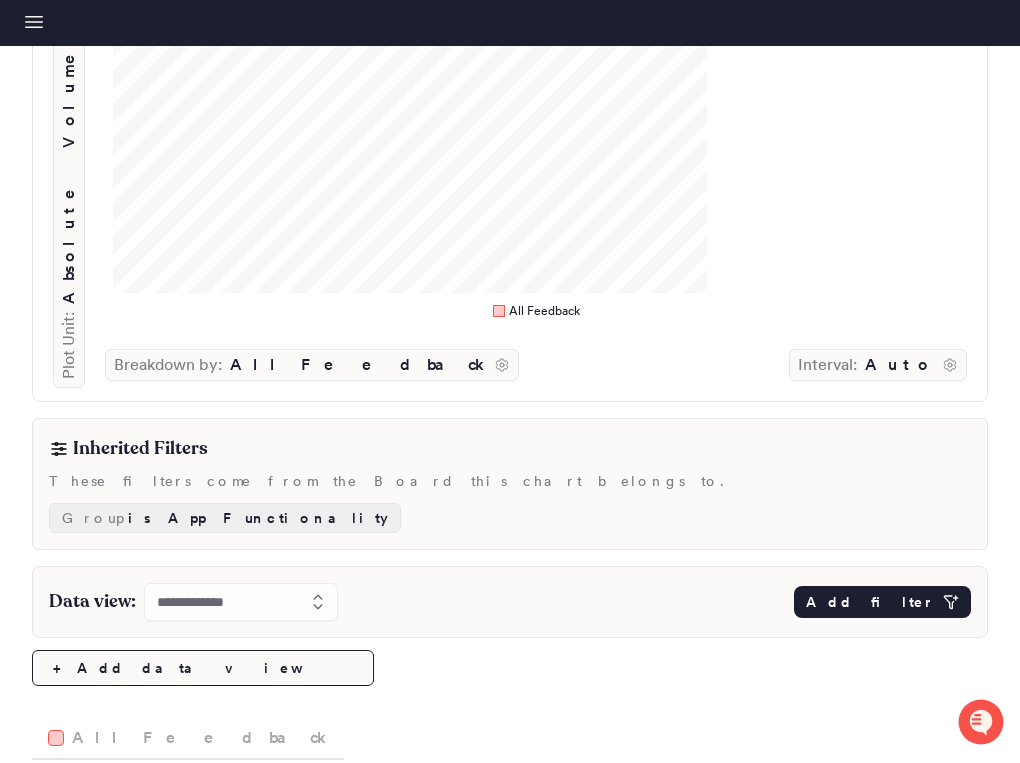 click on "Add filter" at bounding box center (870, 602) 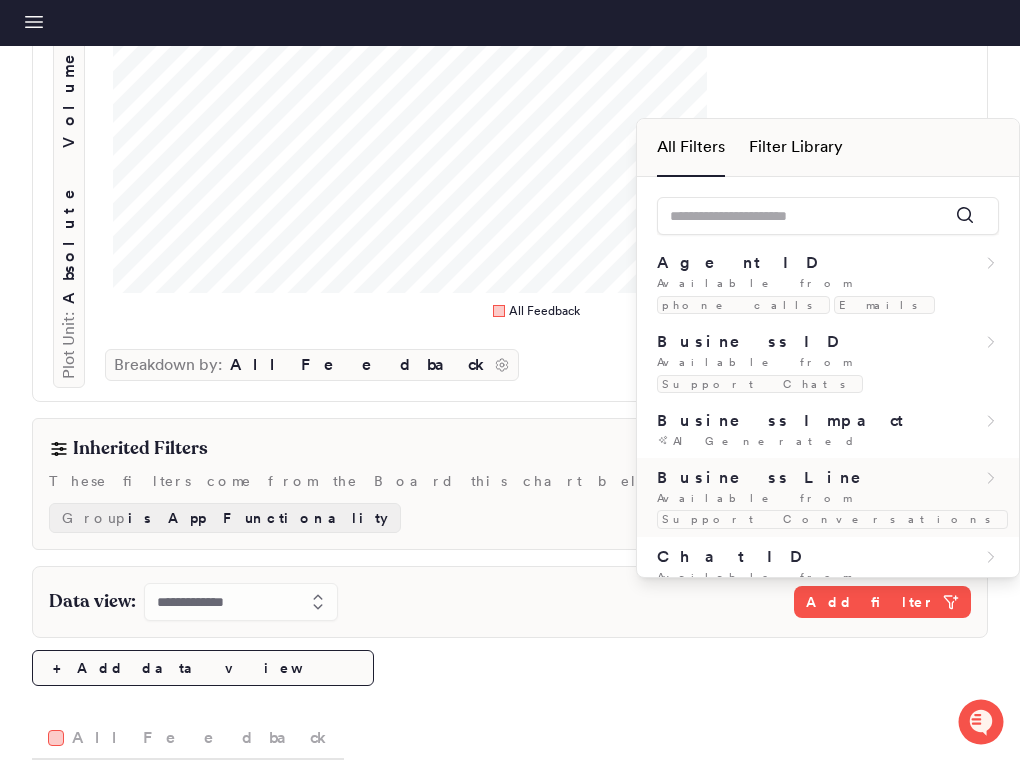 click on "Business Line" at bounding box center [773, 478] 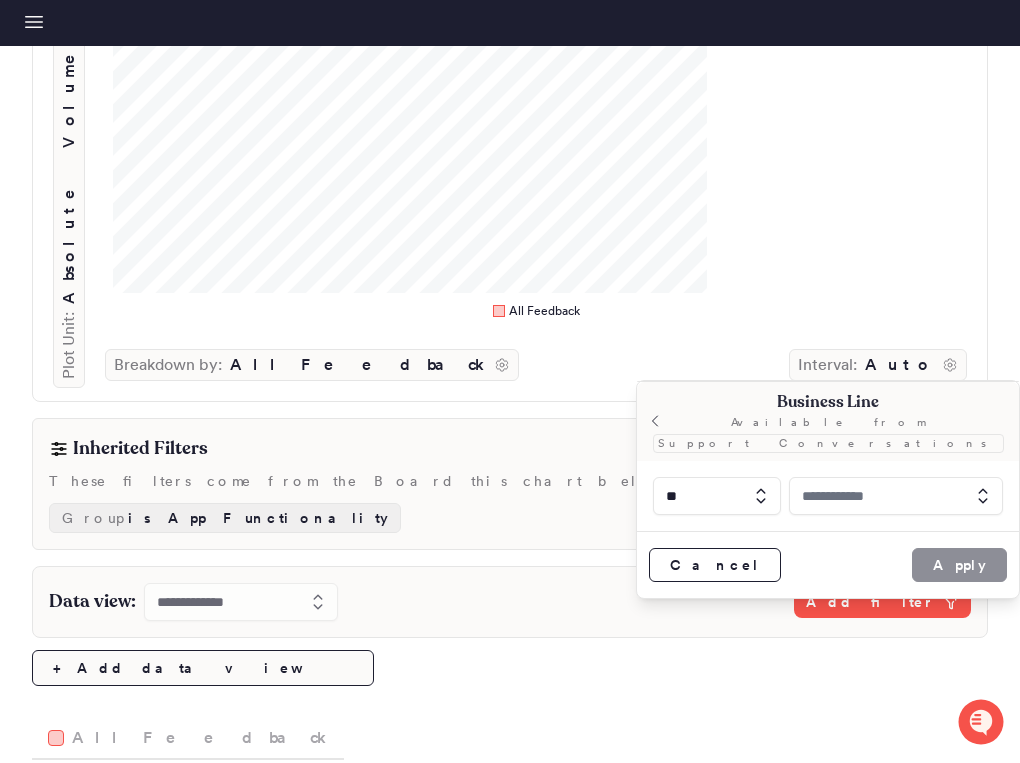 click on "**" at bounding box center (828, 496) 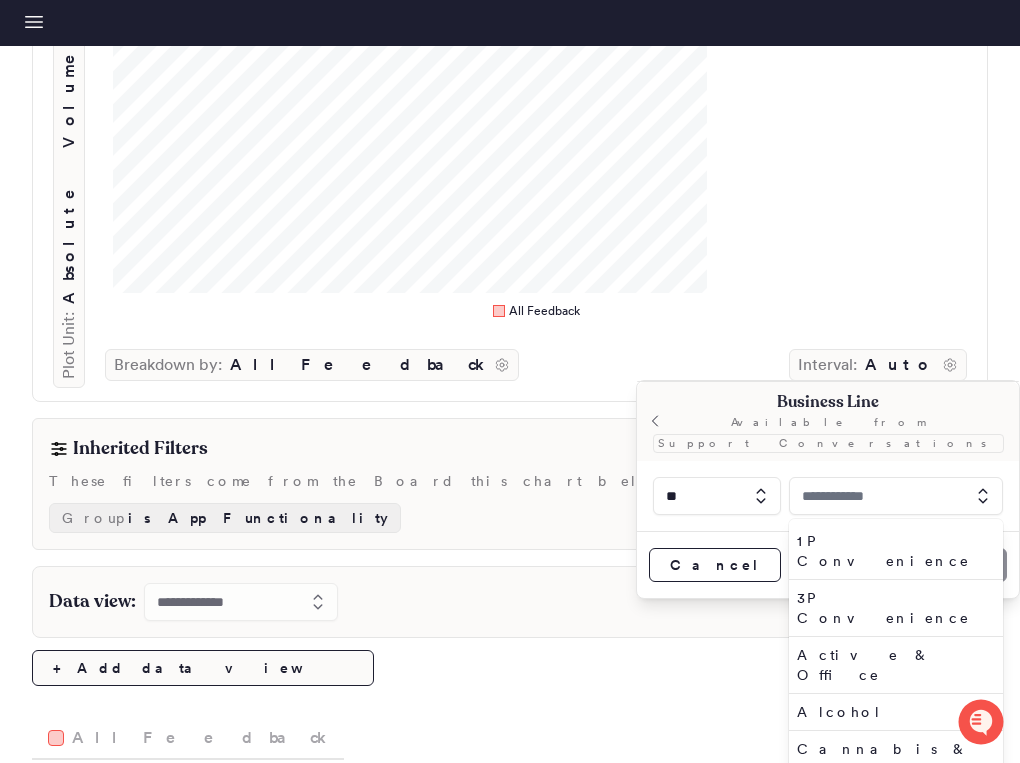 click on "Cancel Apply" at bounding box center (828, 564) 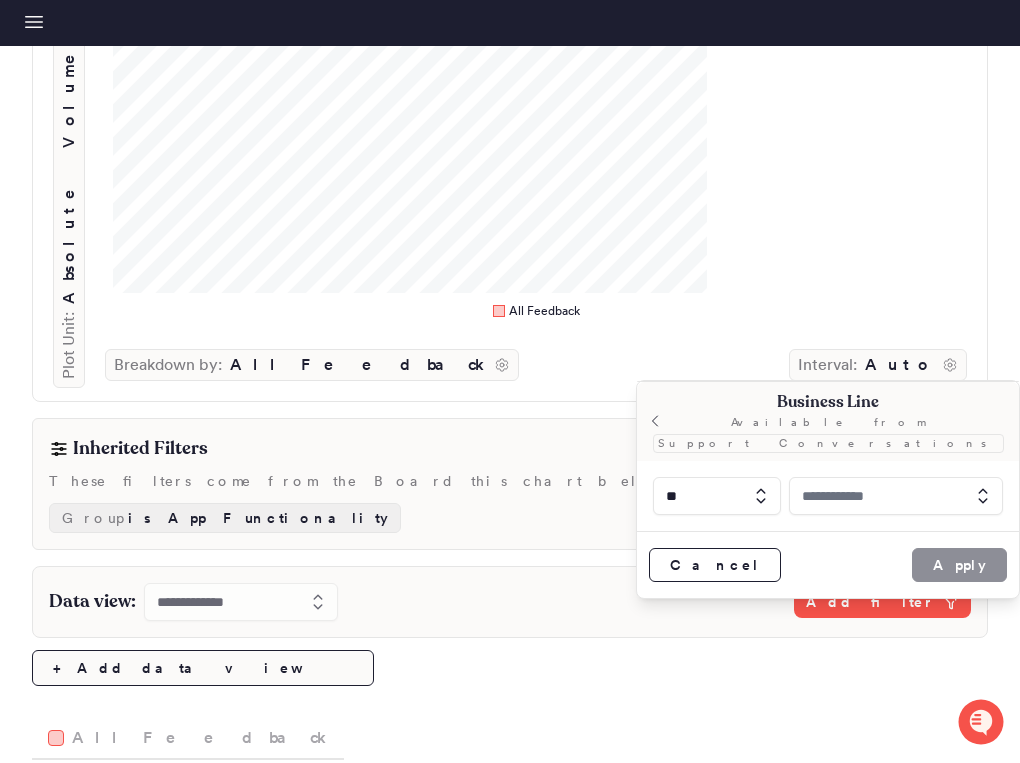 click on "Cancel Apply" at bounding box center [828, 564] 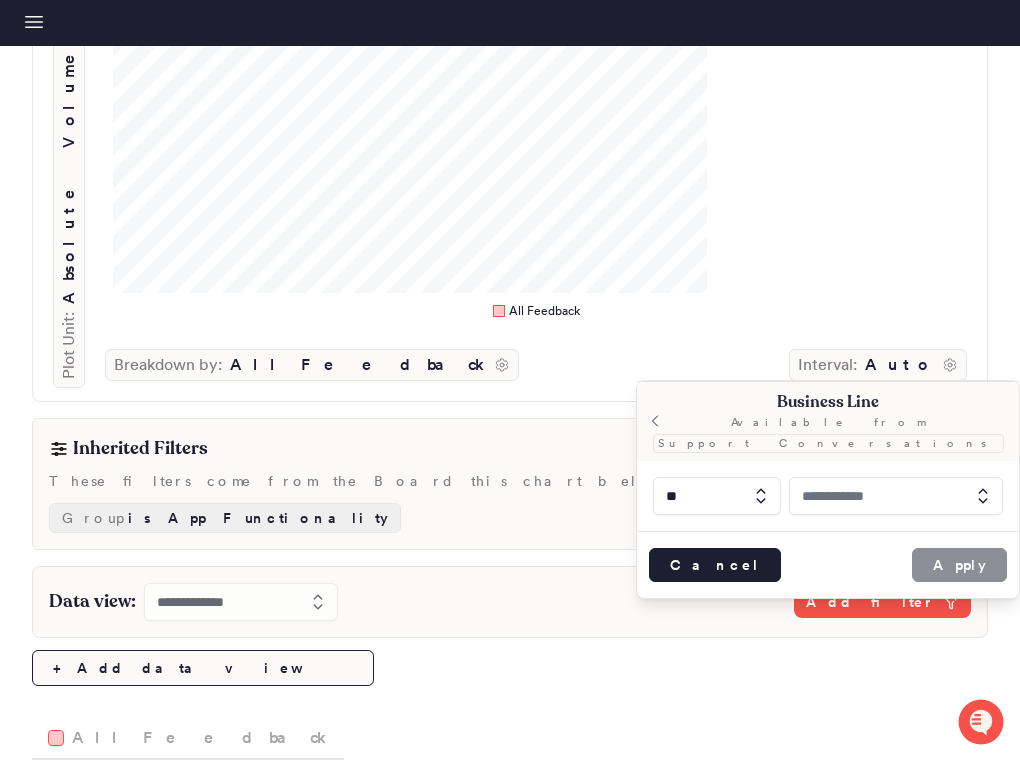 click on "Cancel" at bounding box center (715, 565) 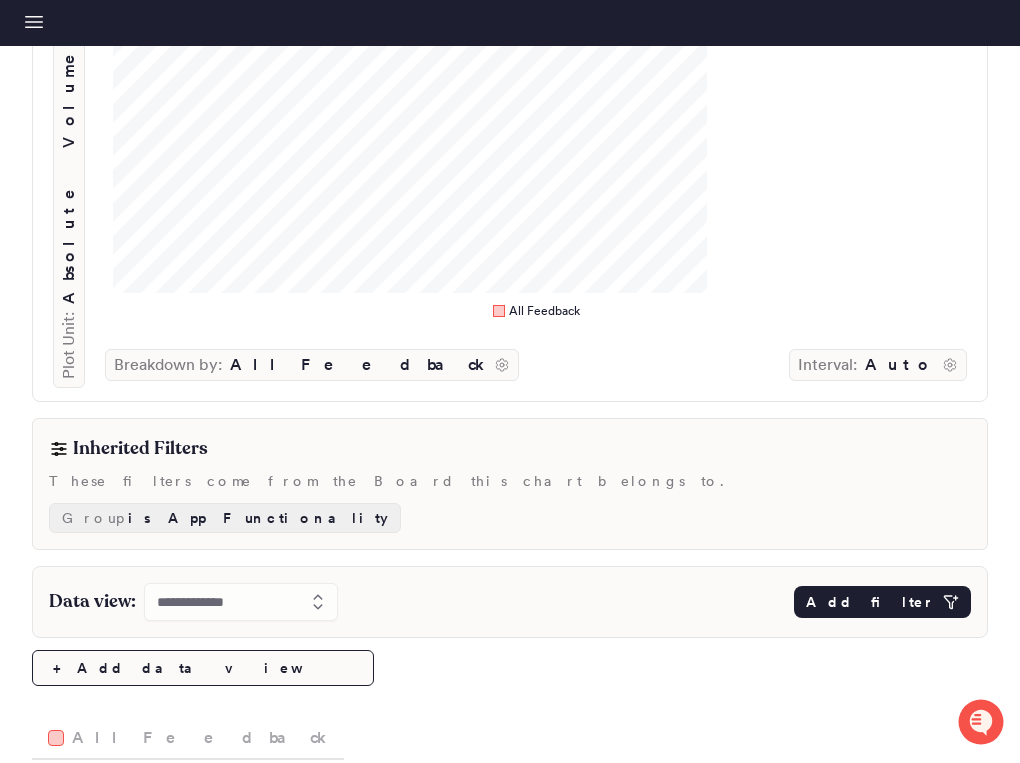click on "Add filter" at bounding box center (870, 602) 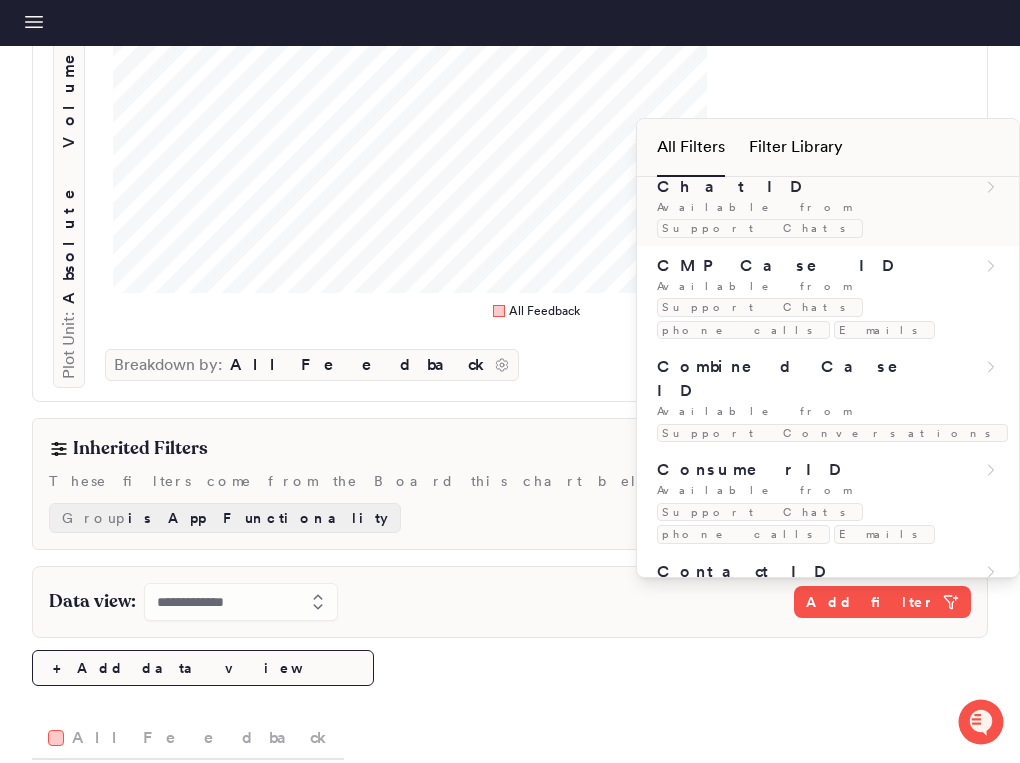 scroll, scrollTop: 381, scrollLeft: 0, axis: vertical 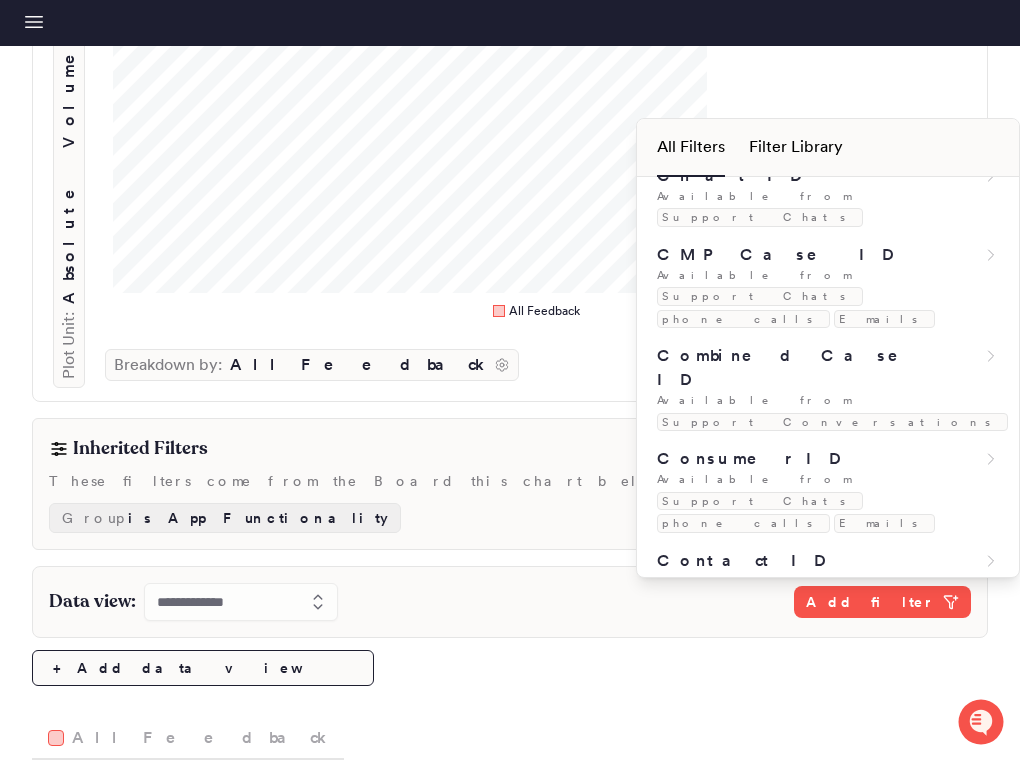 click on "Available from" at bounding box center (754, 660) 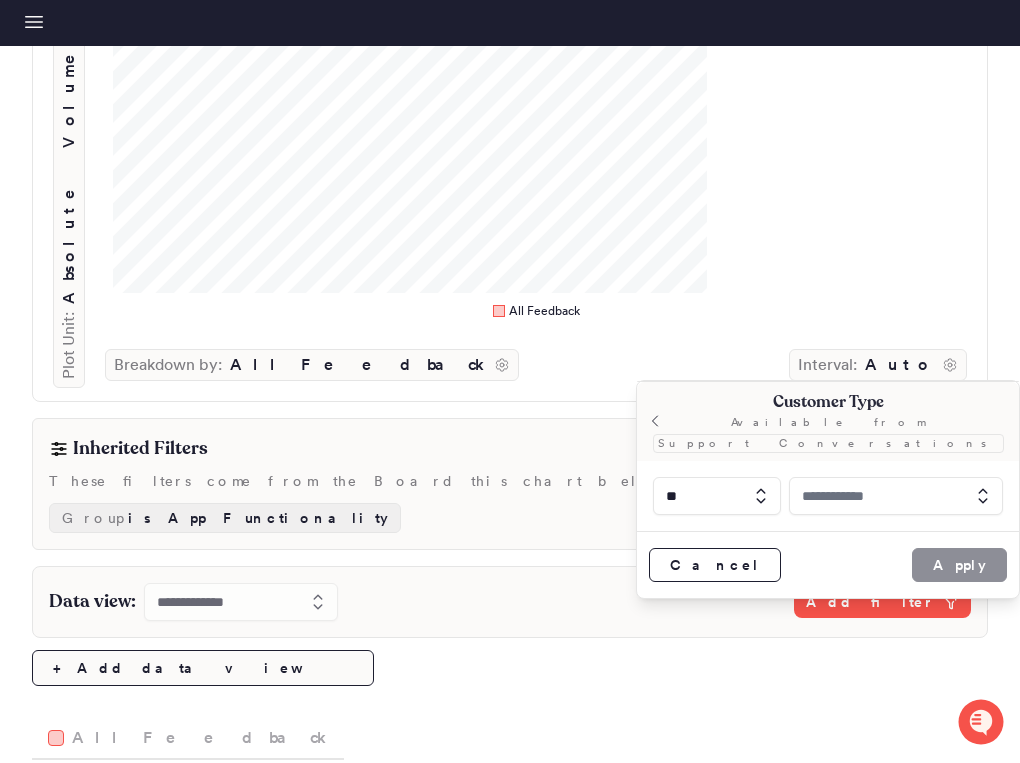 click at bounding box center (896, 496) 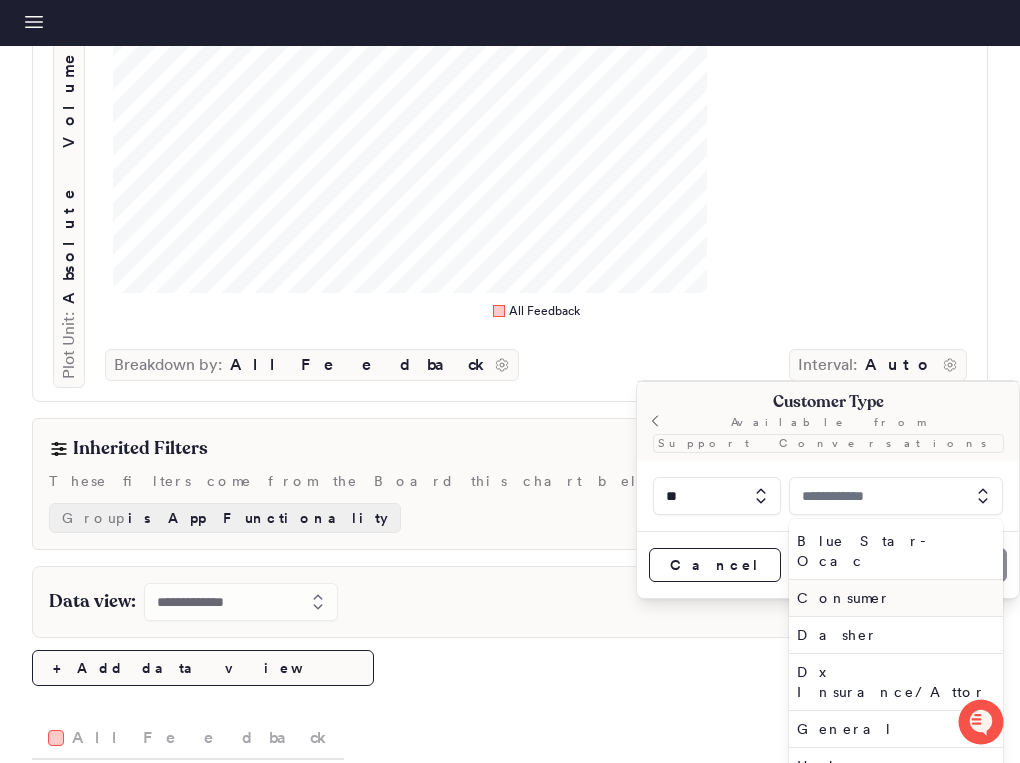 click on "Consumer" at bounding box center [896, 598] 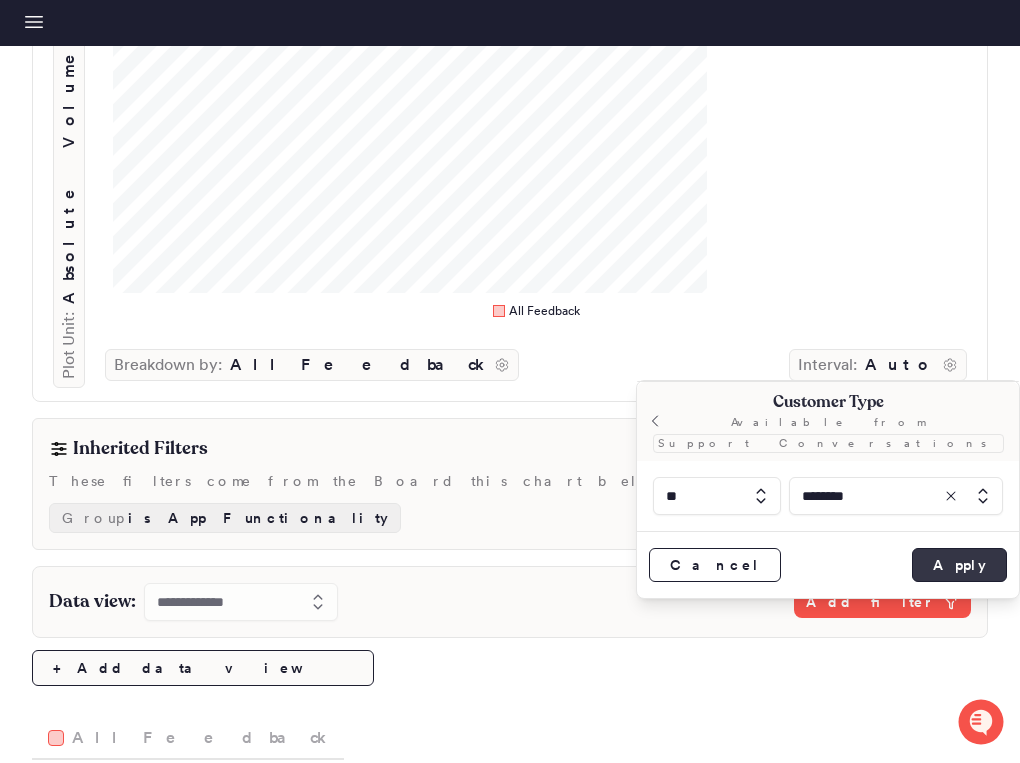 click on "Apply" at bounding box center [959, 565] 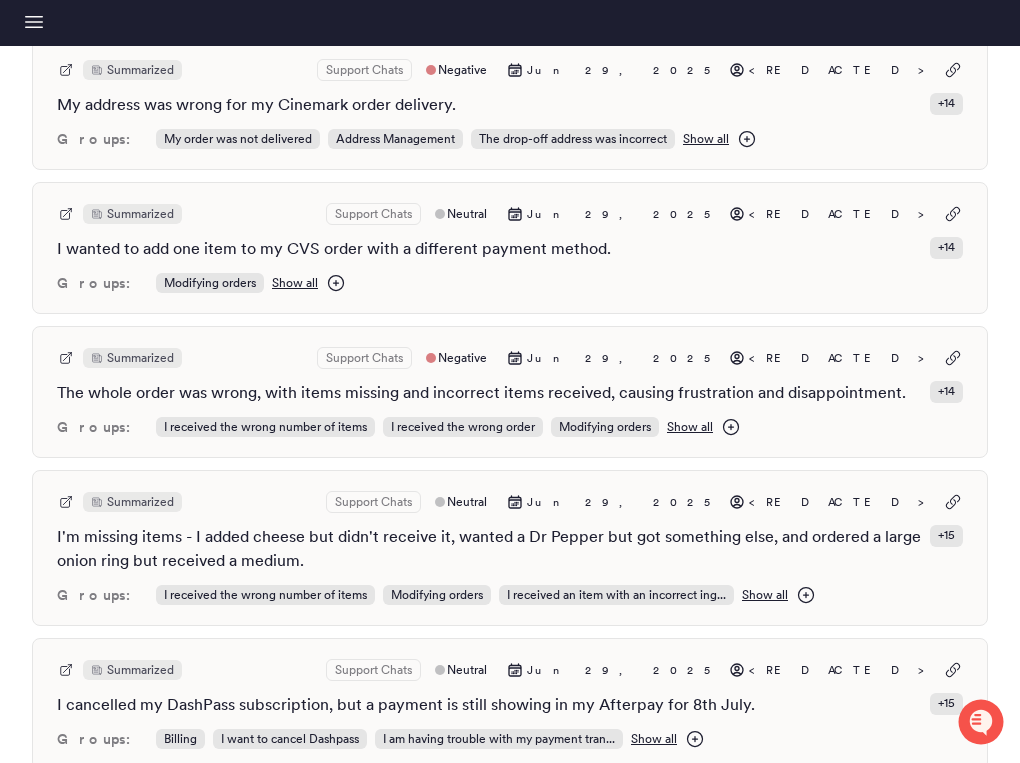 scroll, scrollTop: 1603, scrollLeft: 0, axis: vertical 